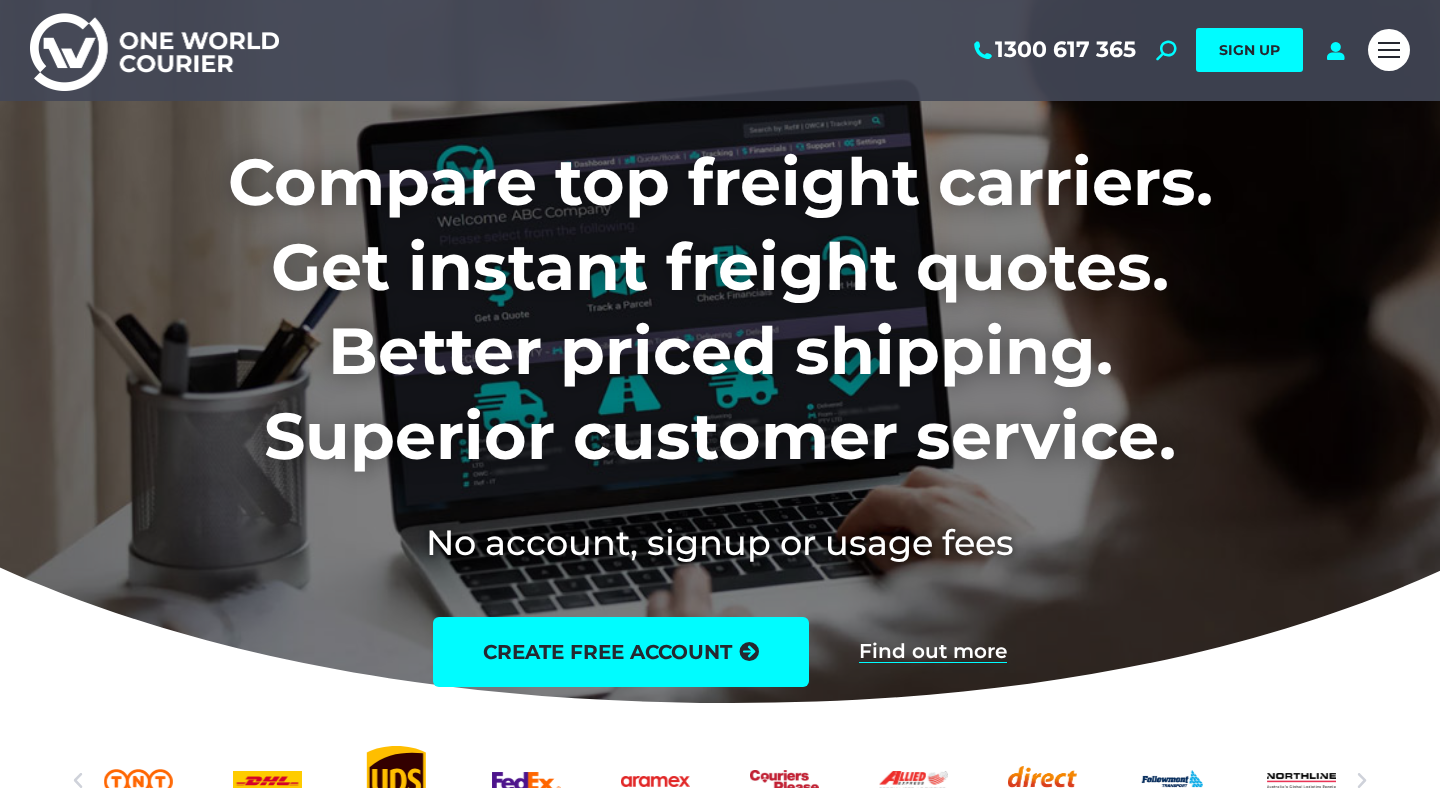 scroll, scrollTop: 0, scrollLeft: 0, axis: both 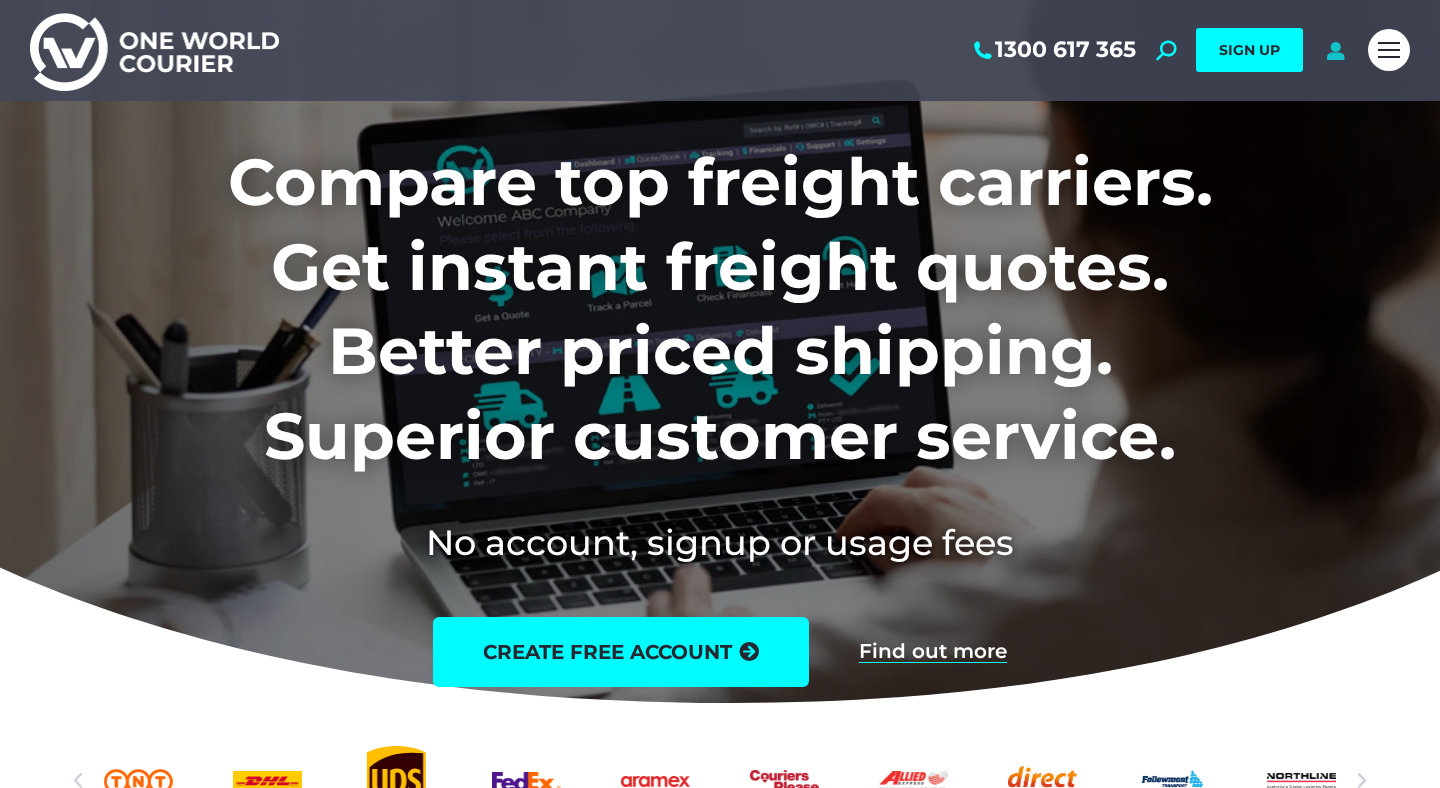 click at bounding box center [1335, 50] 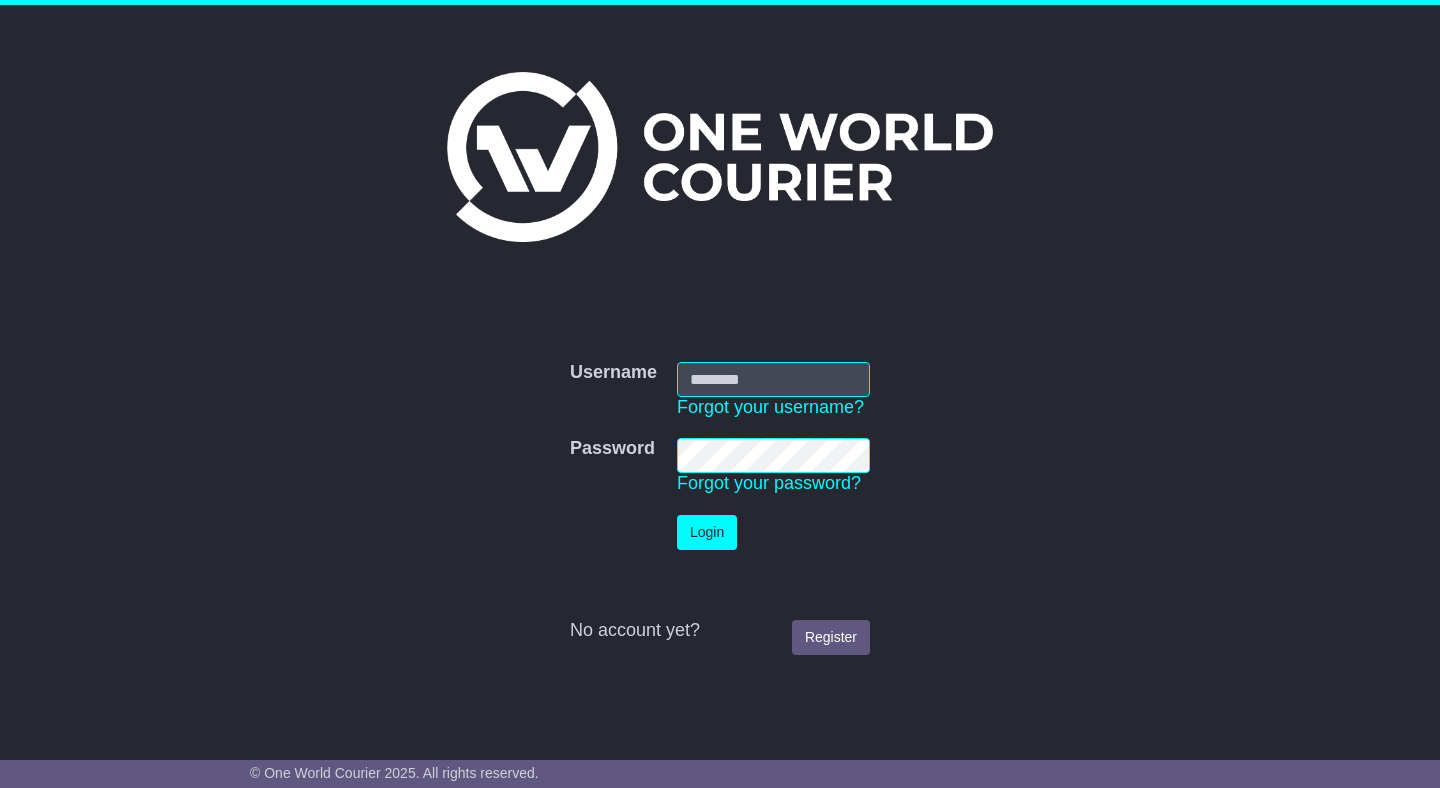 scroll, scrollTop: 0, scrollLeft: 0, axis: both 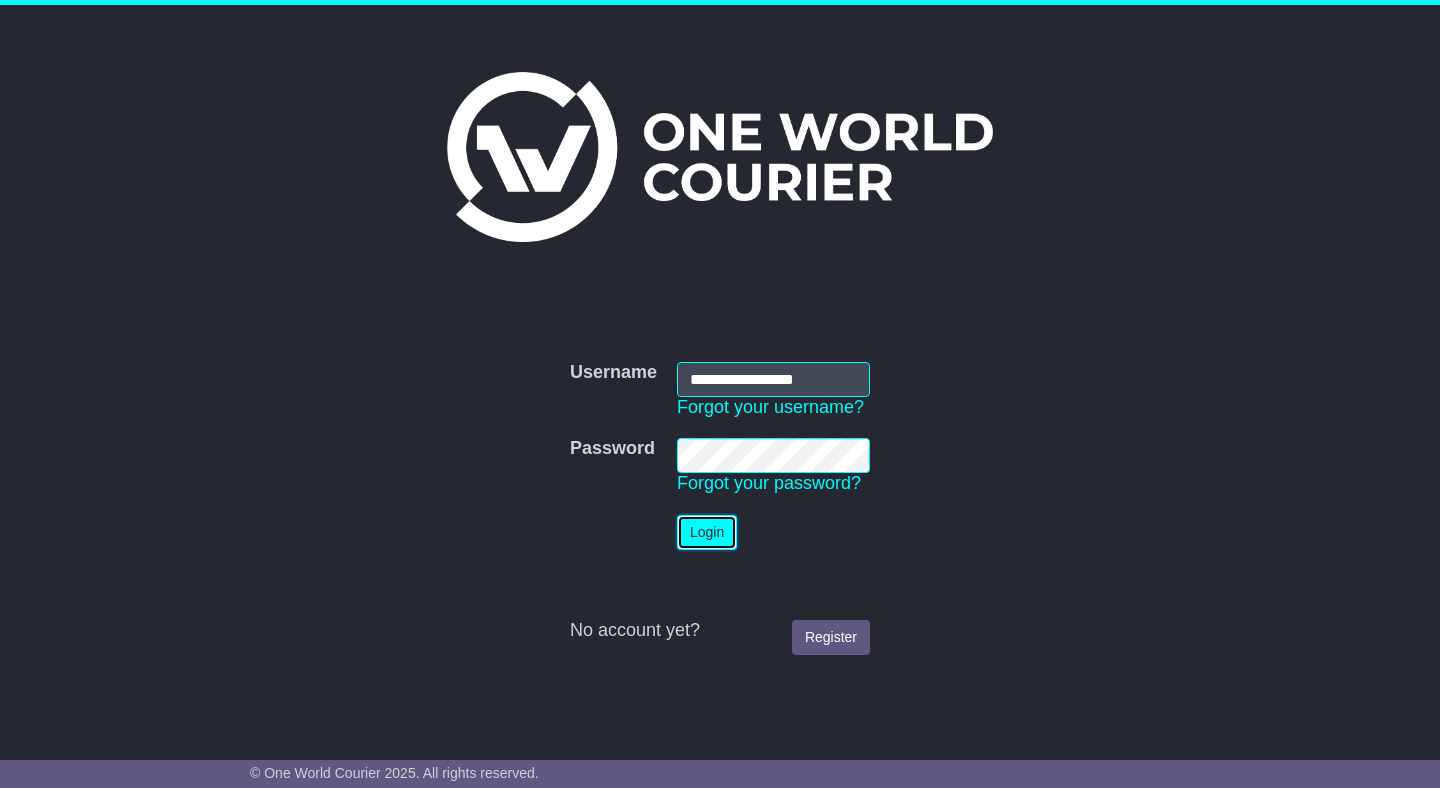 click on "Login" at bounding box center [707, 532] 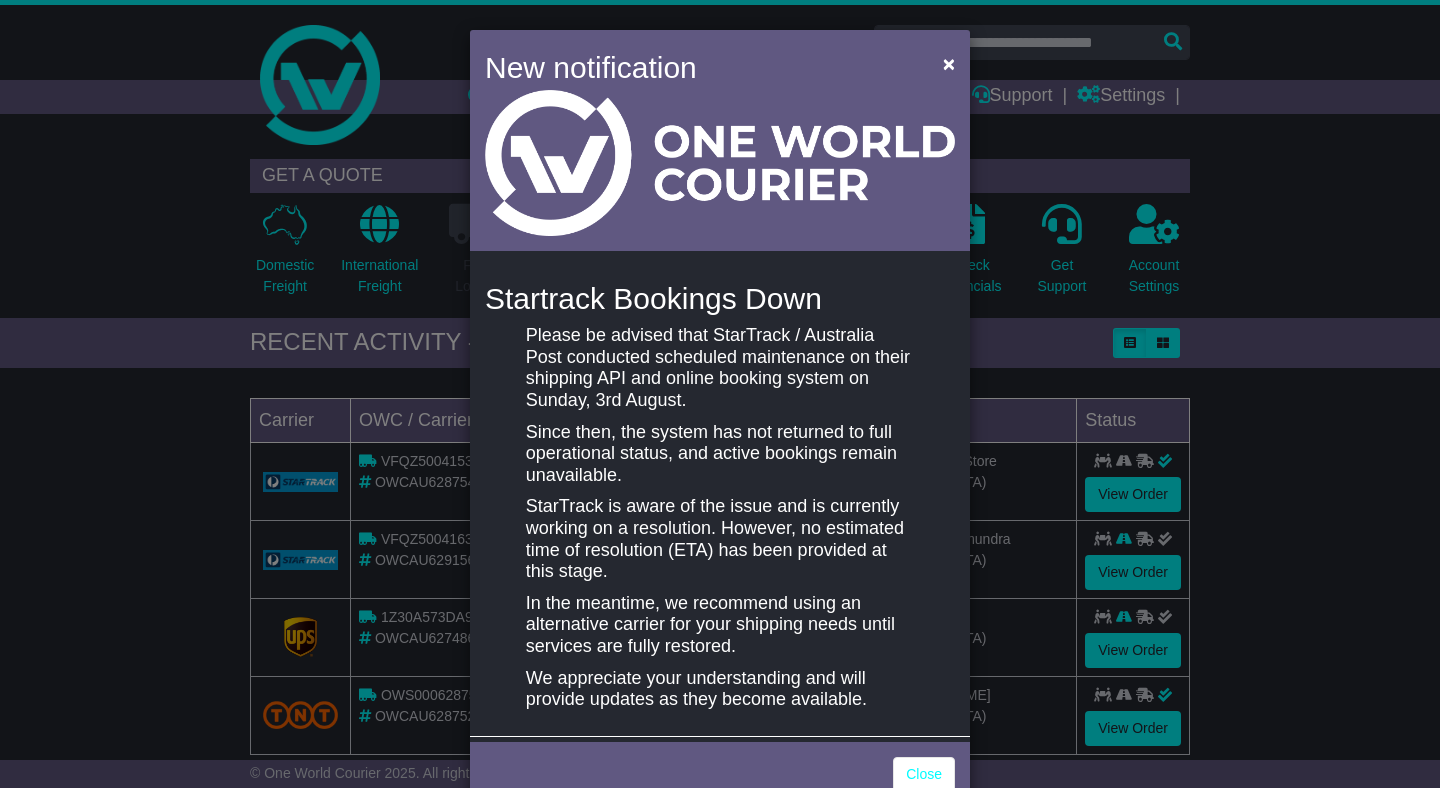scroll, scrollTop: 0, scrollLeft: 0, axis: both 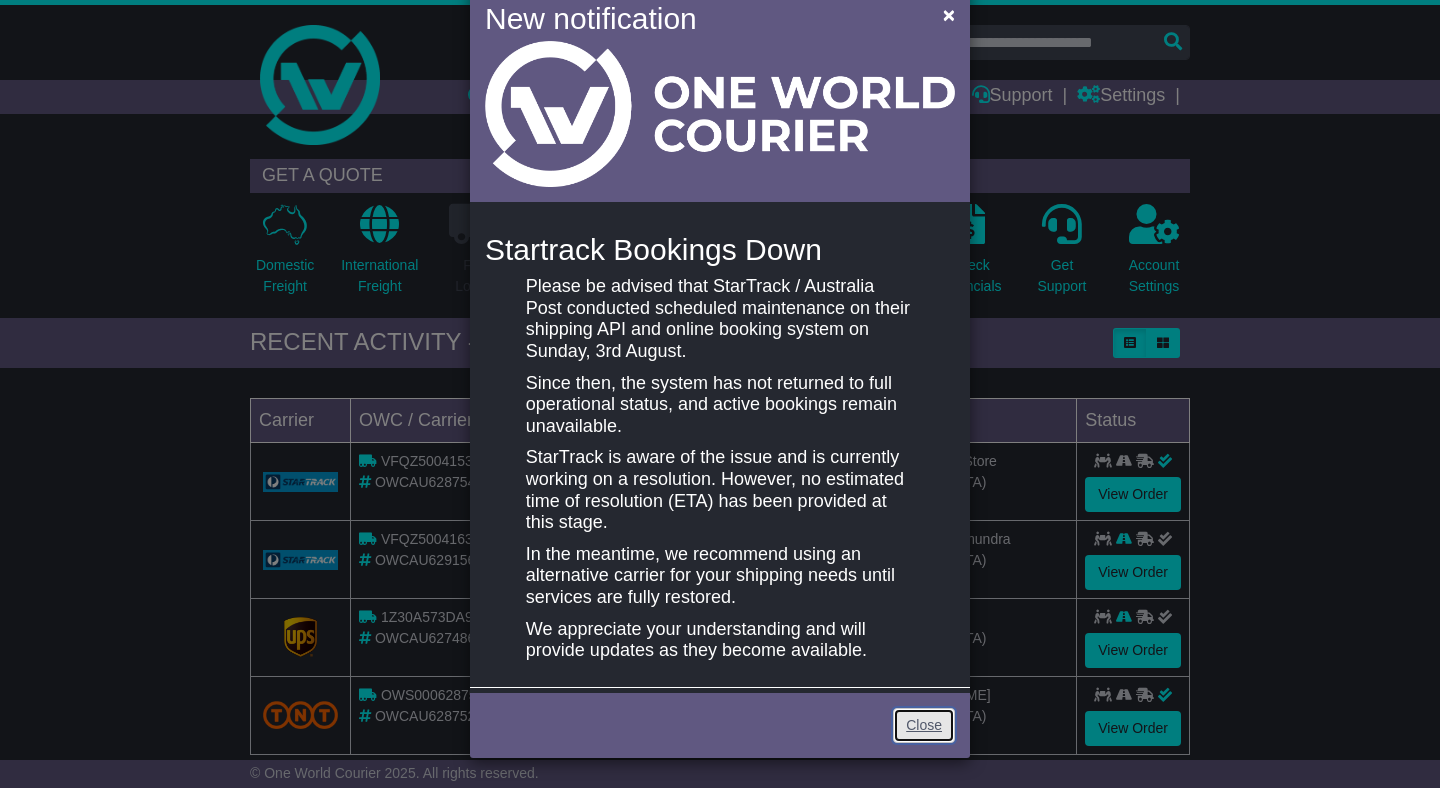 click on "Close" at bounding box center (924, 725) 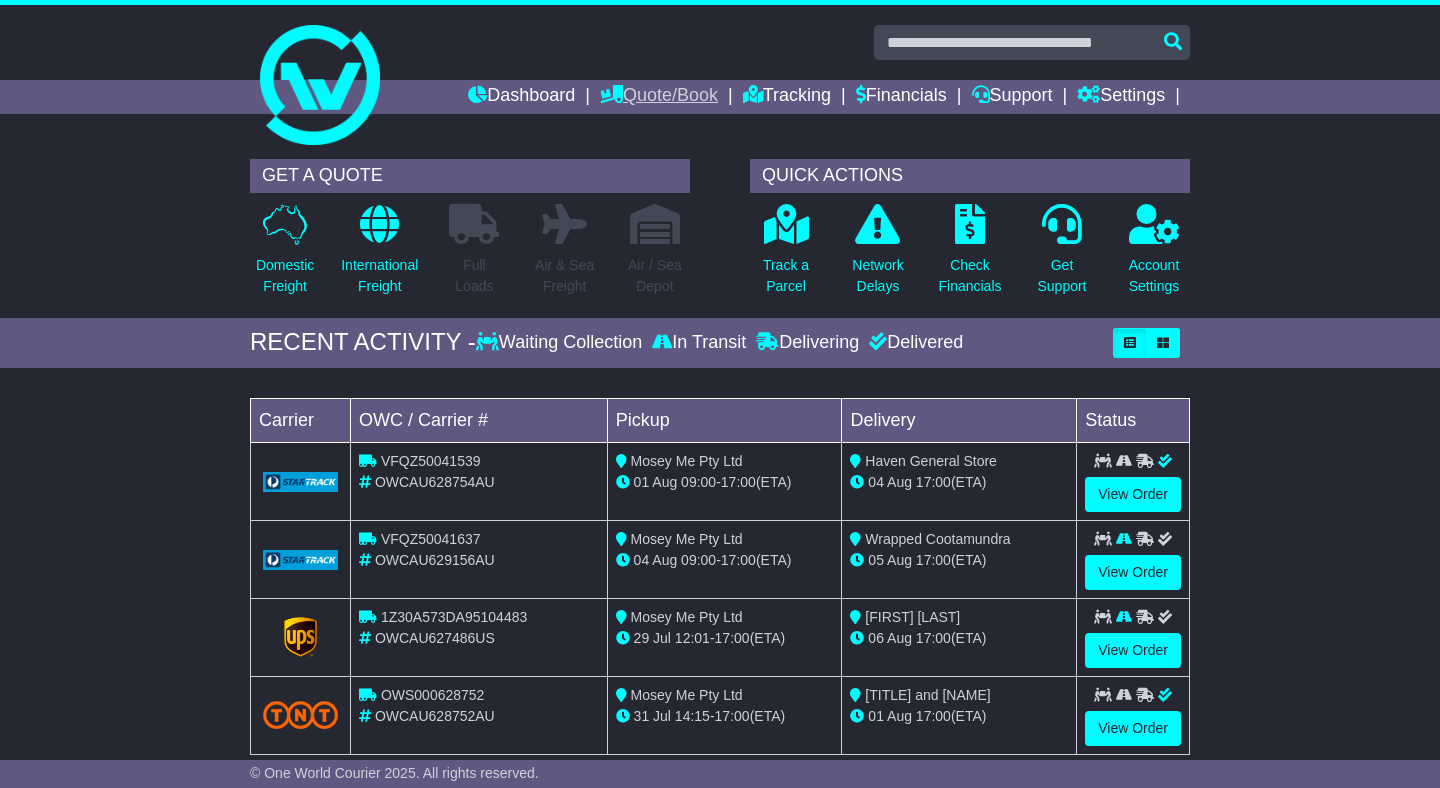 click on "Quote/Book" at bounding box center (659, 97) 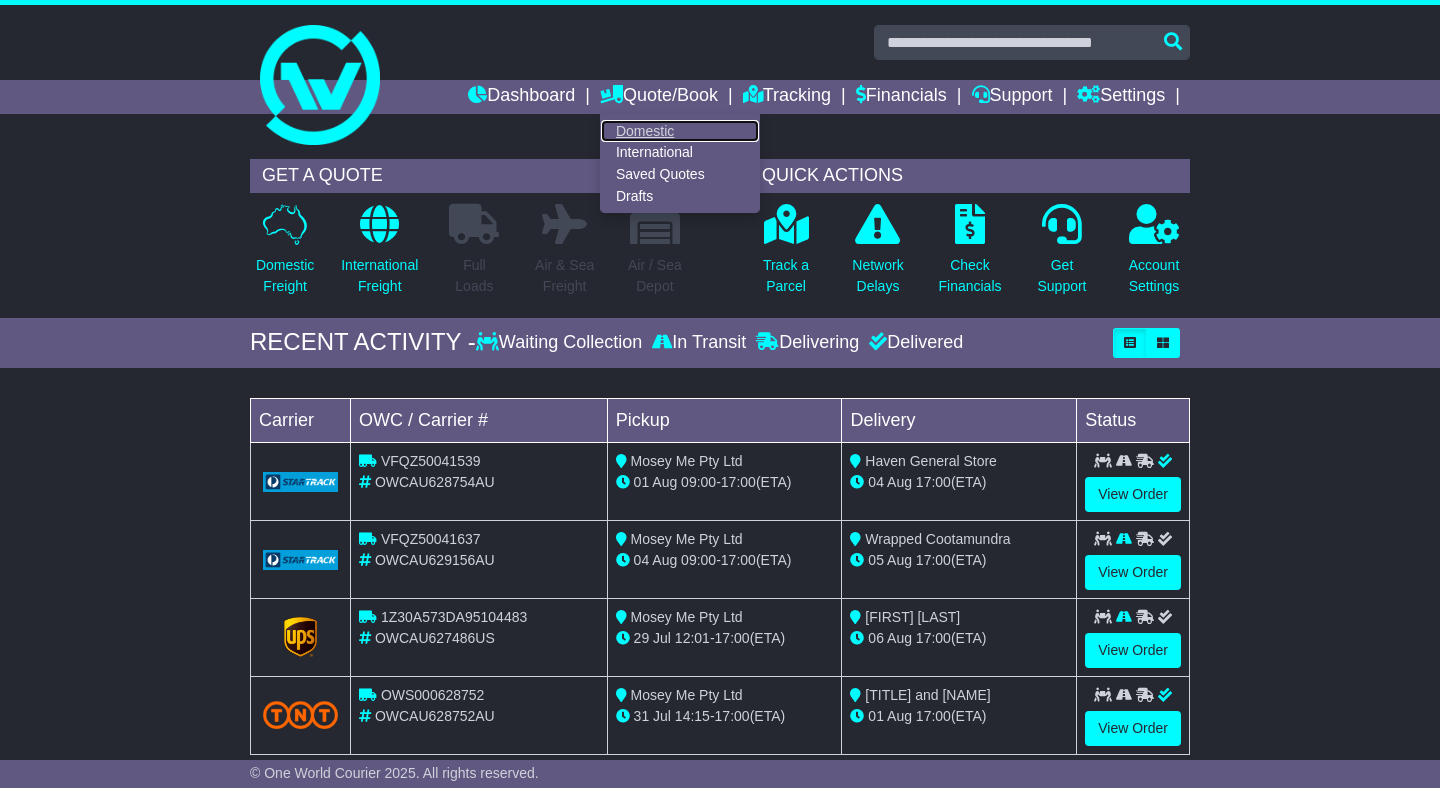 click on "Domestic" at bounding box center (680, 131) 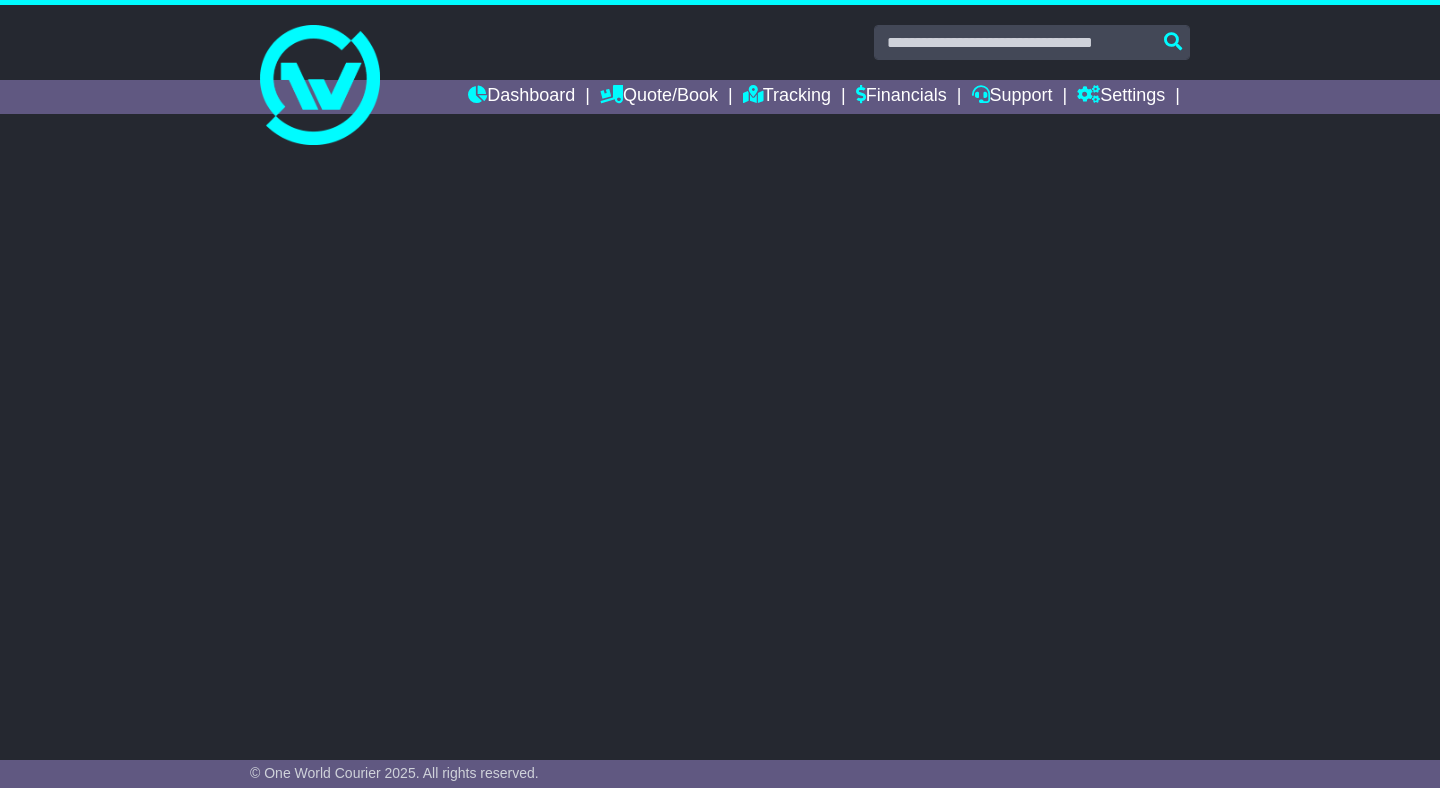scroll, scrollTop: 0, scrollLeft: 0, axis: both 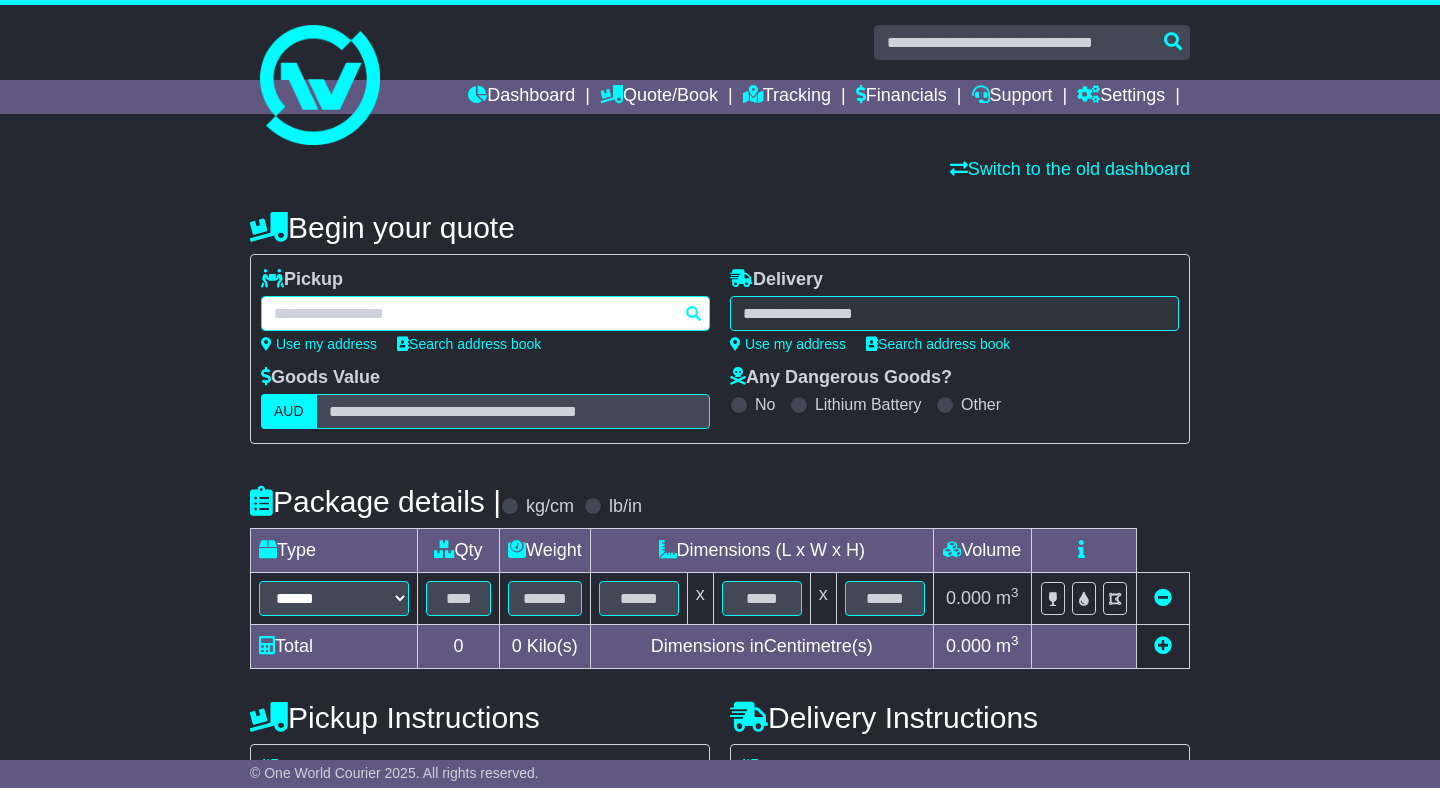 click at bounding box center (485, 313) 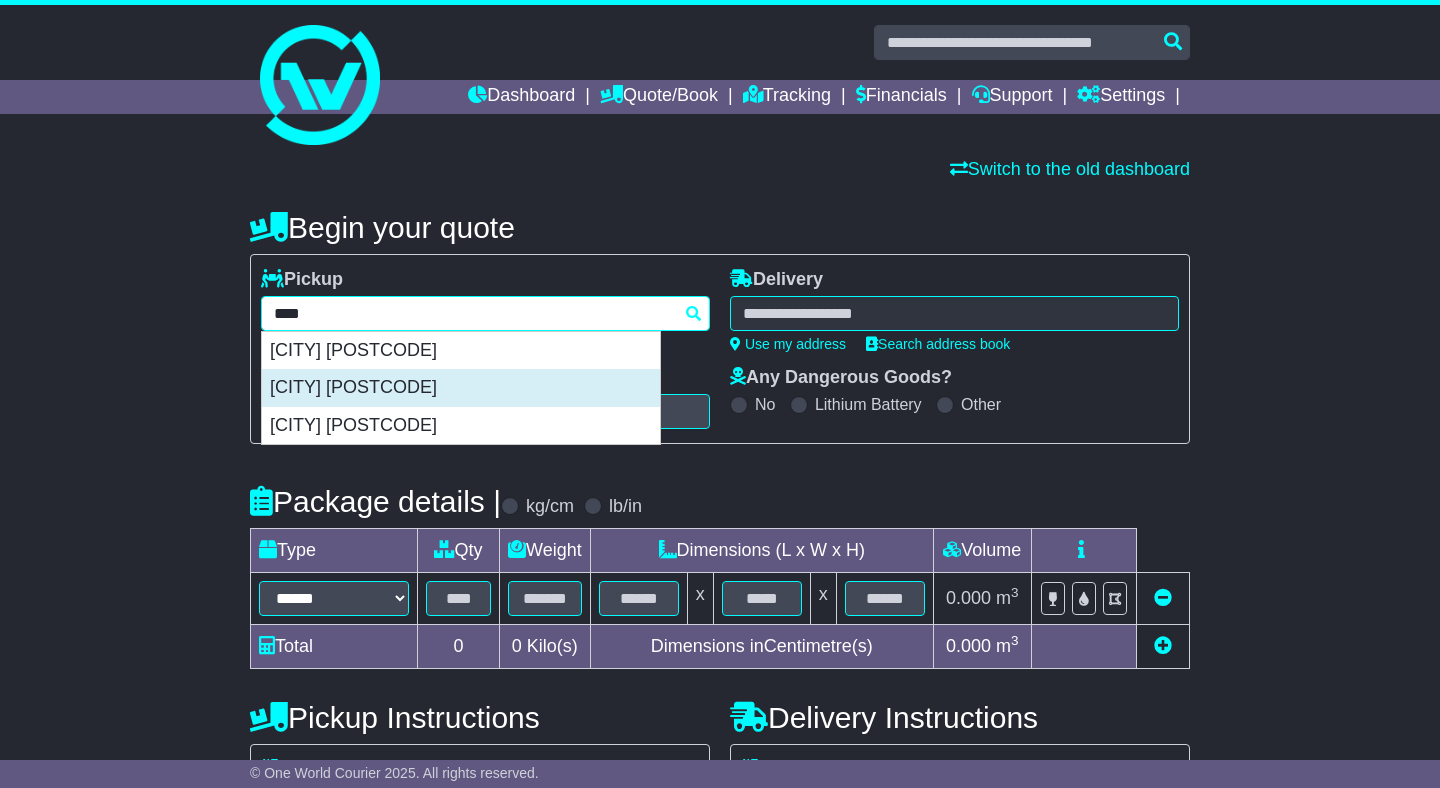 click on "BRUNSWICK LOWER 3056" at bounding box center [461, 388] 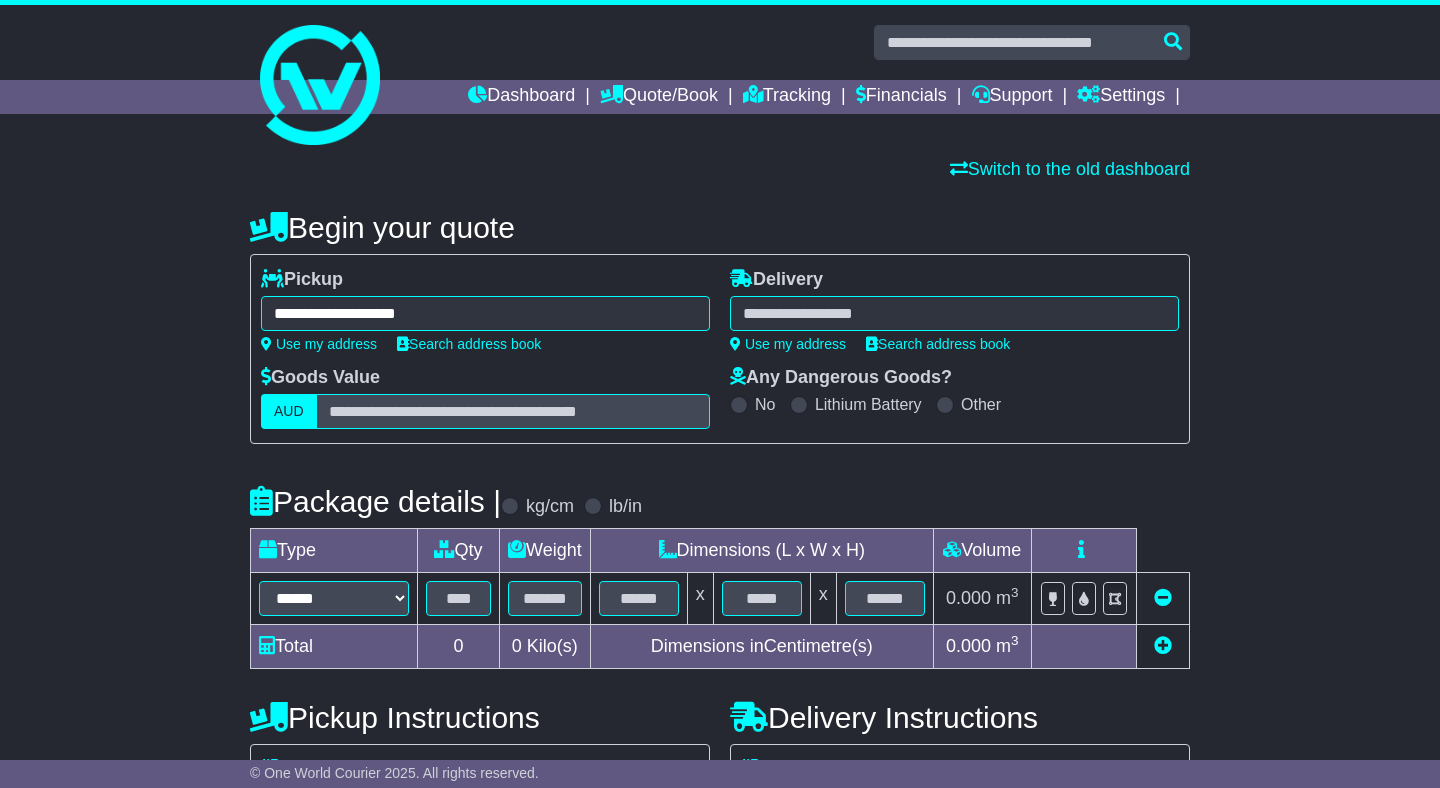 type on "**********" 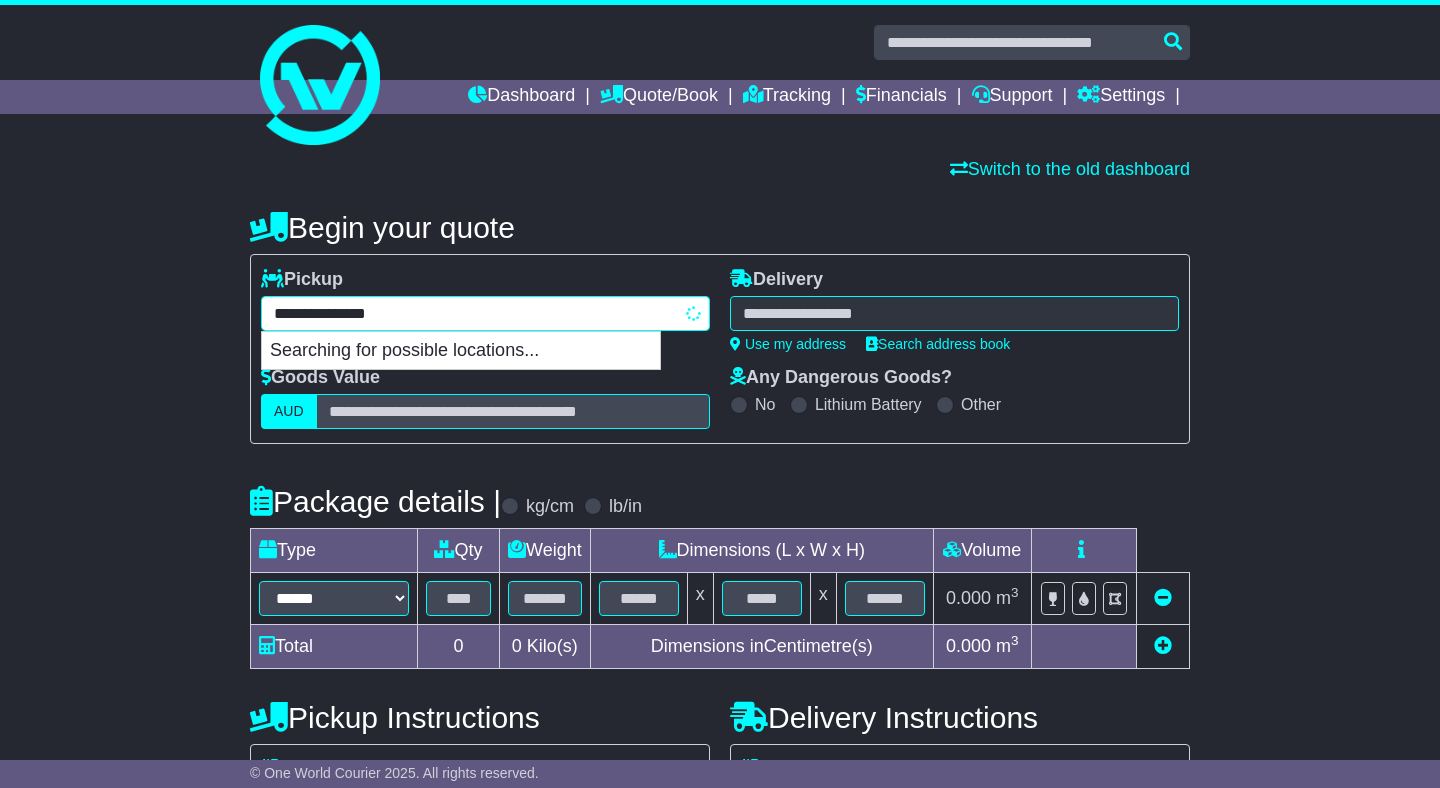 click on "**********" at bounding box center (485, 313) 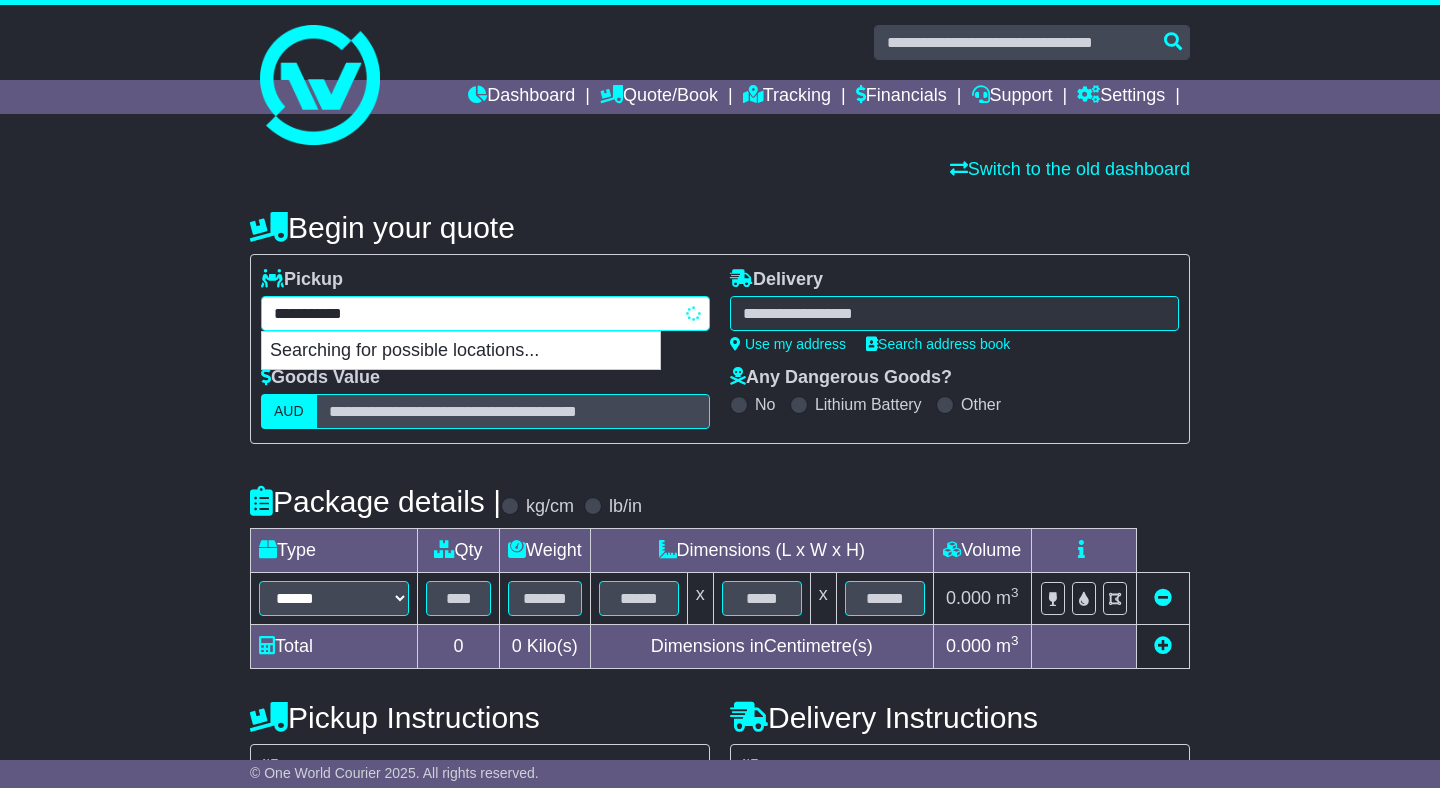 type on "*********" 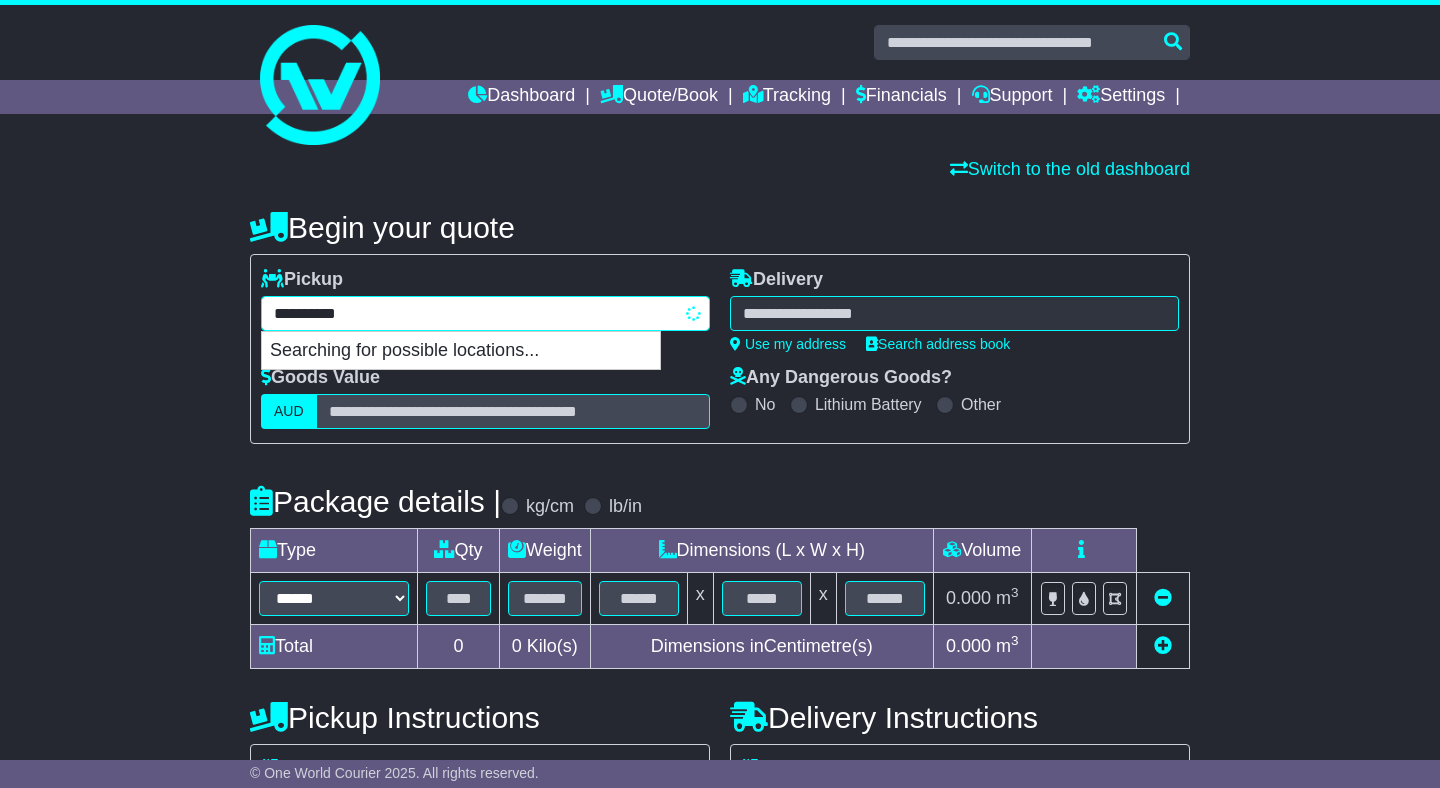 type on "**********" 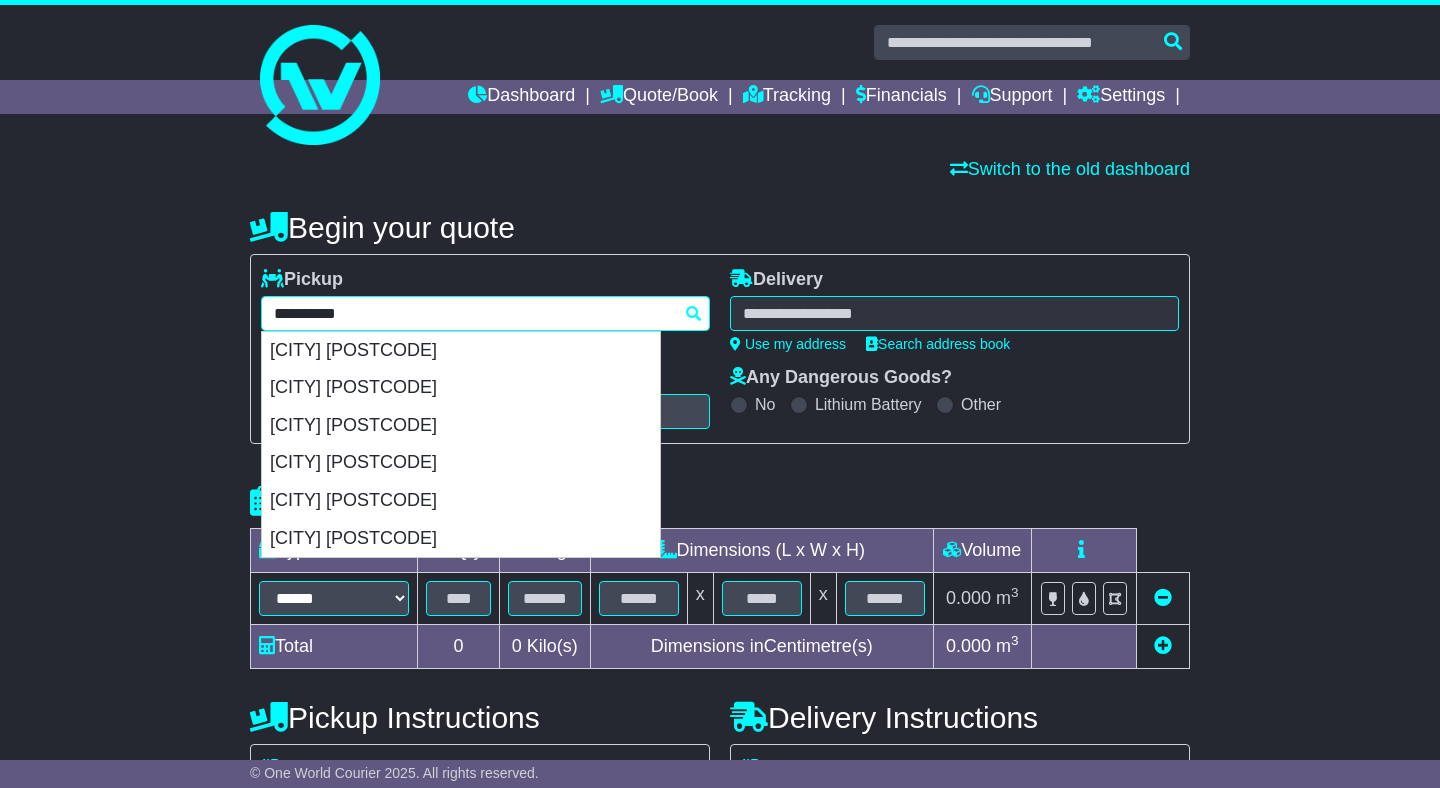 type 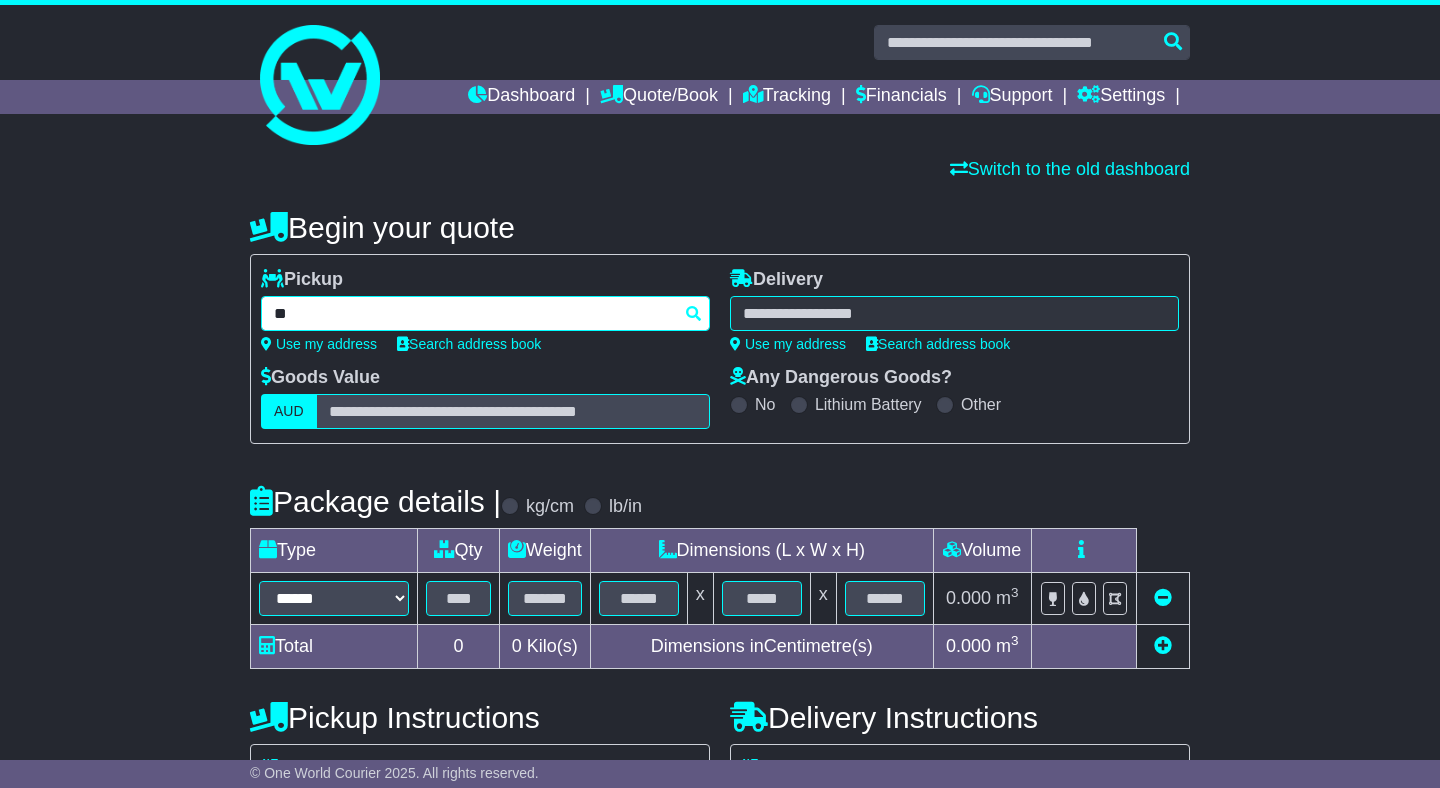 type on "*" 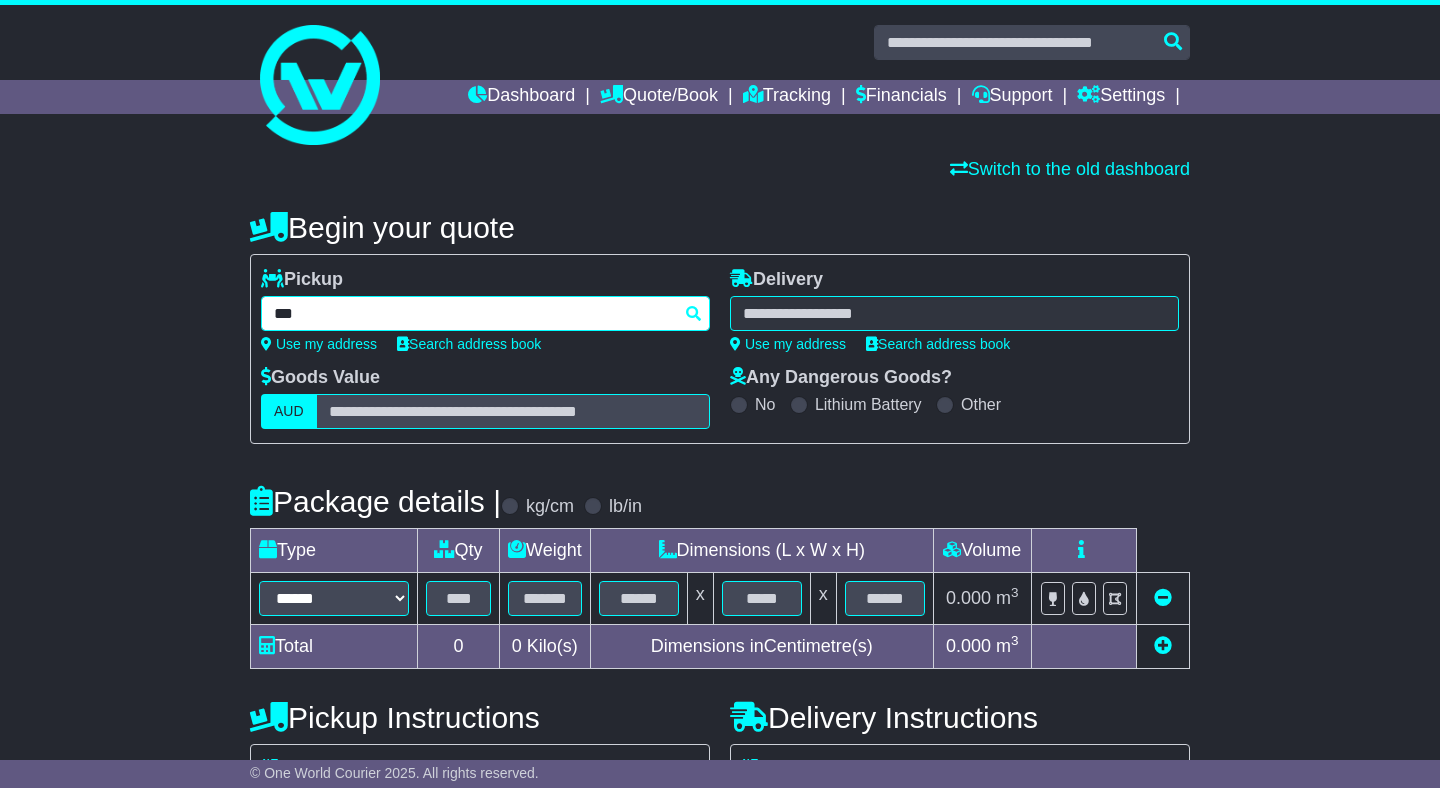 type on "****" 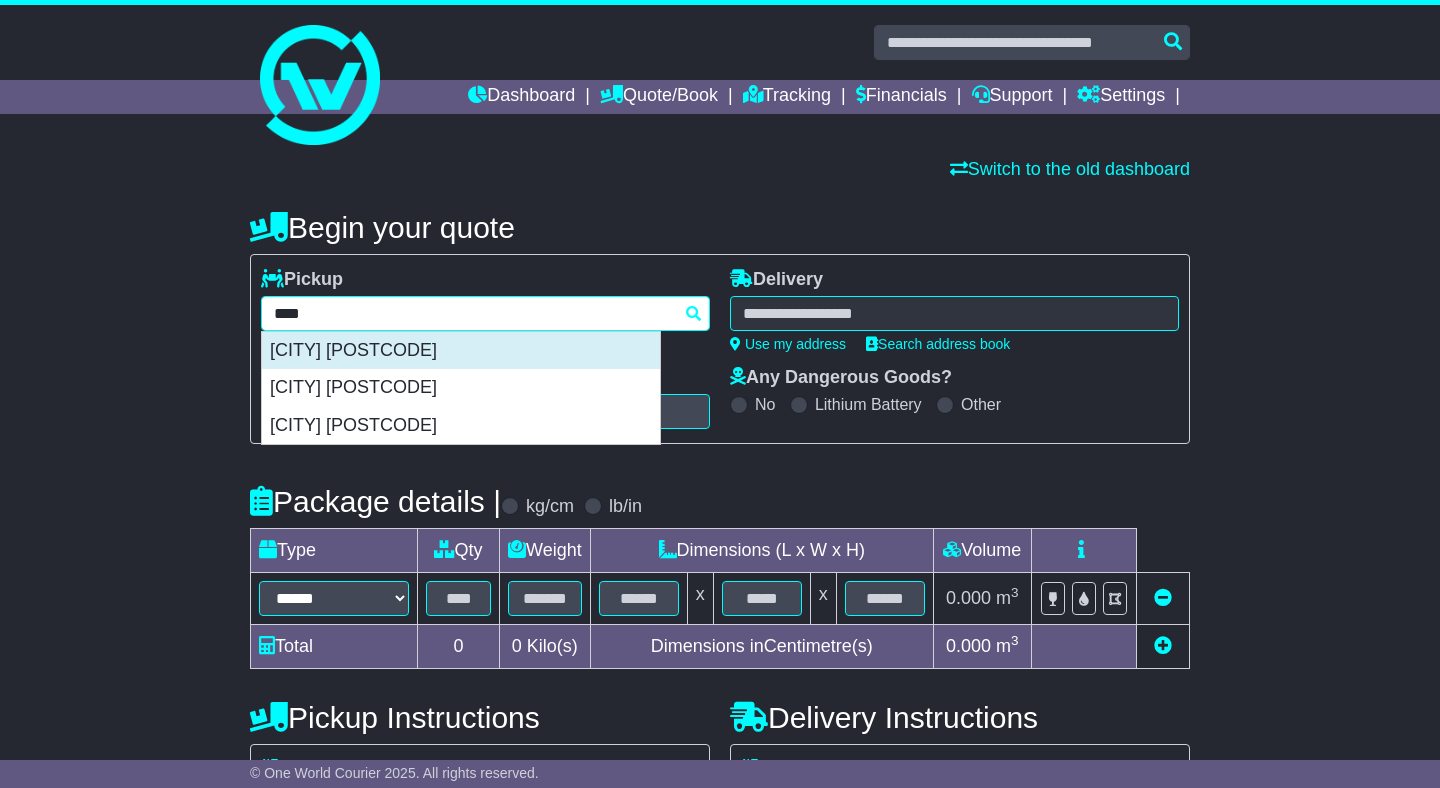 click on "BRUNSWICK 3056" at bounding box center [461, 351] 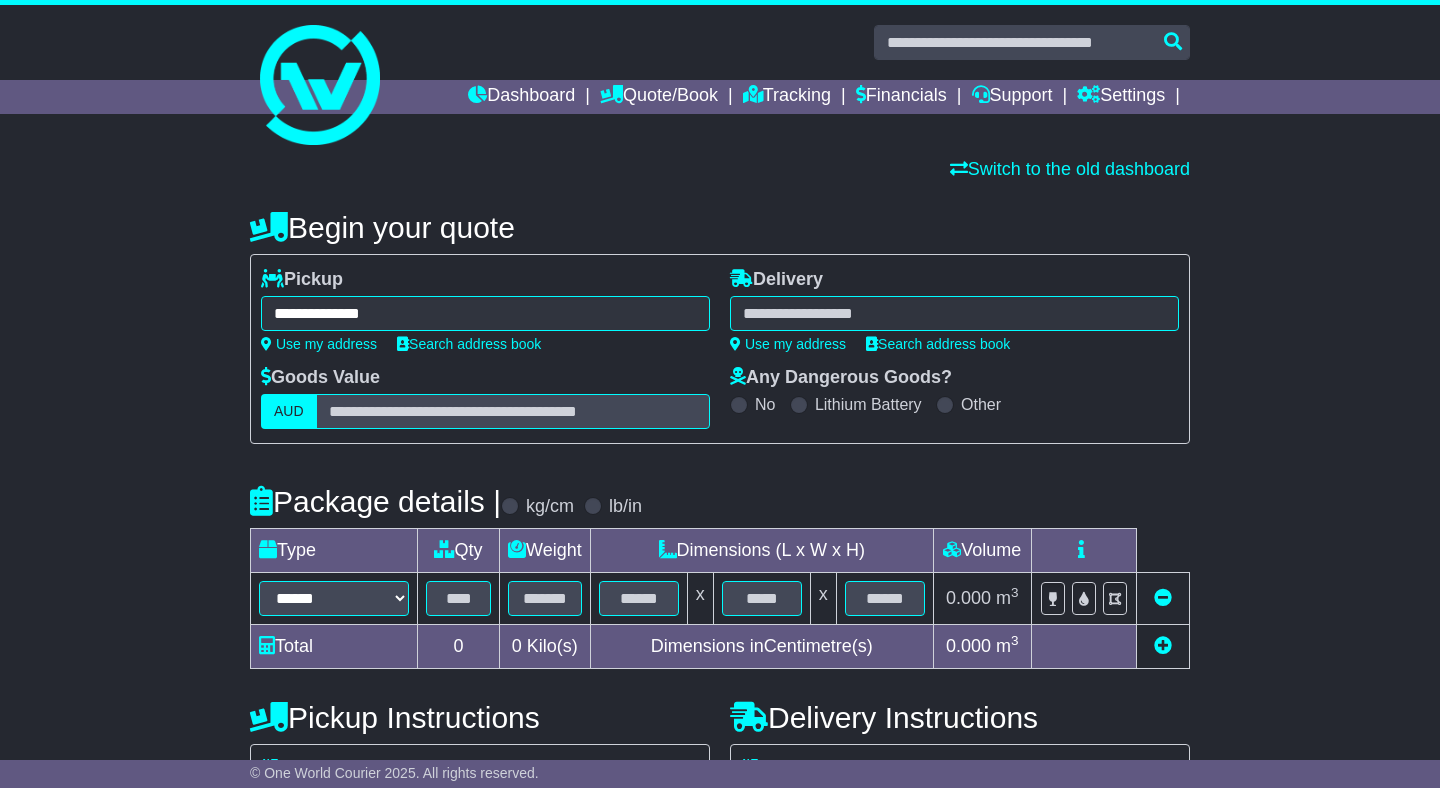 type on "**********" 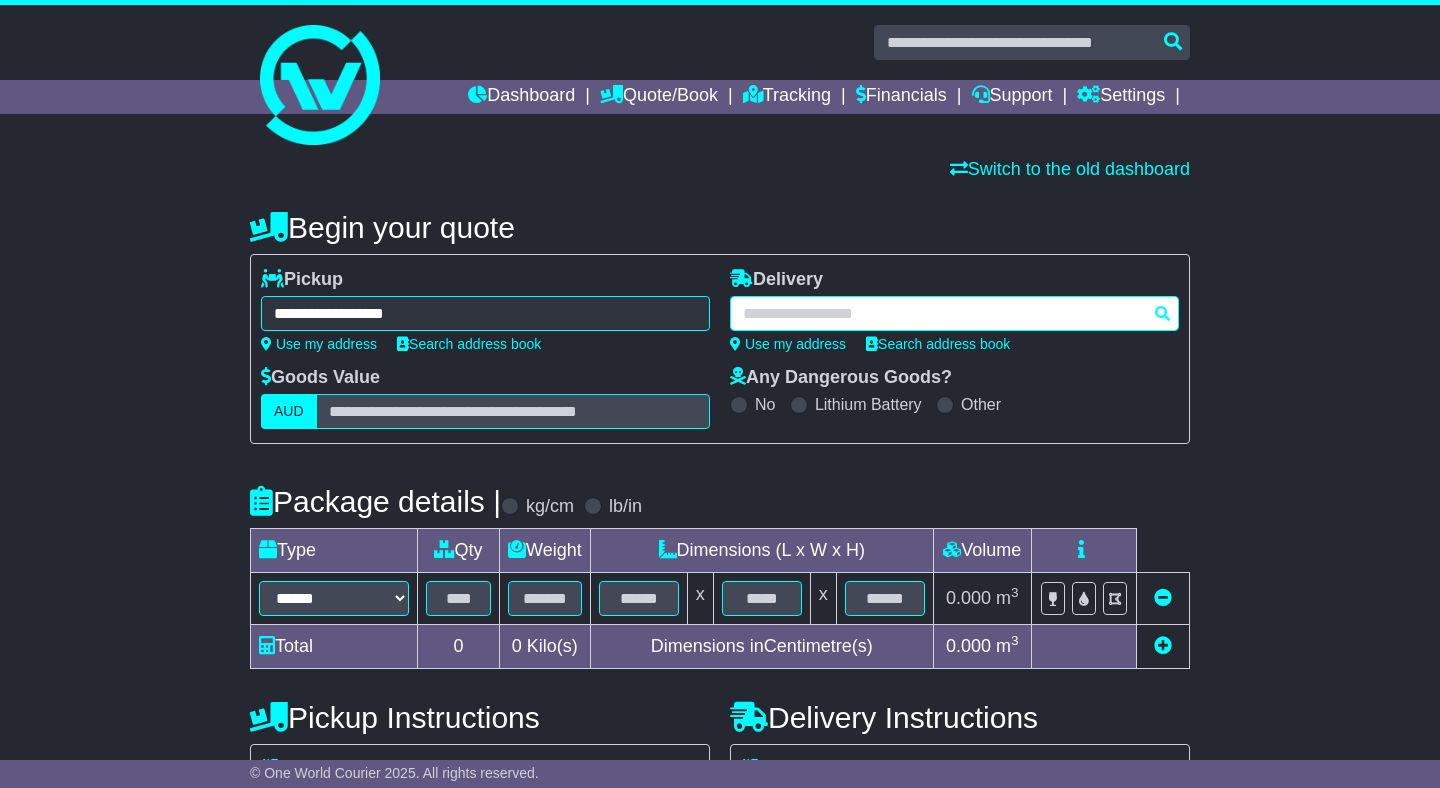 click at bounding box center (954, 313) 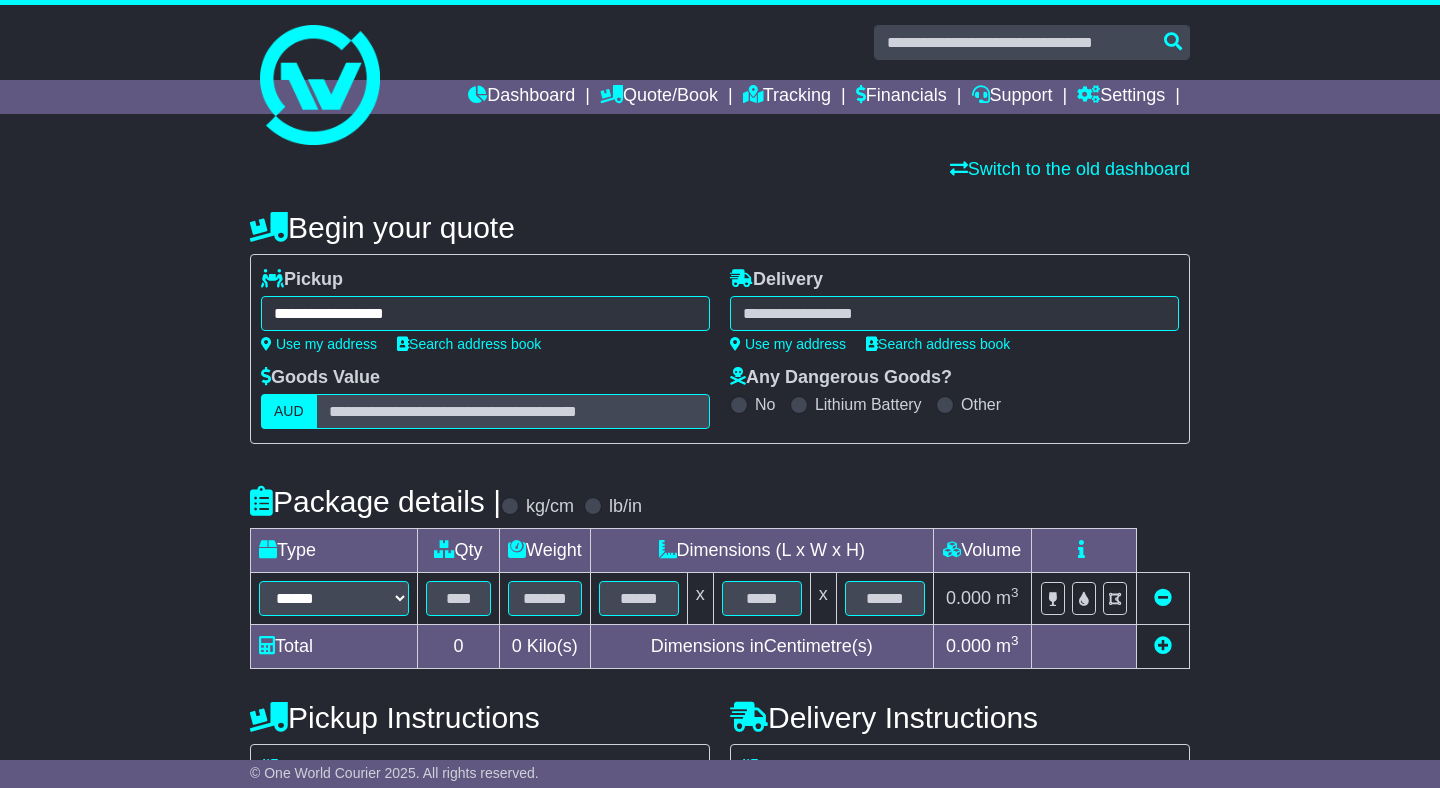 click at bounding box center [954, 313] 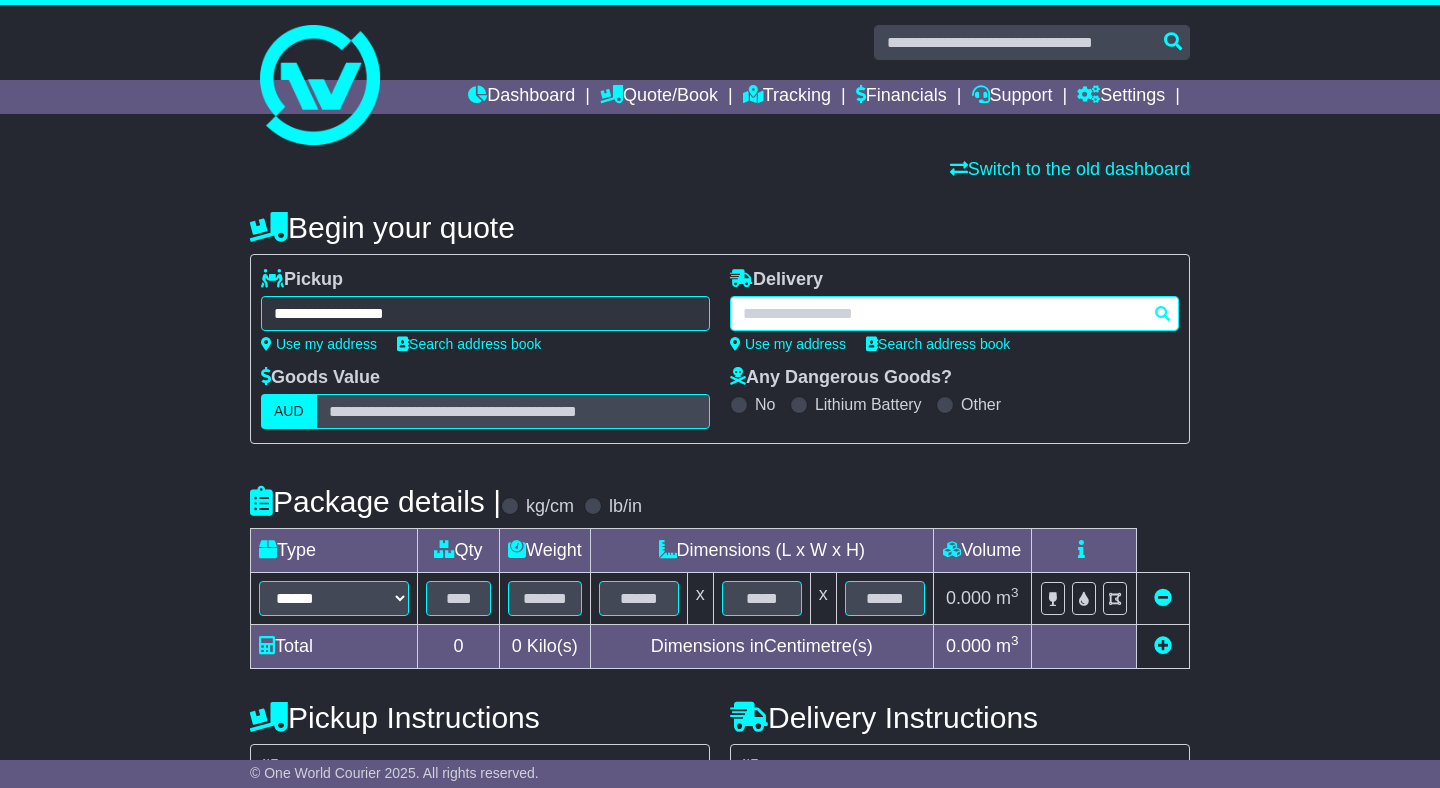 paste on "****" 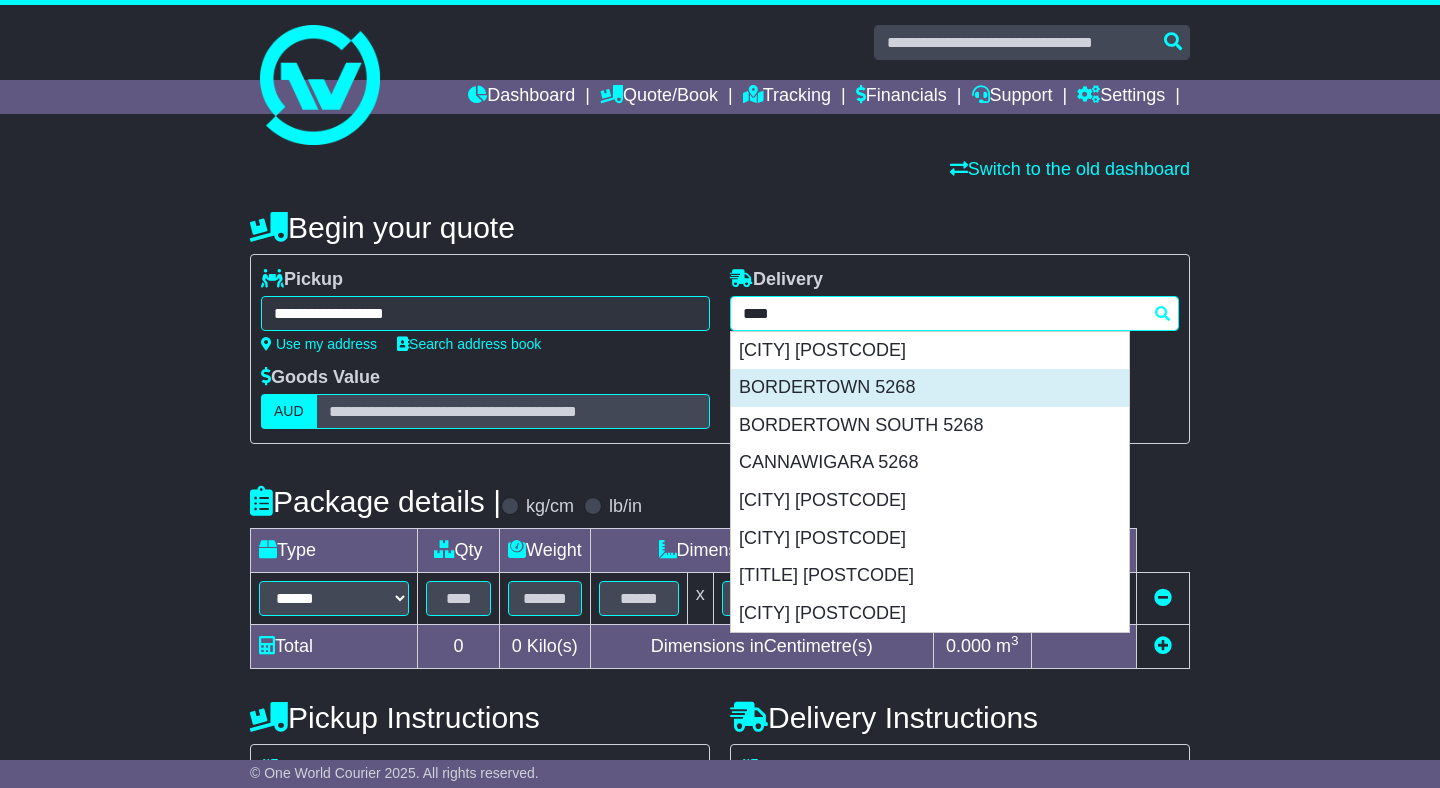 click on "BORDERTOWN 5268" at bounding box center (930, 388) 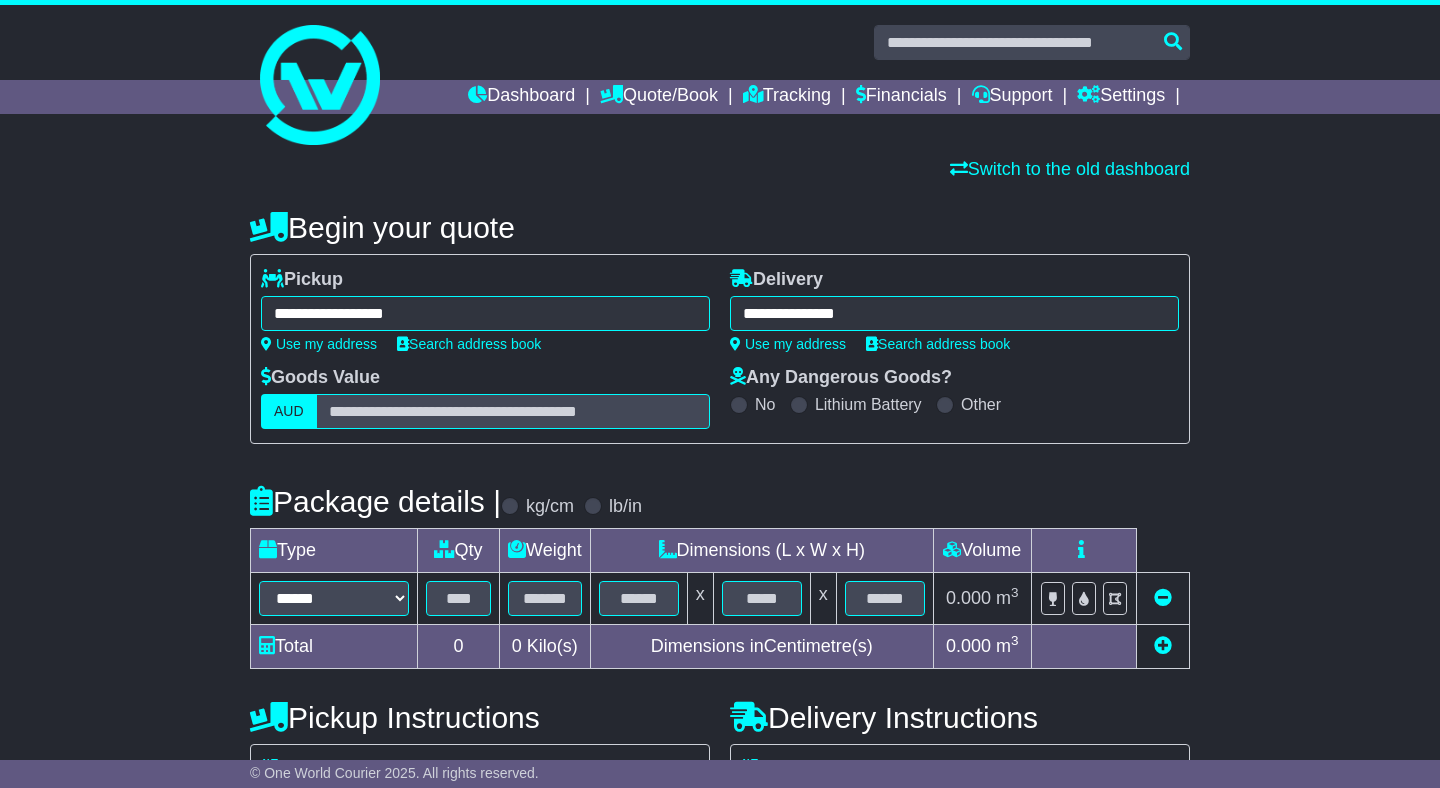 type on "**********" 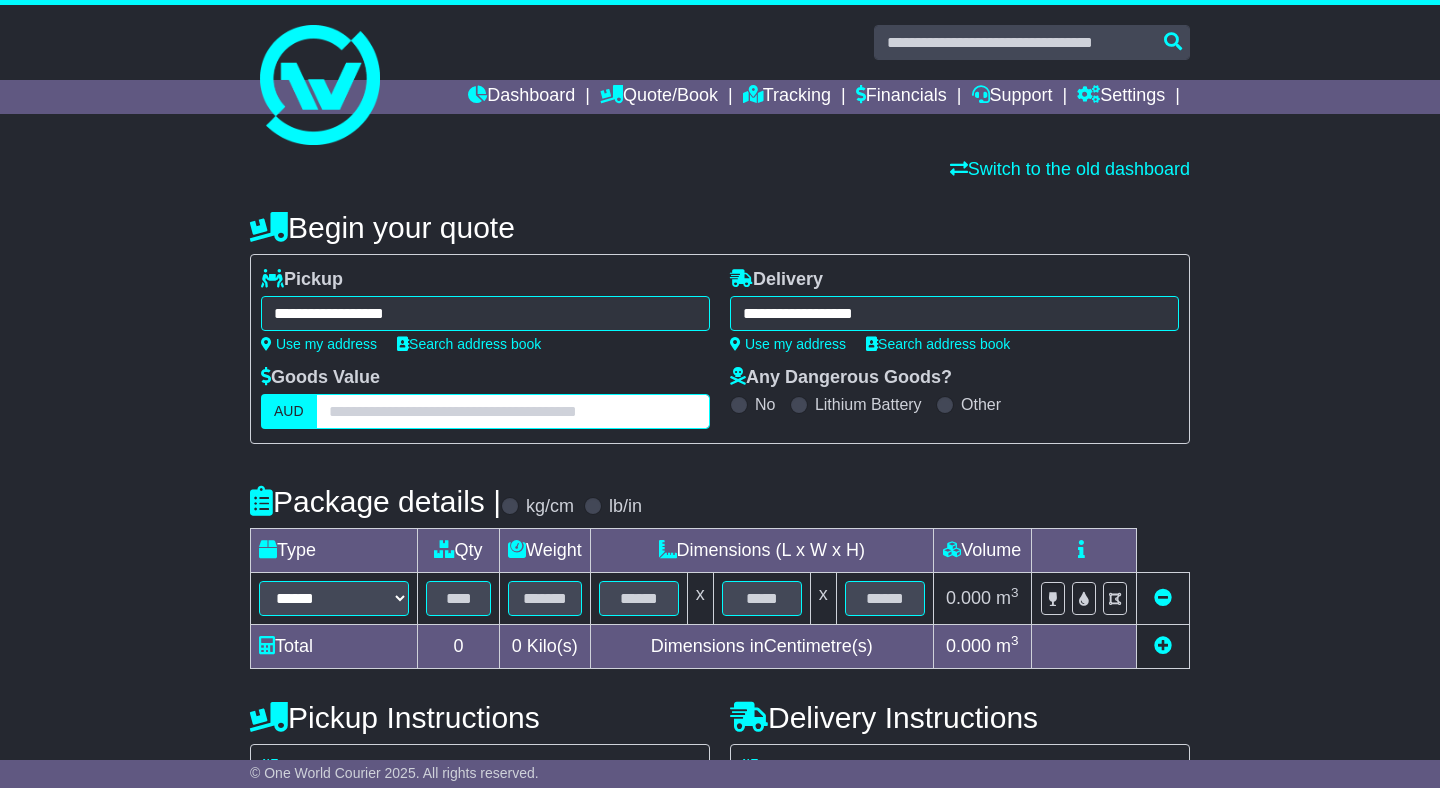 click at bounding box center [513, 411] 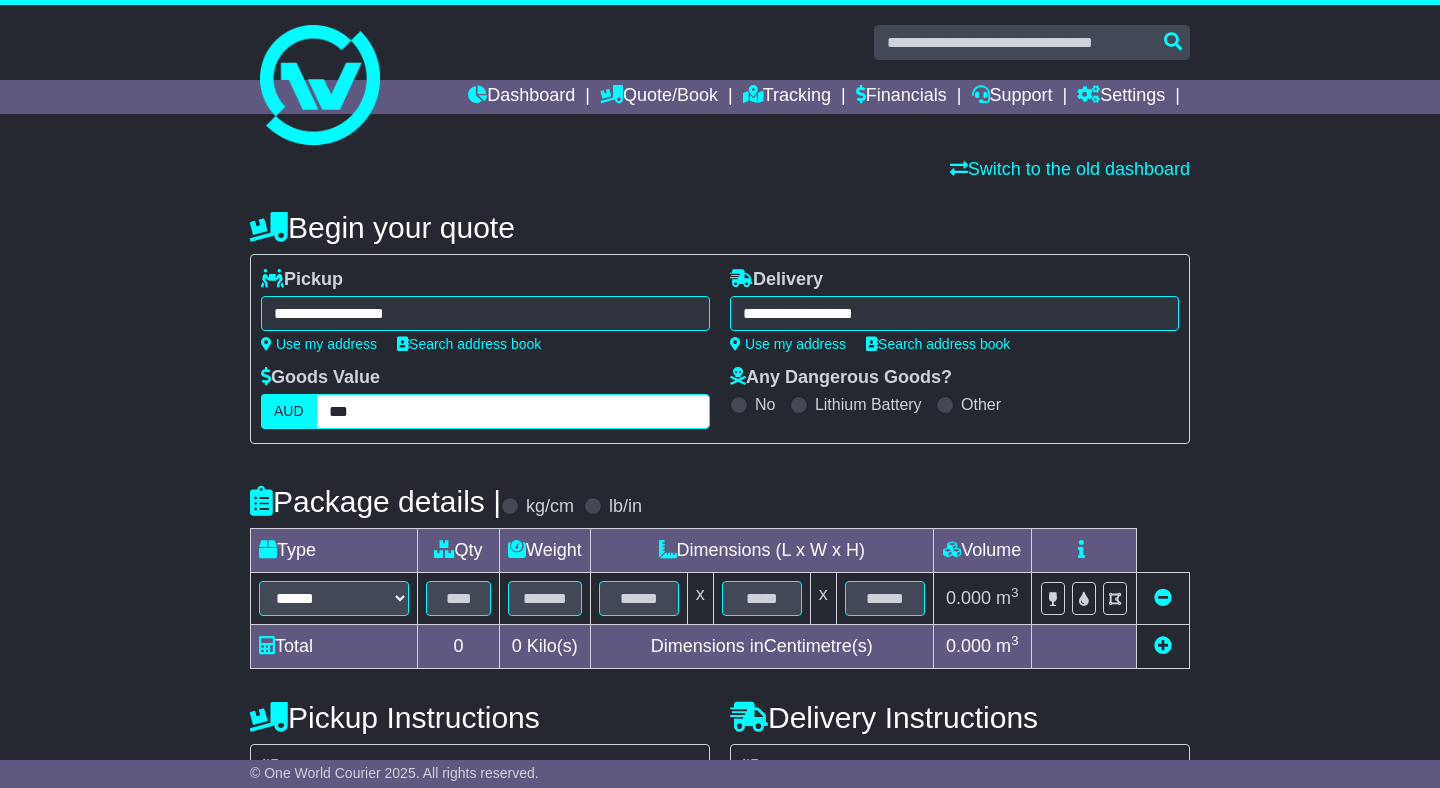 type on "***" 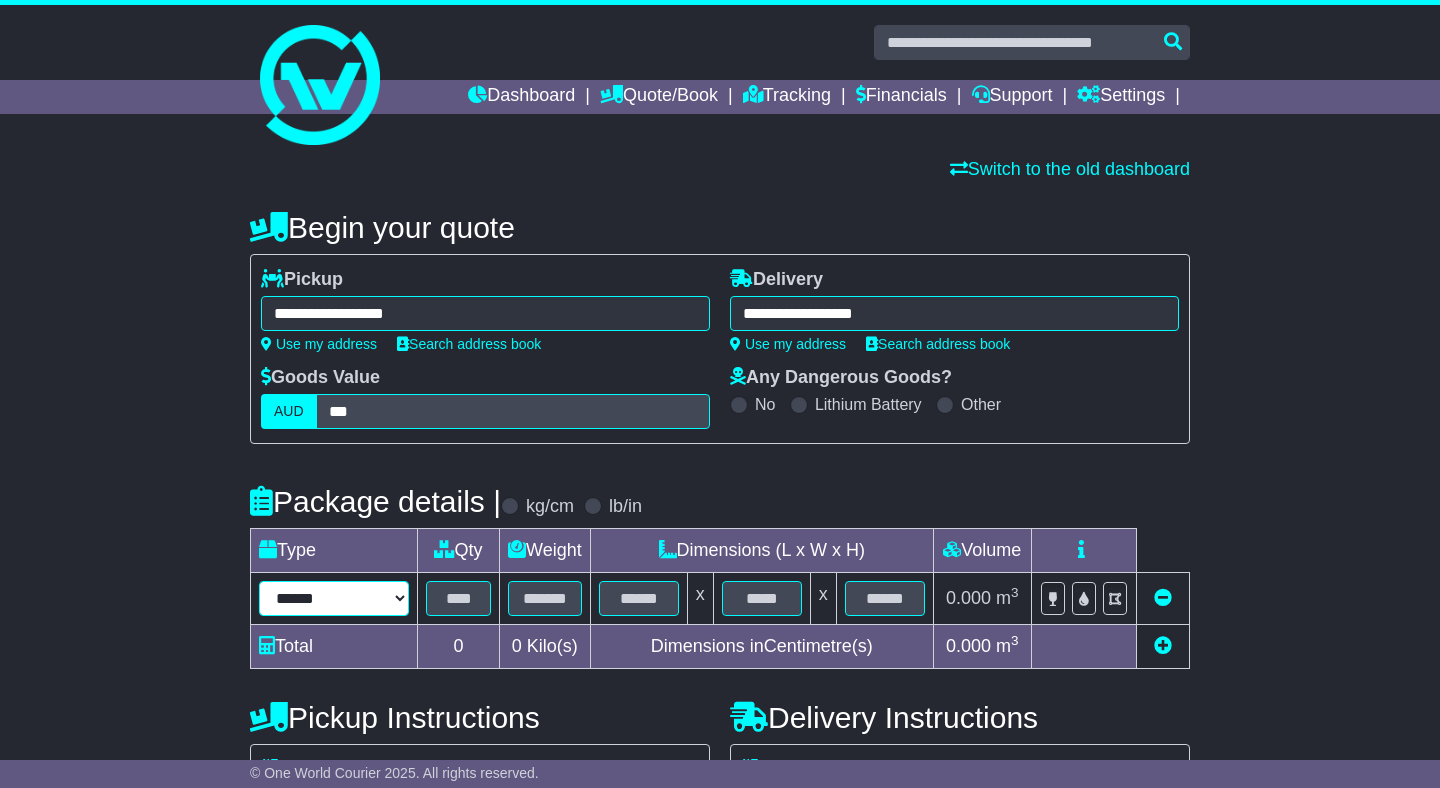click on "****** ****** *** ******** ***** **** **** ****** *** *******" at bounding box center [334, 598] 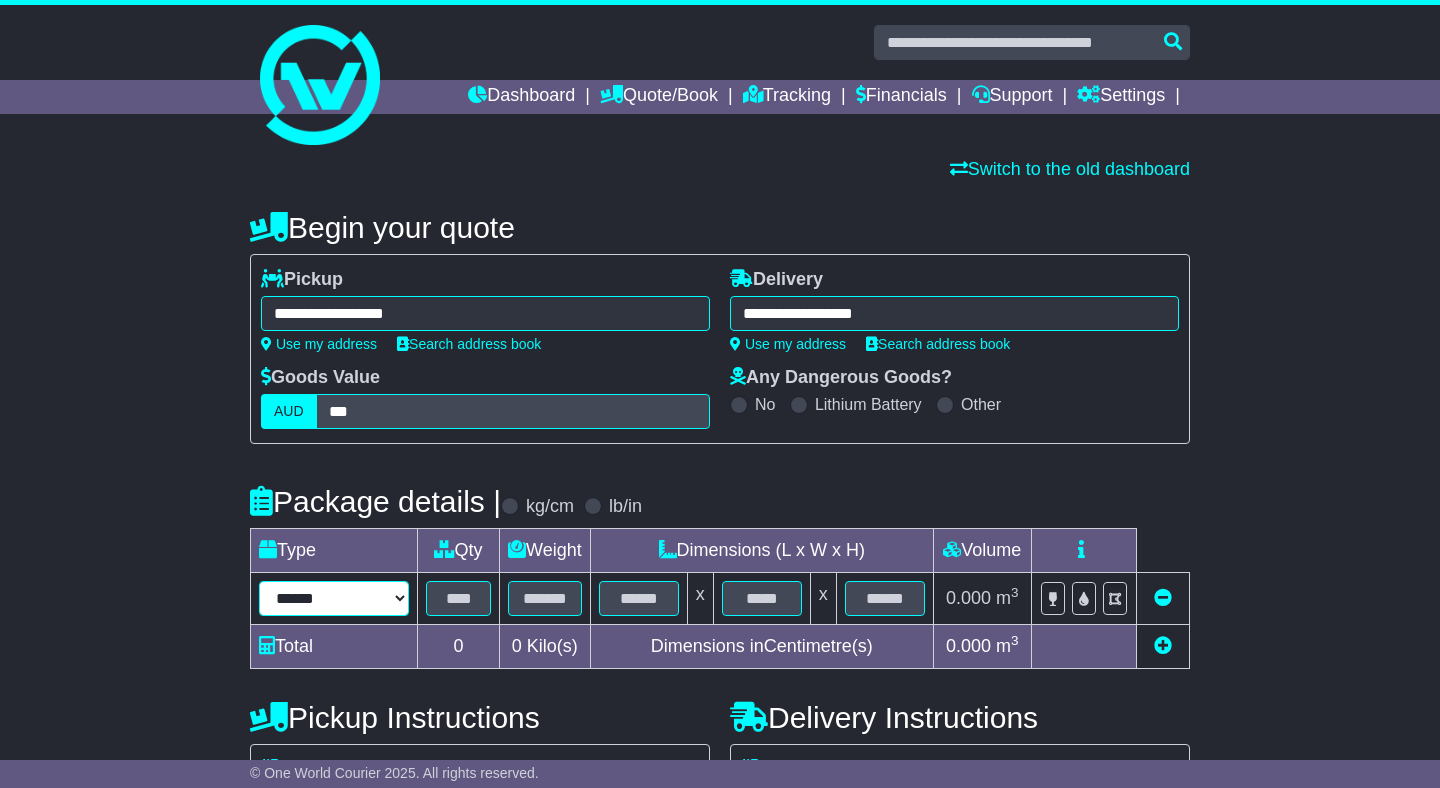 select on "****" 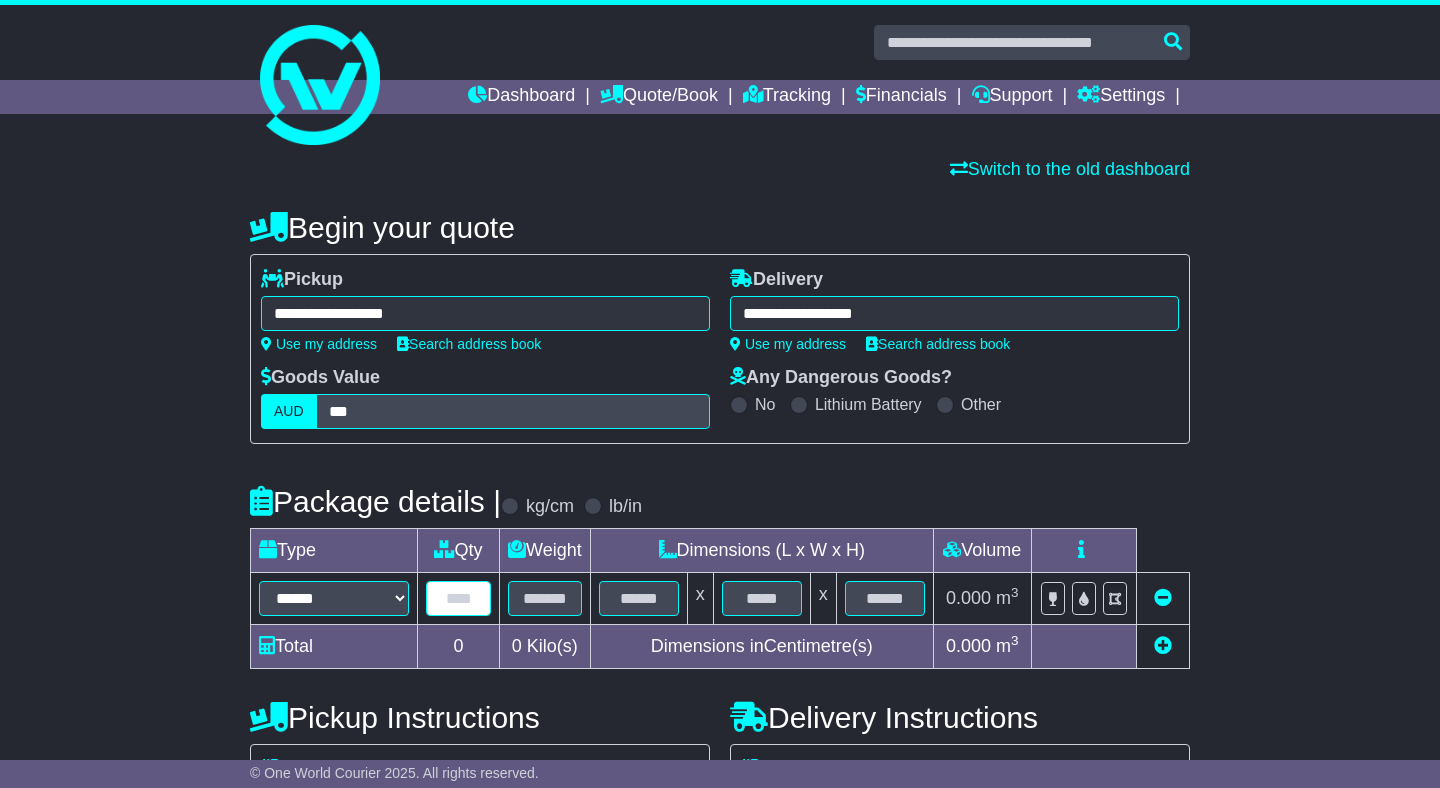click at bounding box center [458, 598] 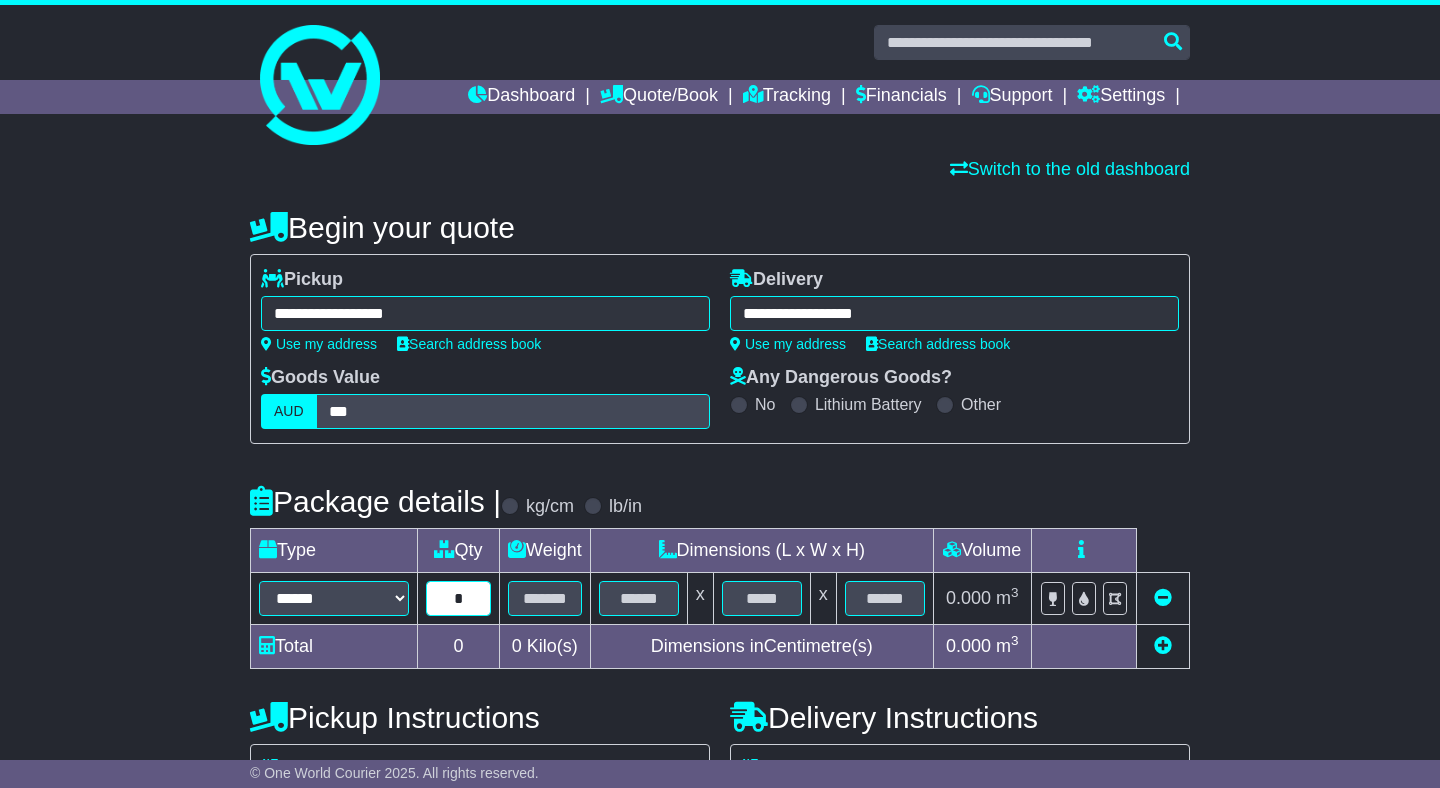 type on "*" 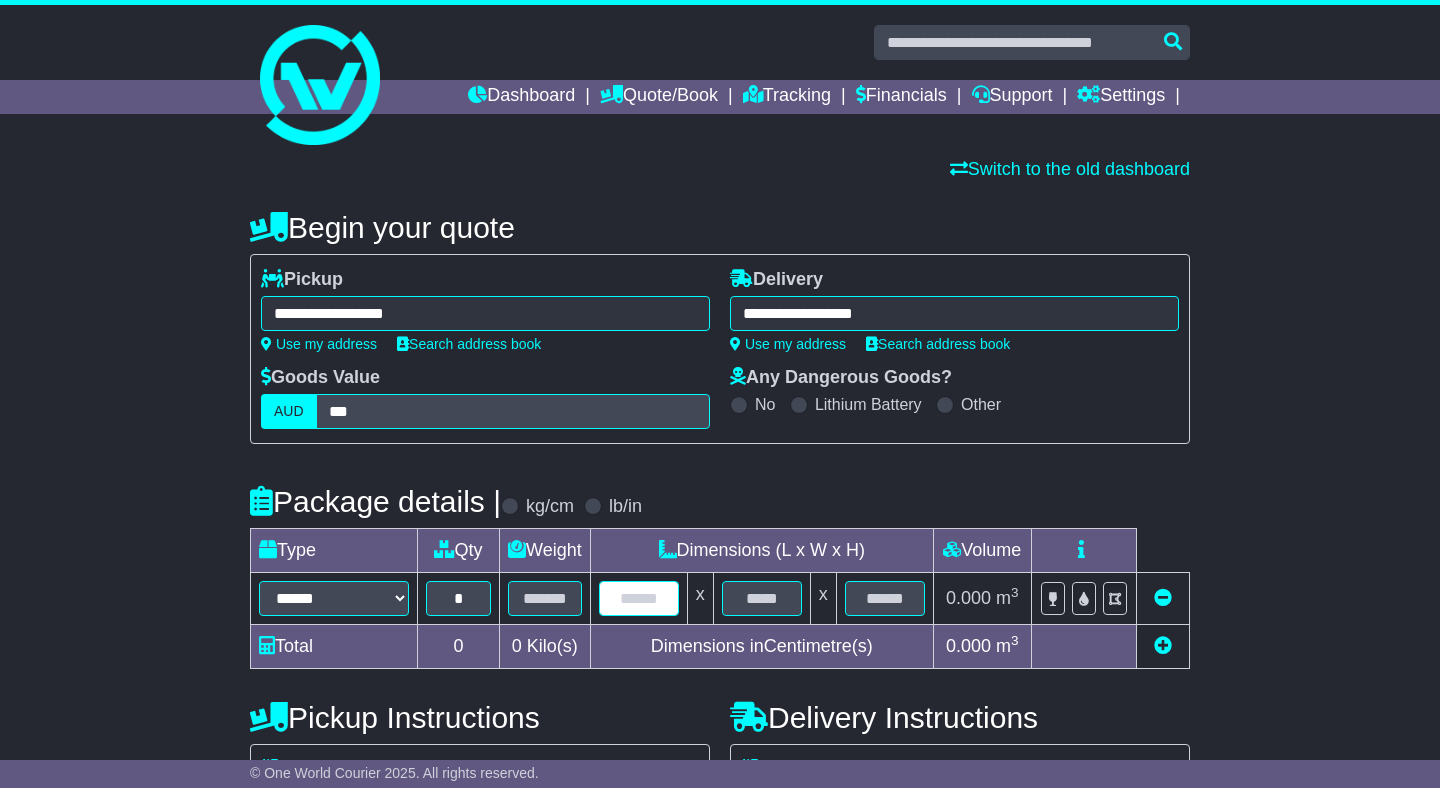 click at bounding box center [639, 598] 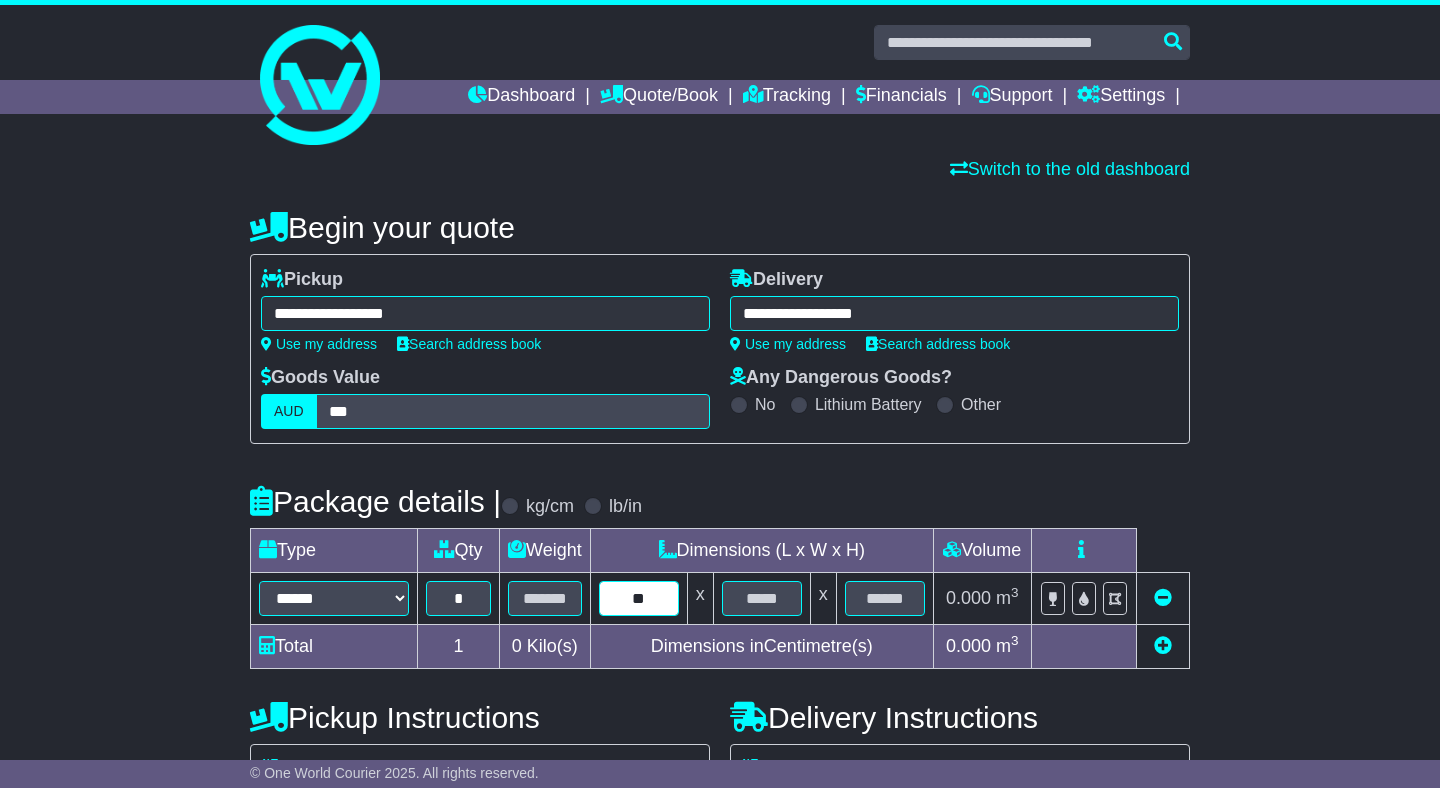 type on "**" 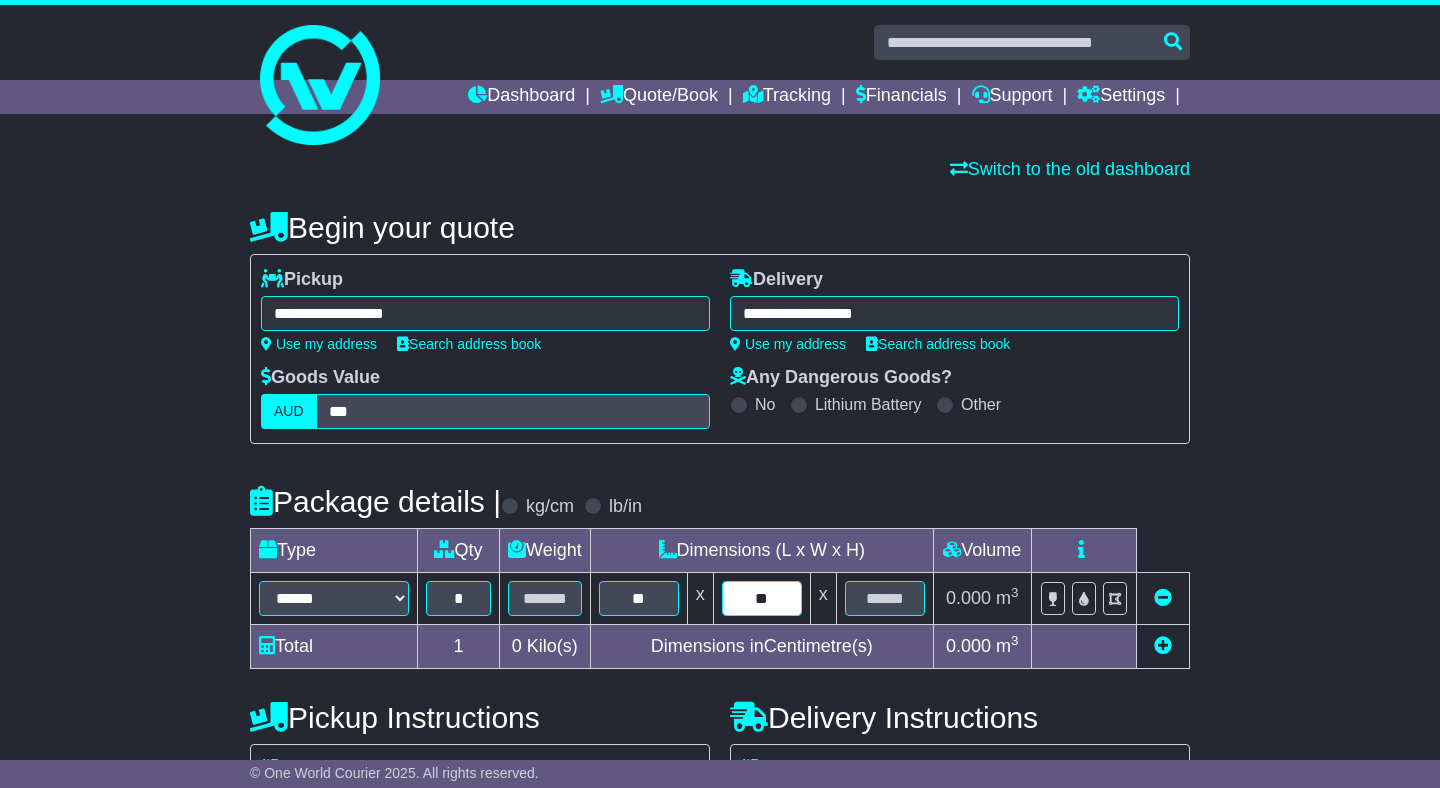 type on "**" 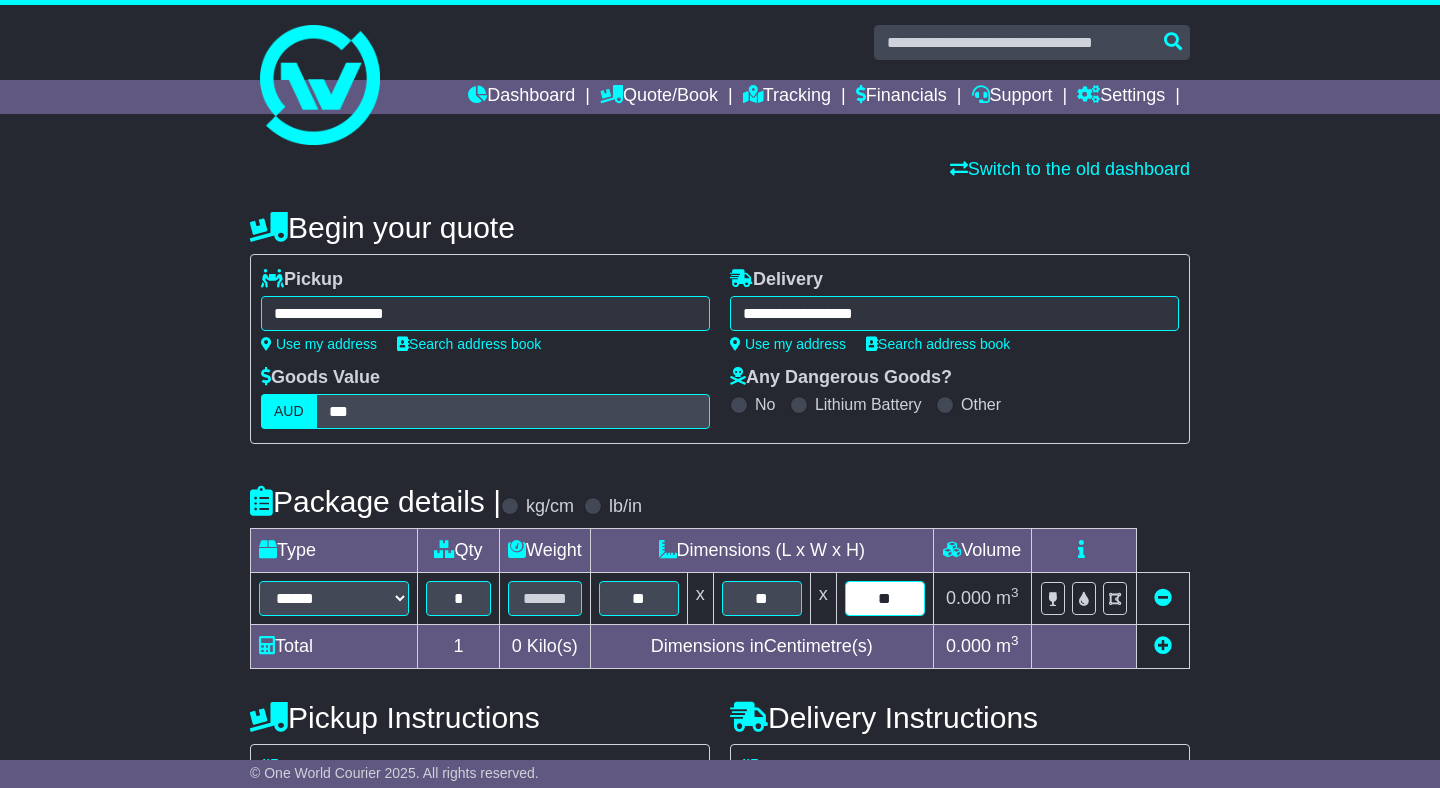 type on "**" 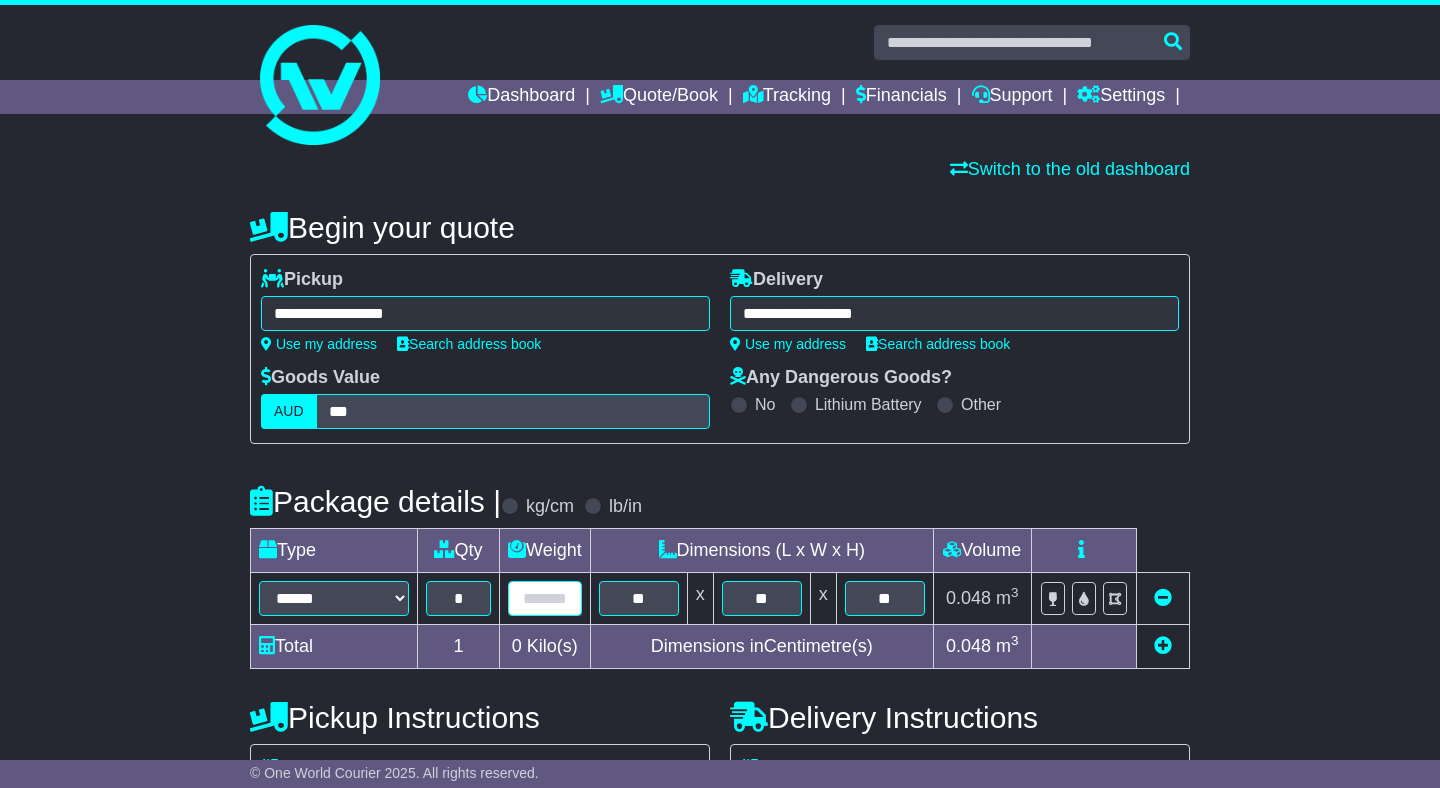 click at bounding box center (545, 598) 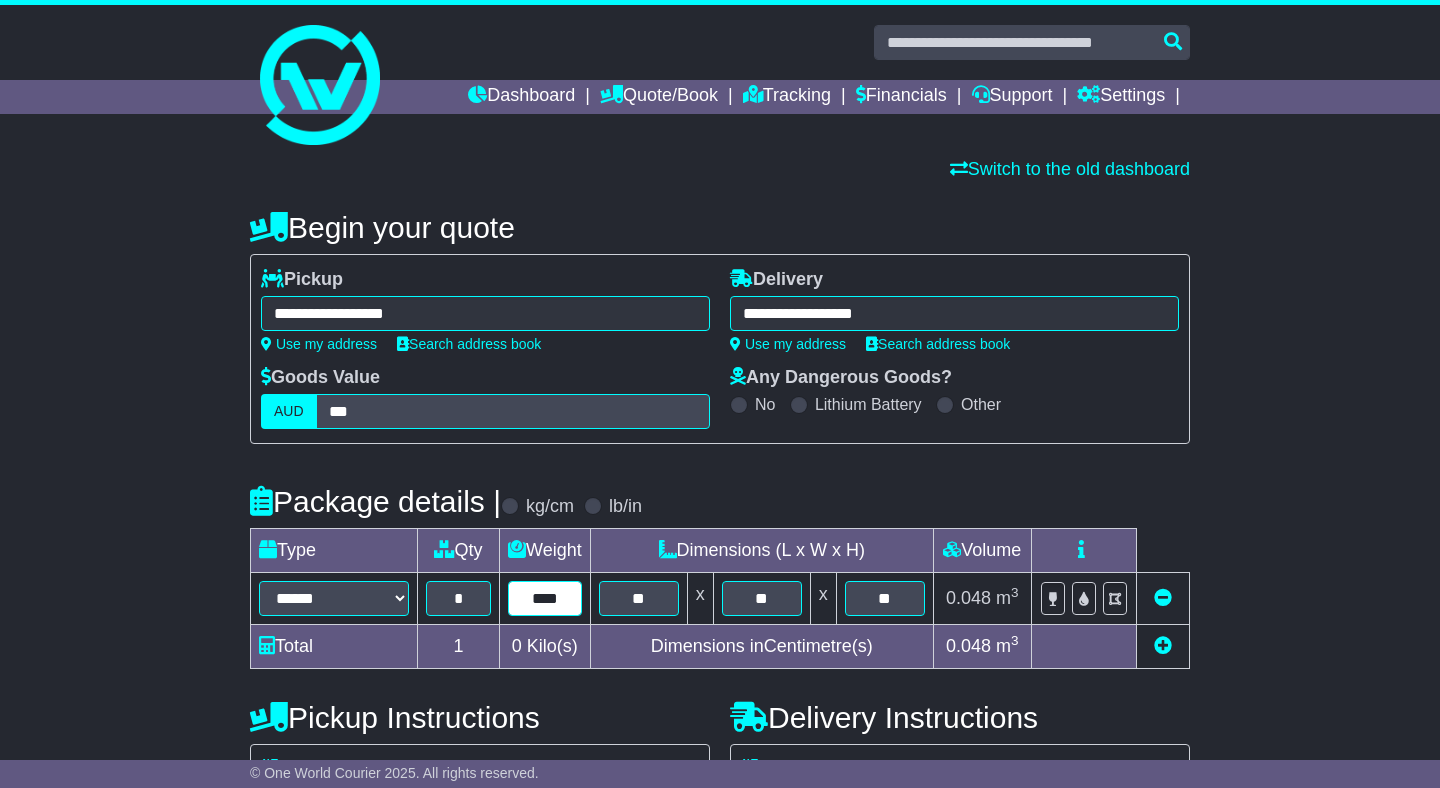 type on "****" 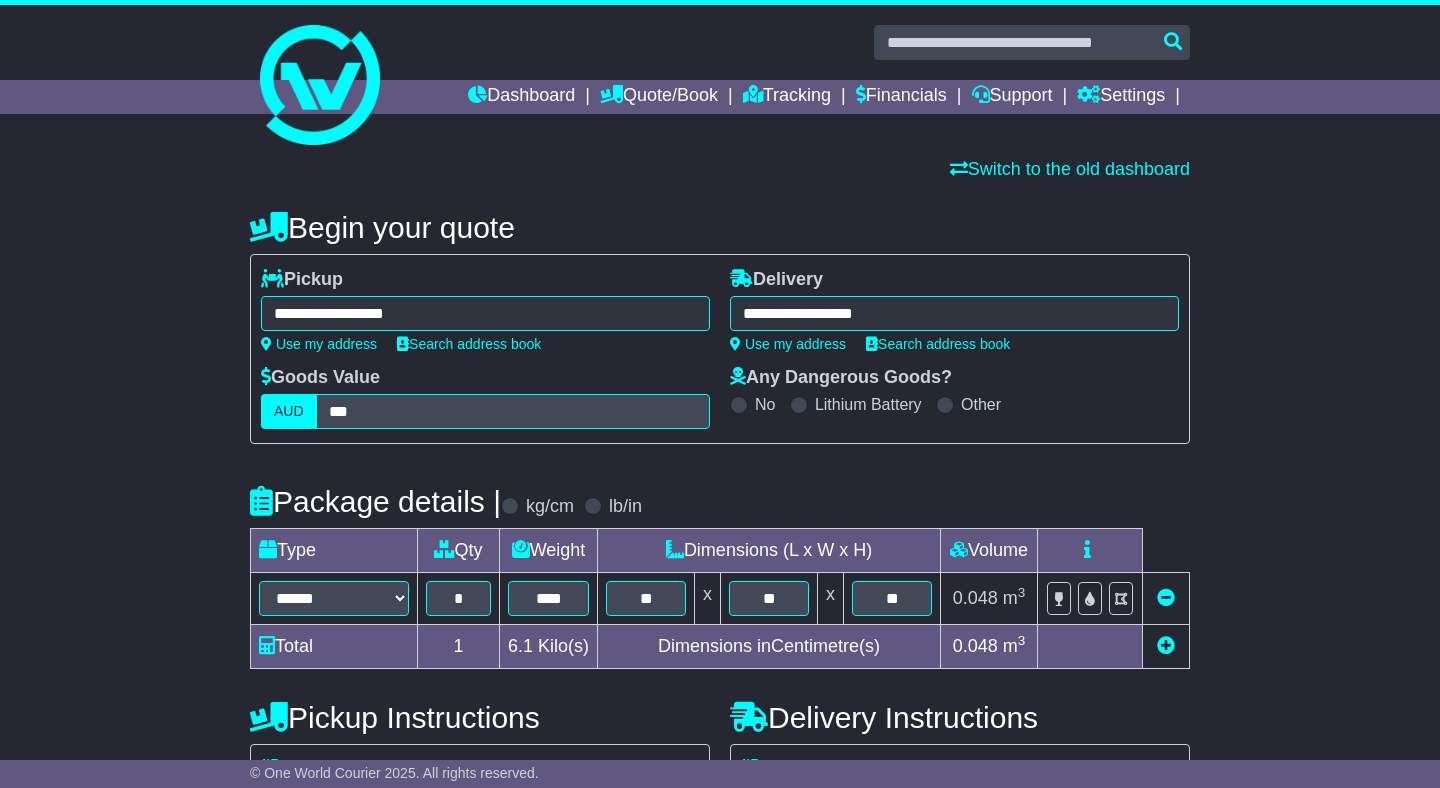 drag, startPoint x: 1225, startPoint y: 657, endPoint x: 1210, endPoint y: 642, distance: 21.213203 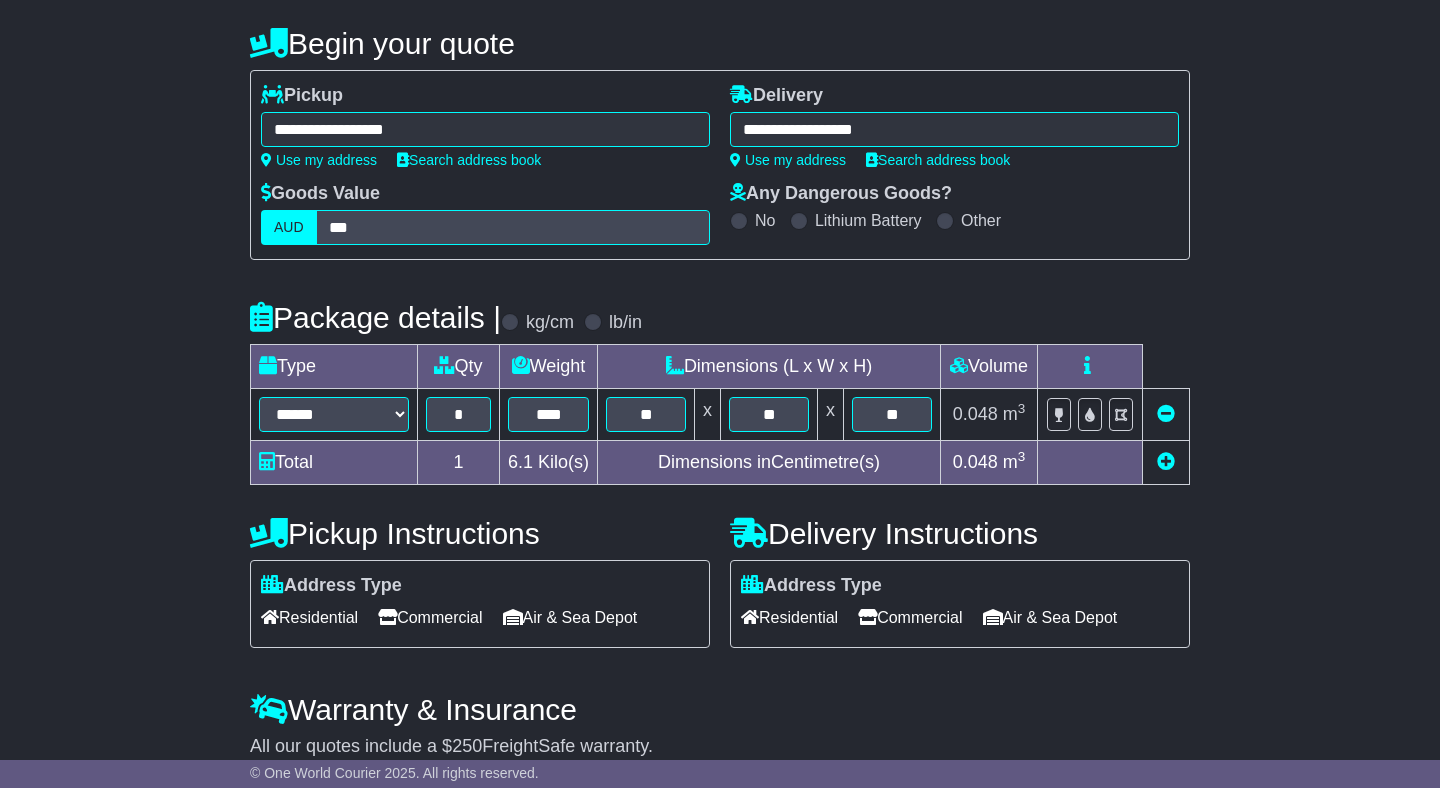 scroll, scrollTop: 299, scrollLeft: 0, axis: vertical 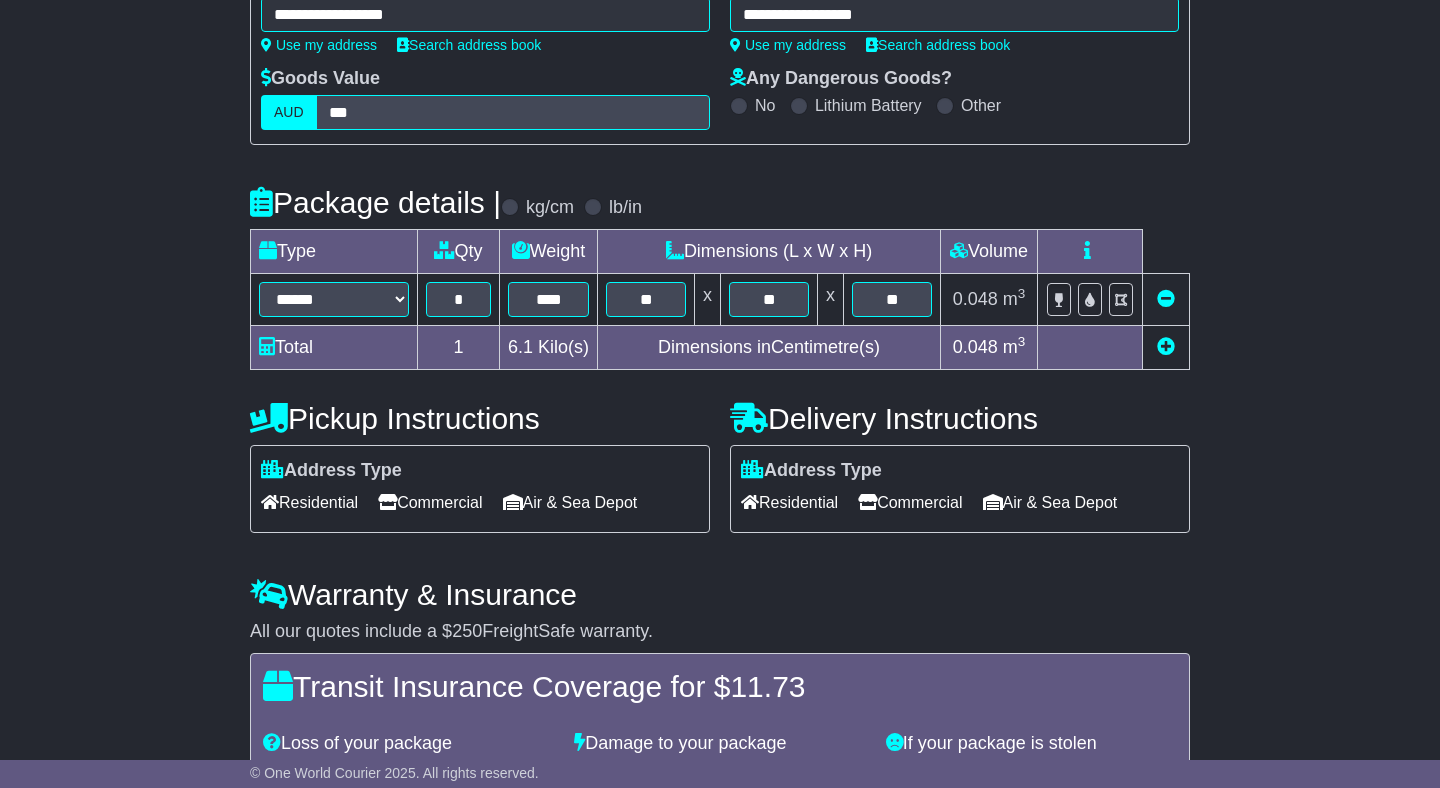 click on "Address Type
Residential
Commercial
Air & Sea Depot" at bounding box center [480, 489] 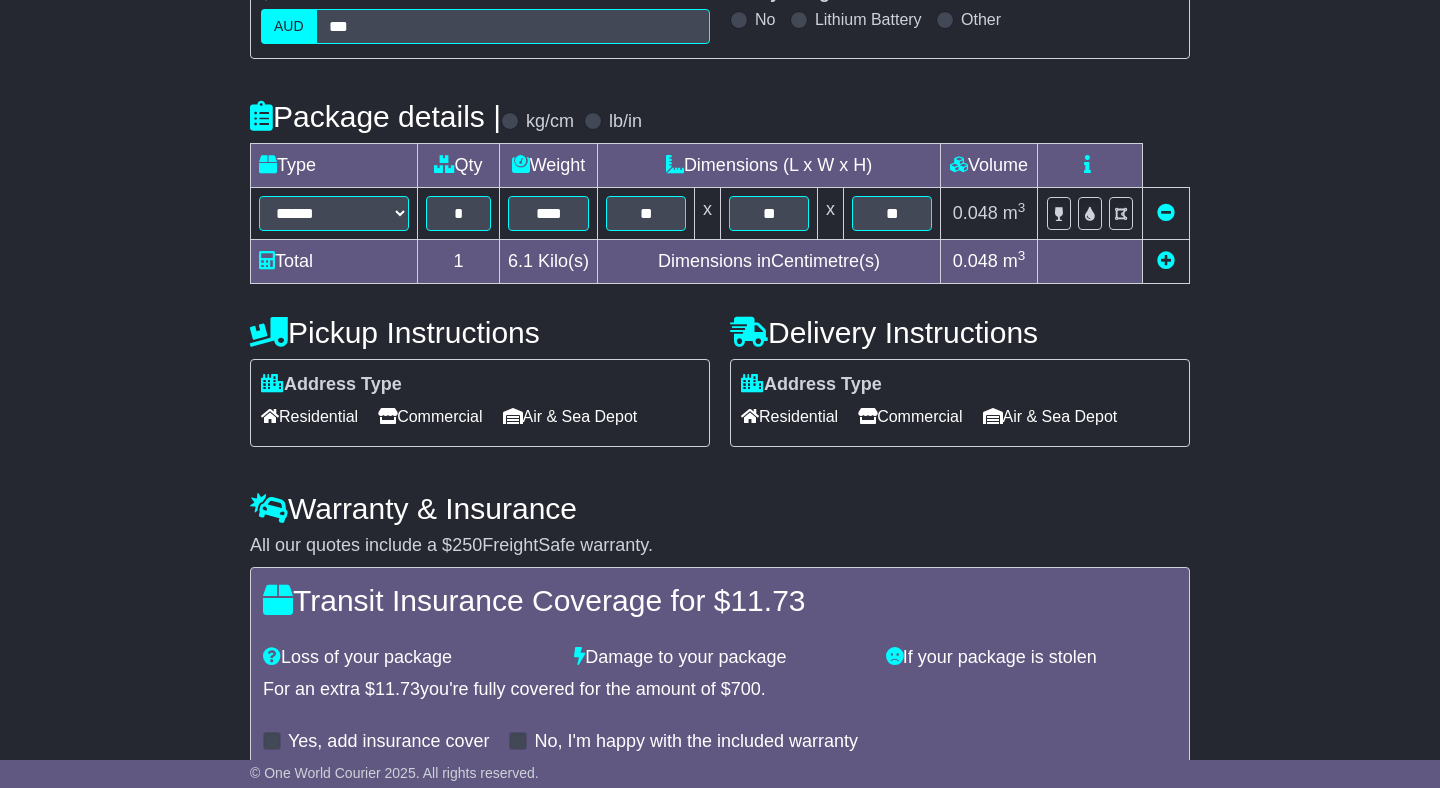 scroll, scrollTop: 489, scrollLeft: 0, axis: vertical 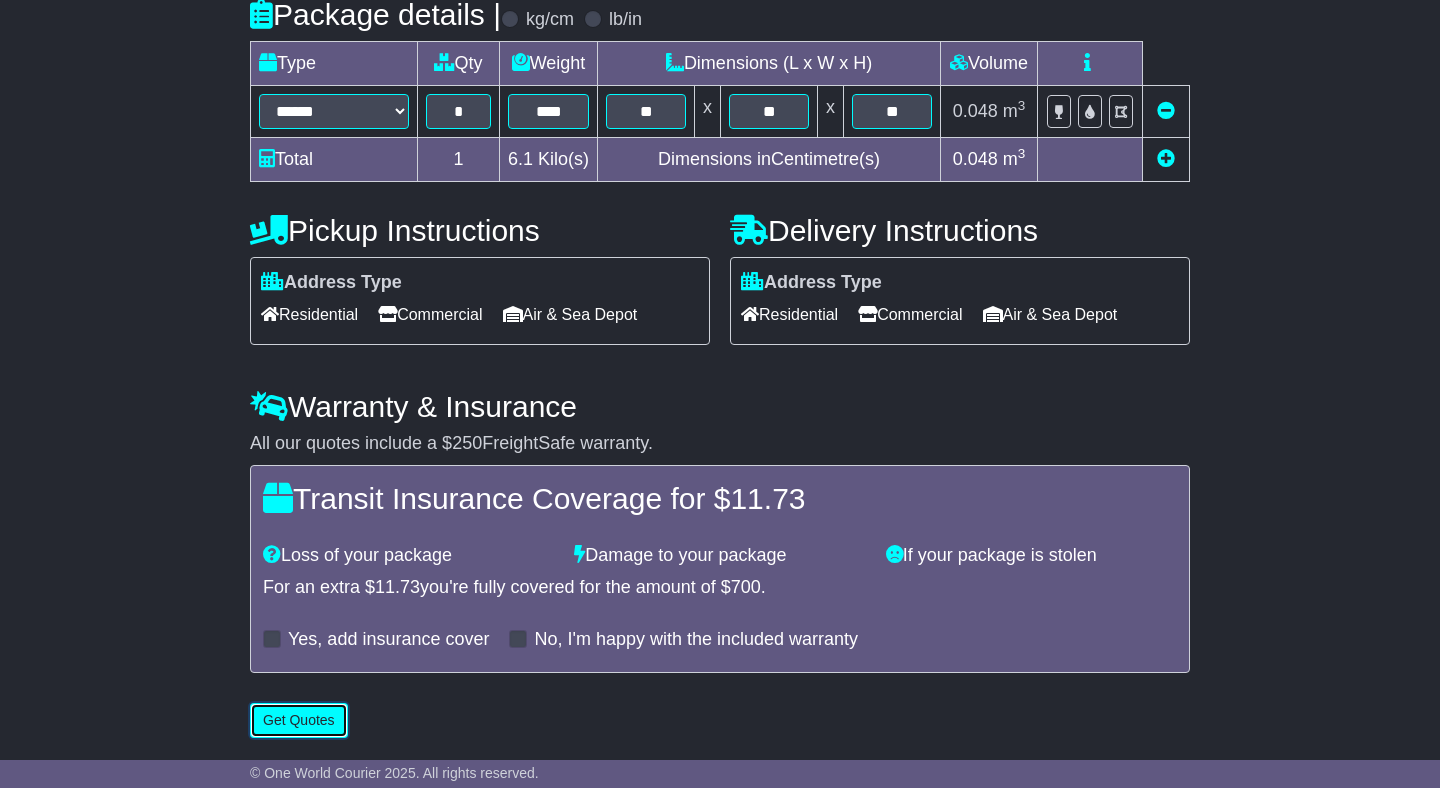 click on "Get Quotes" at bounding box center [299, 720] 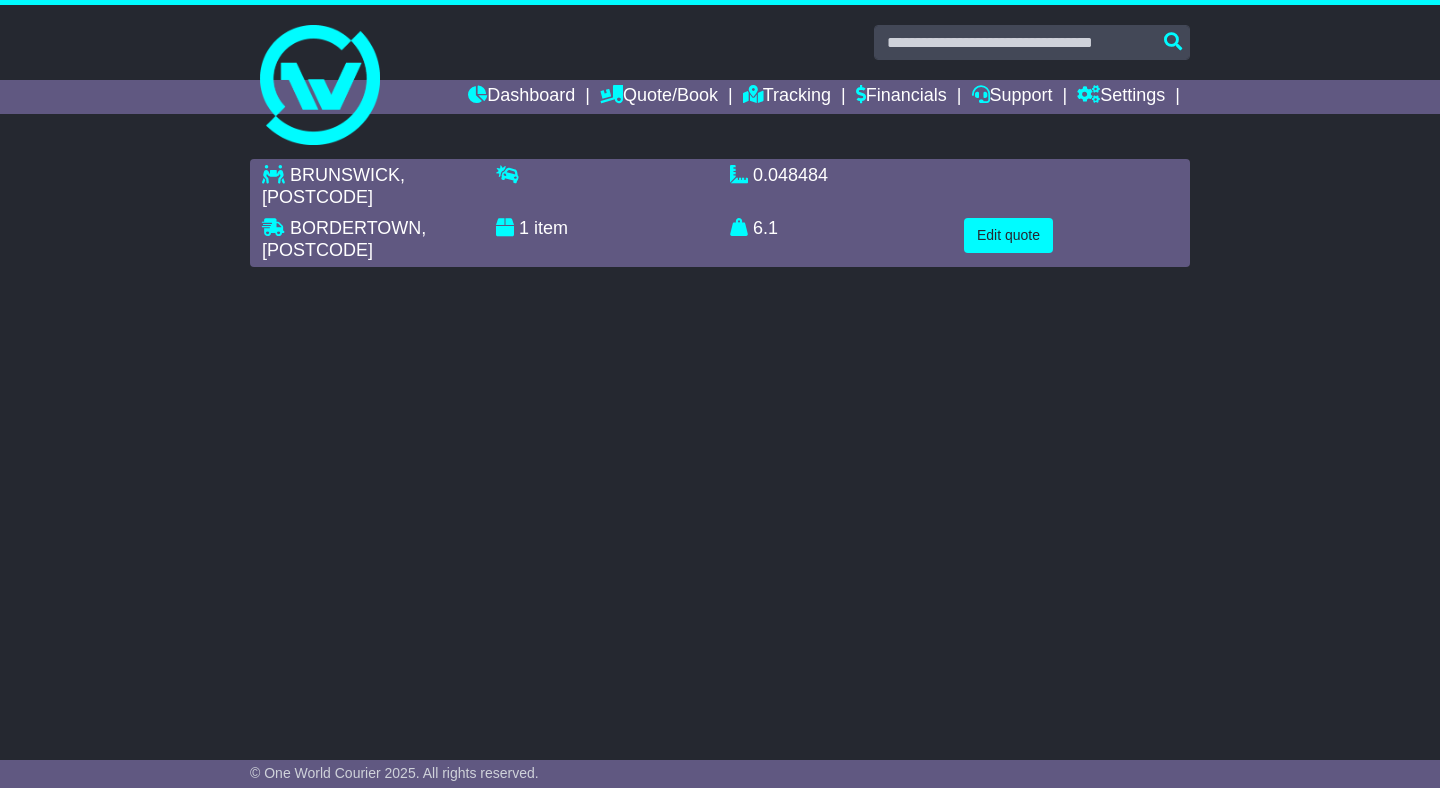scroll, scrollTop: 0, scrollLeft: 0, axis: both 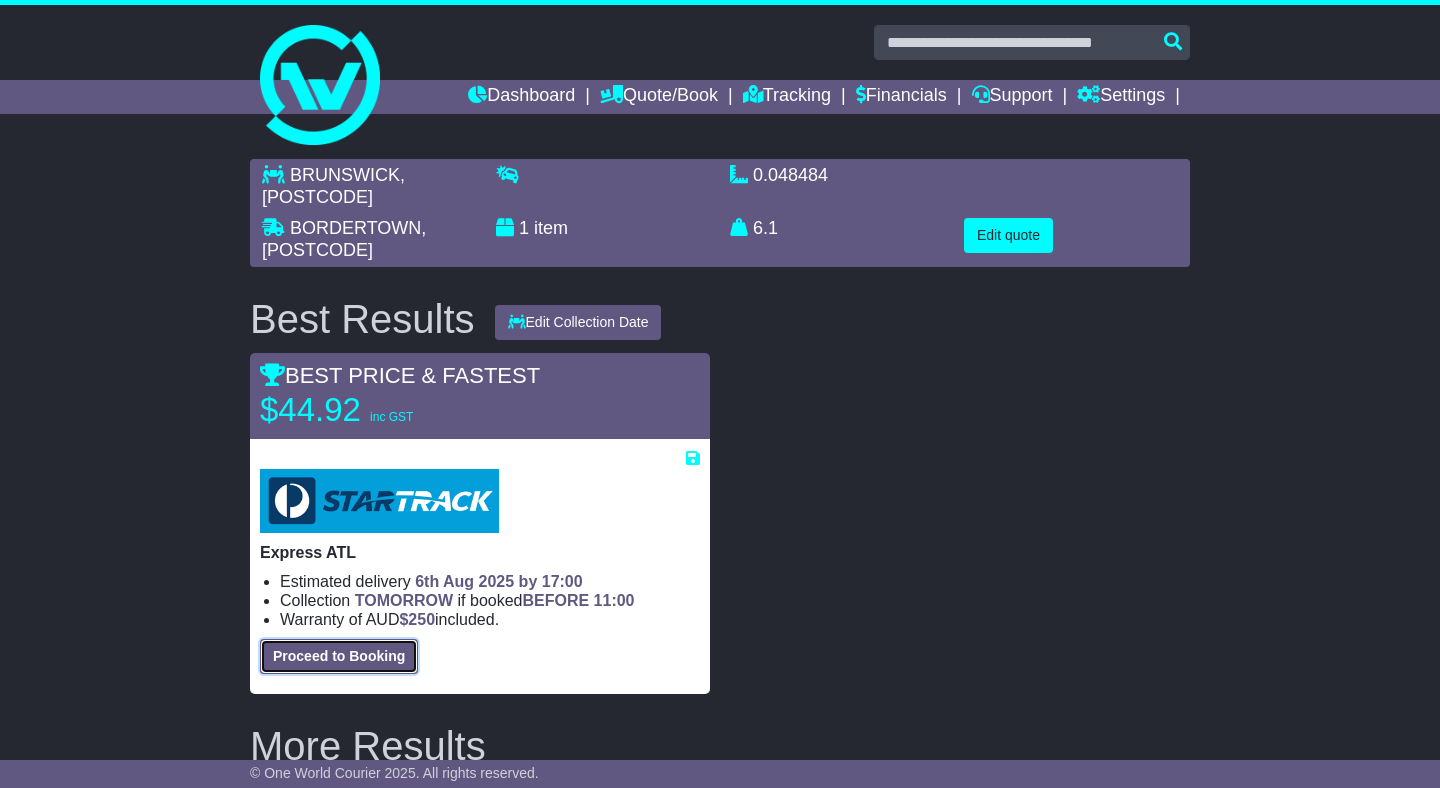 click on "Proceed to Booking" at bounding box center [339, 656] 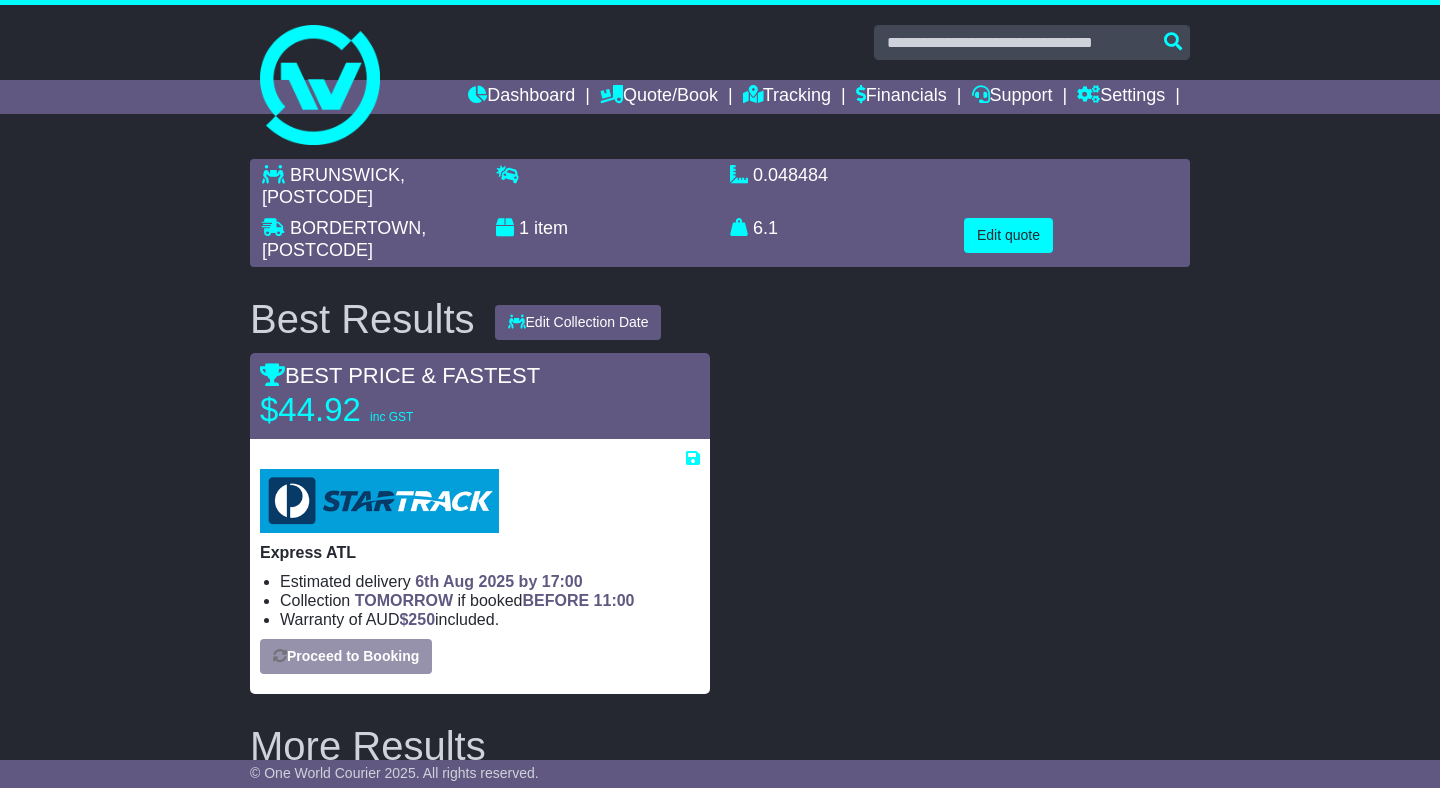 select on "****" 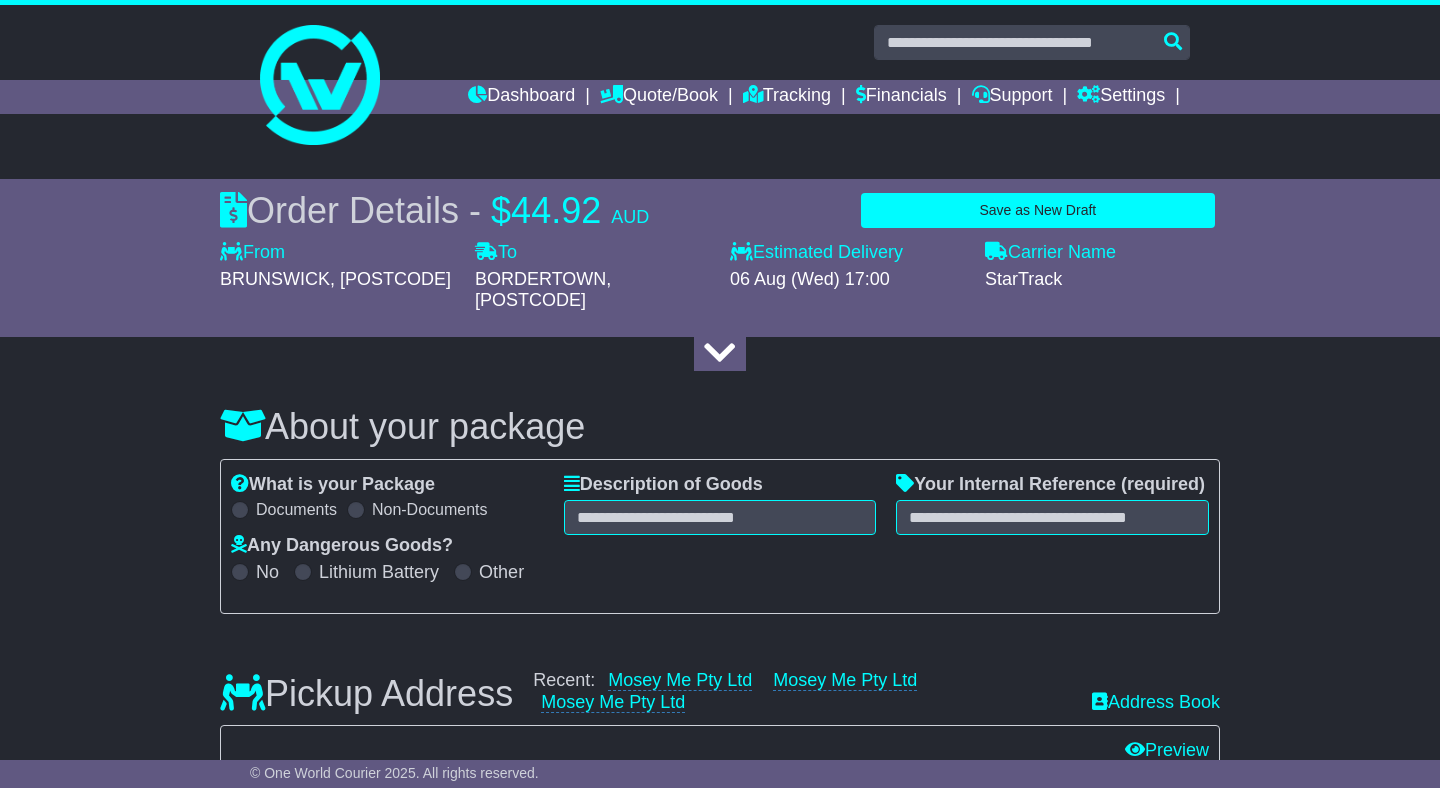 select 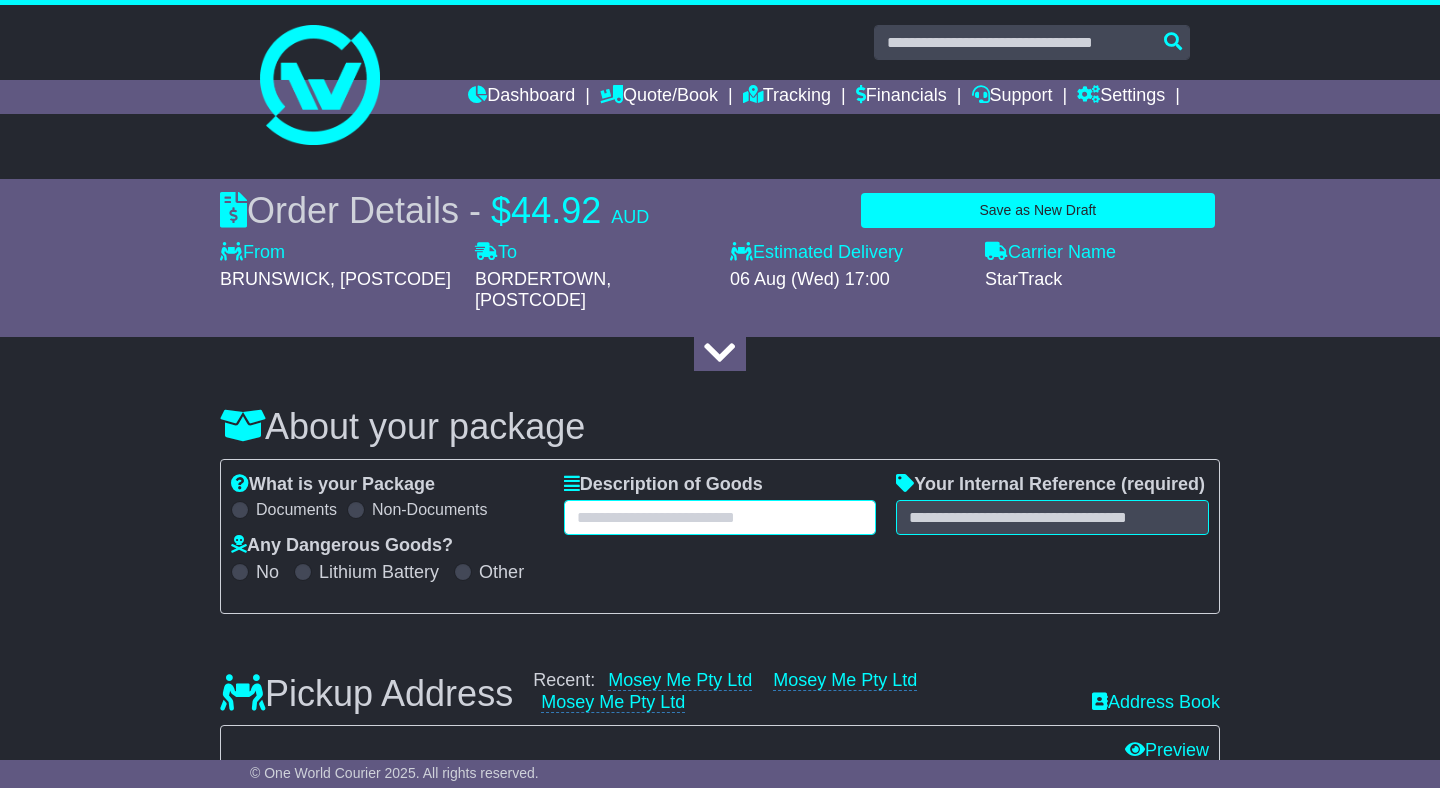 click at bounding box center (720, 517) 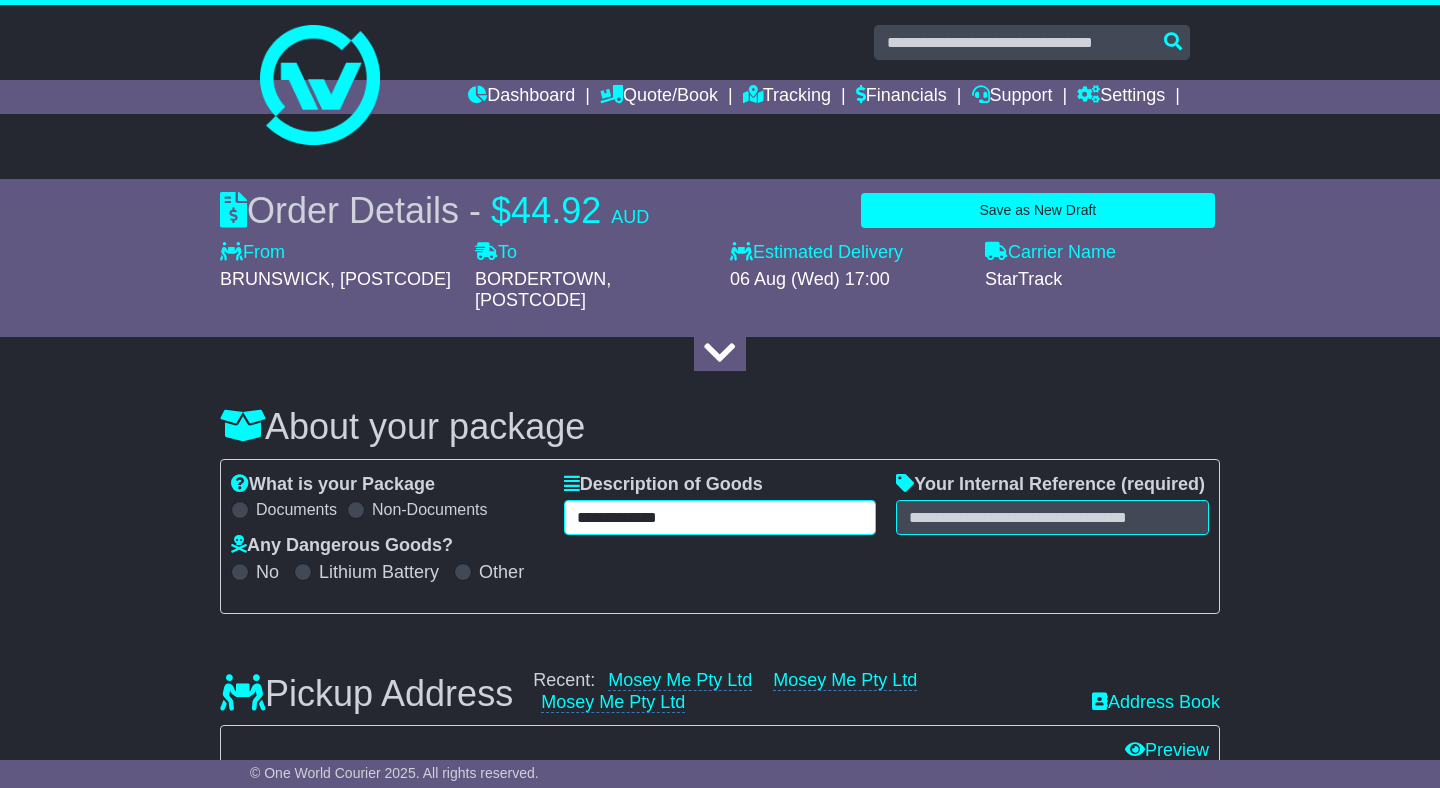 type on "**********" 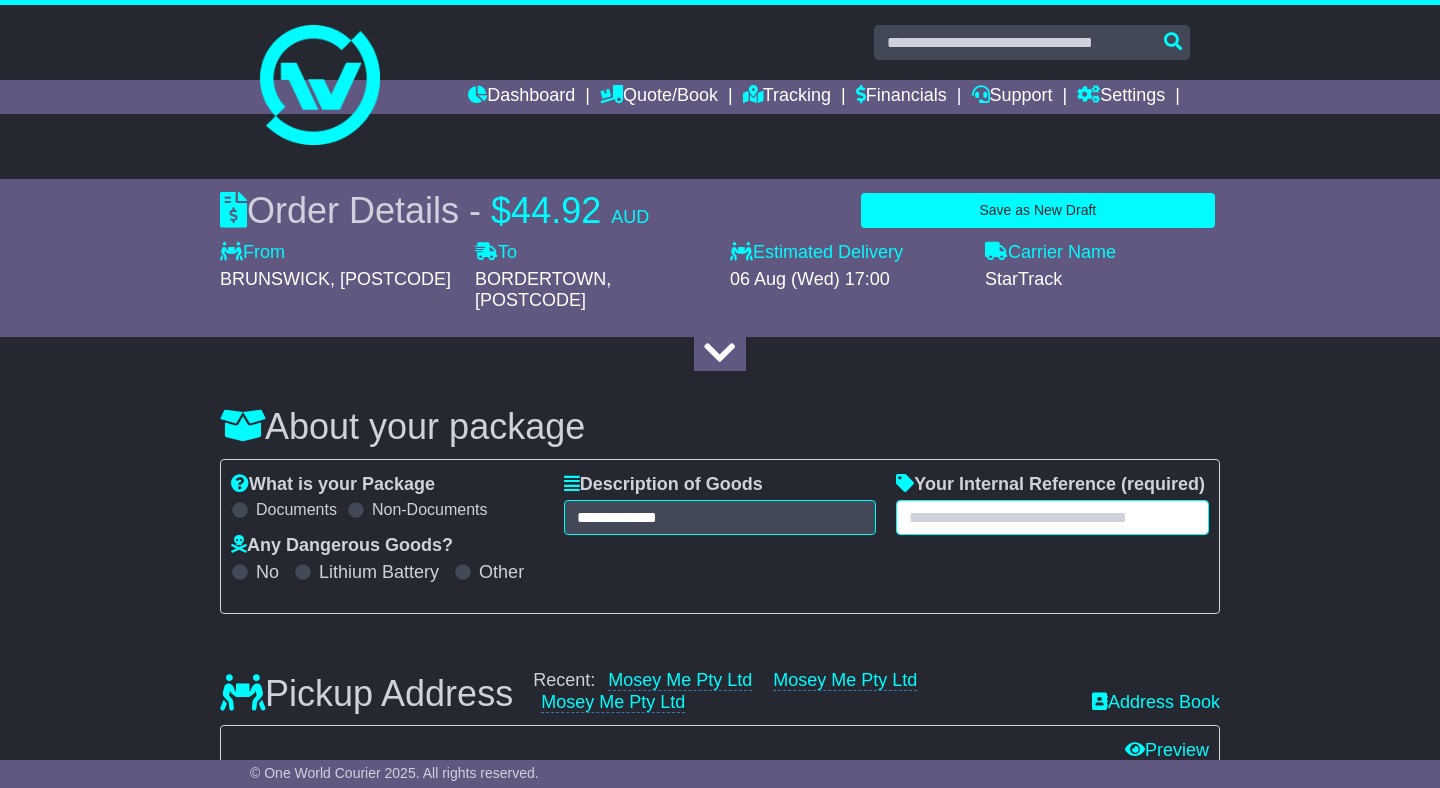 click at bounding box center (1052, 517) 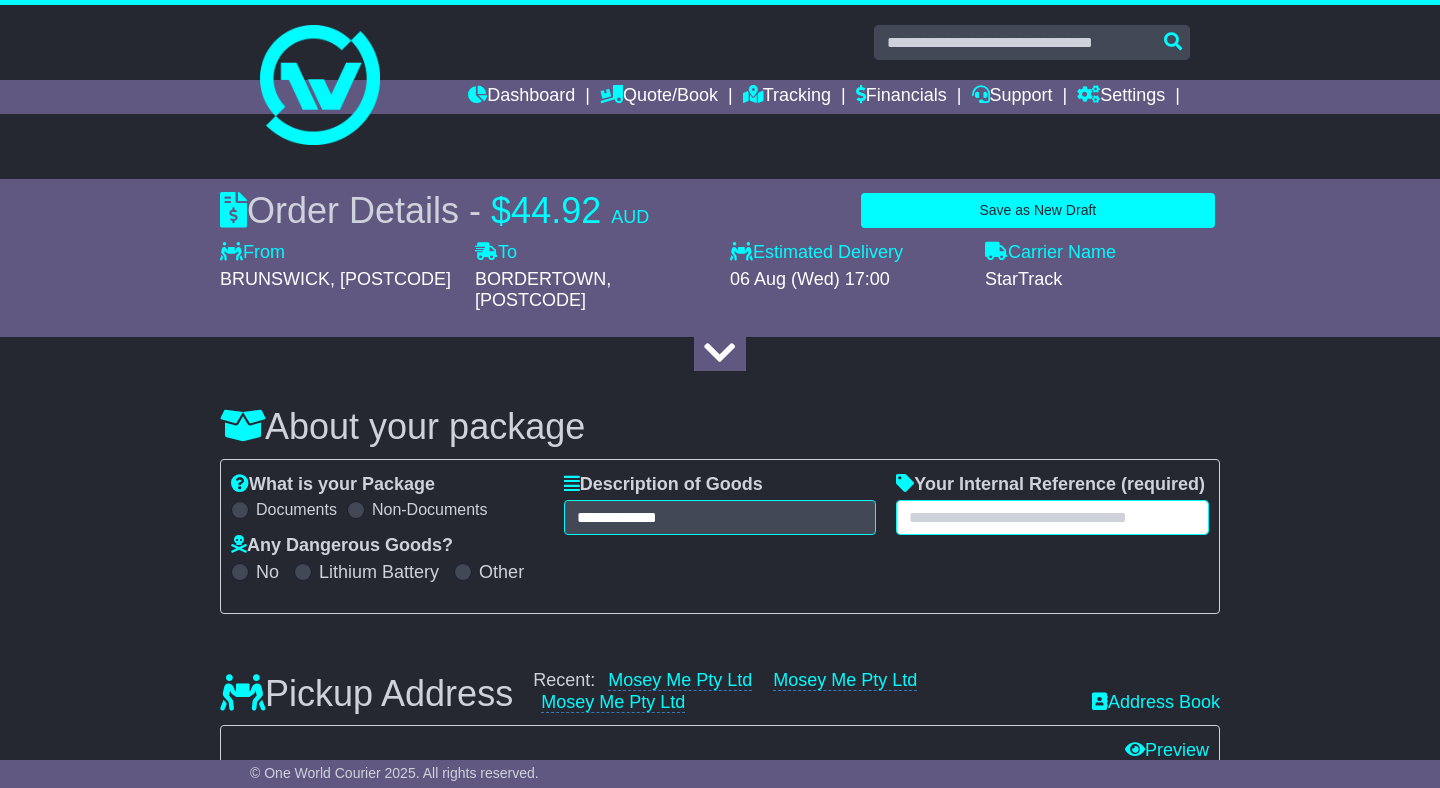 click at bounding box center [1052, 517] 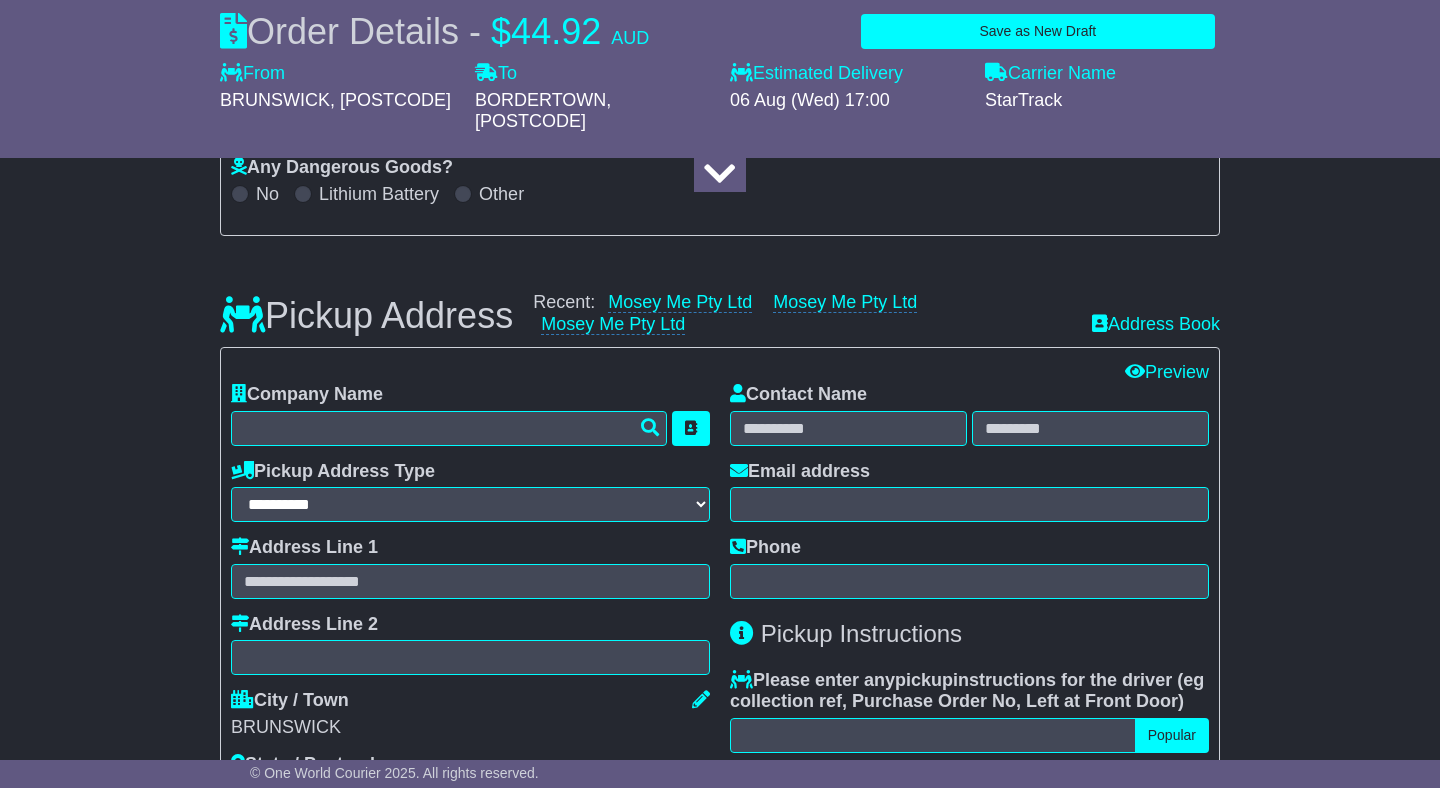 scroll, scrollTop: 401, scrollLeft: 0, axis: vertical 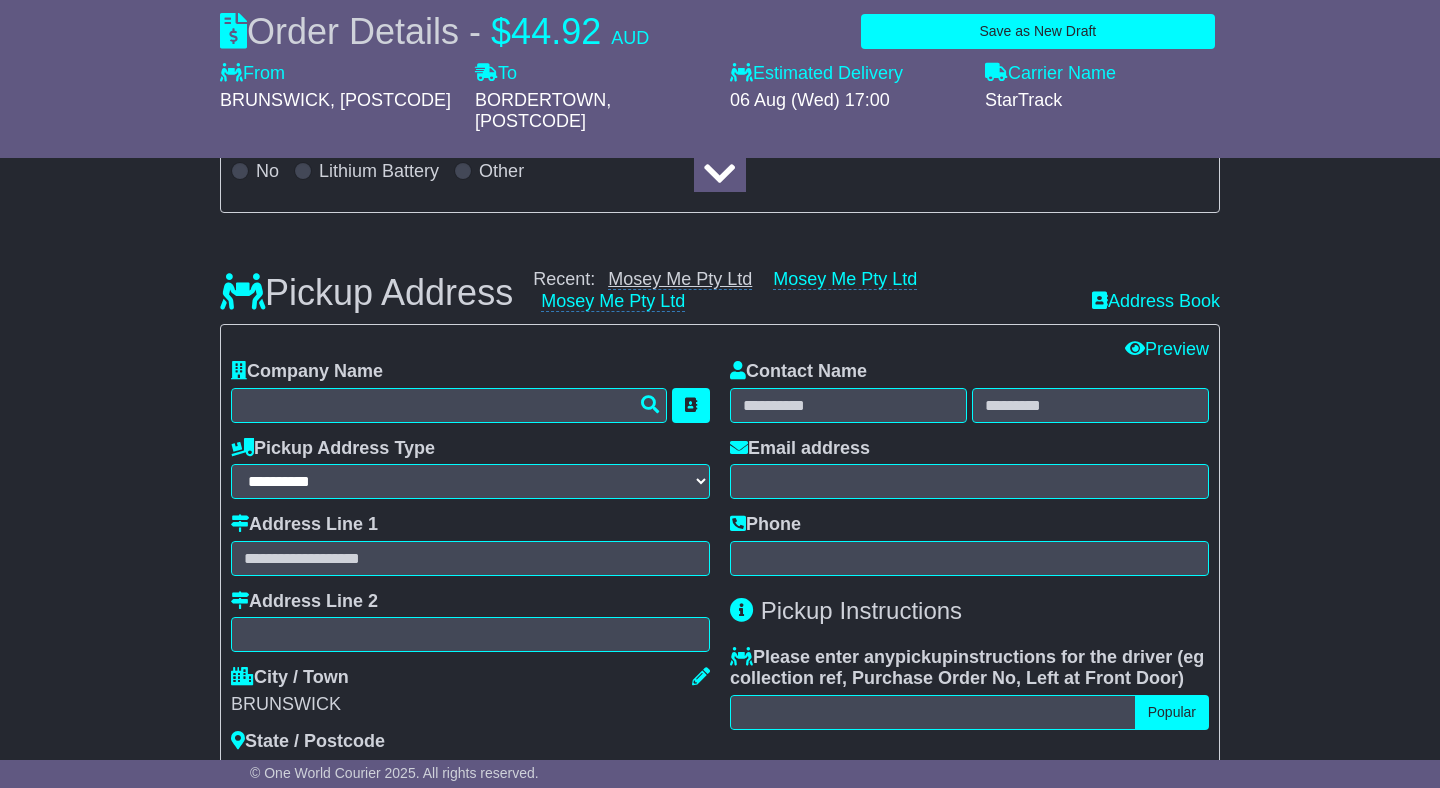 type on "**********" 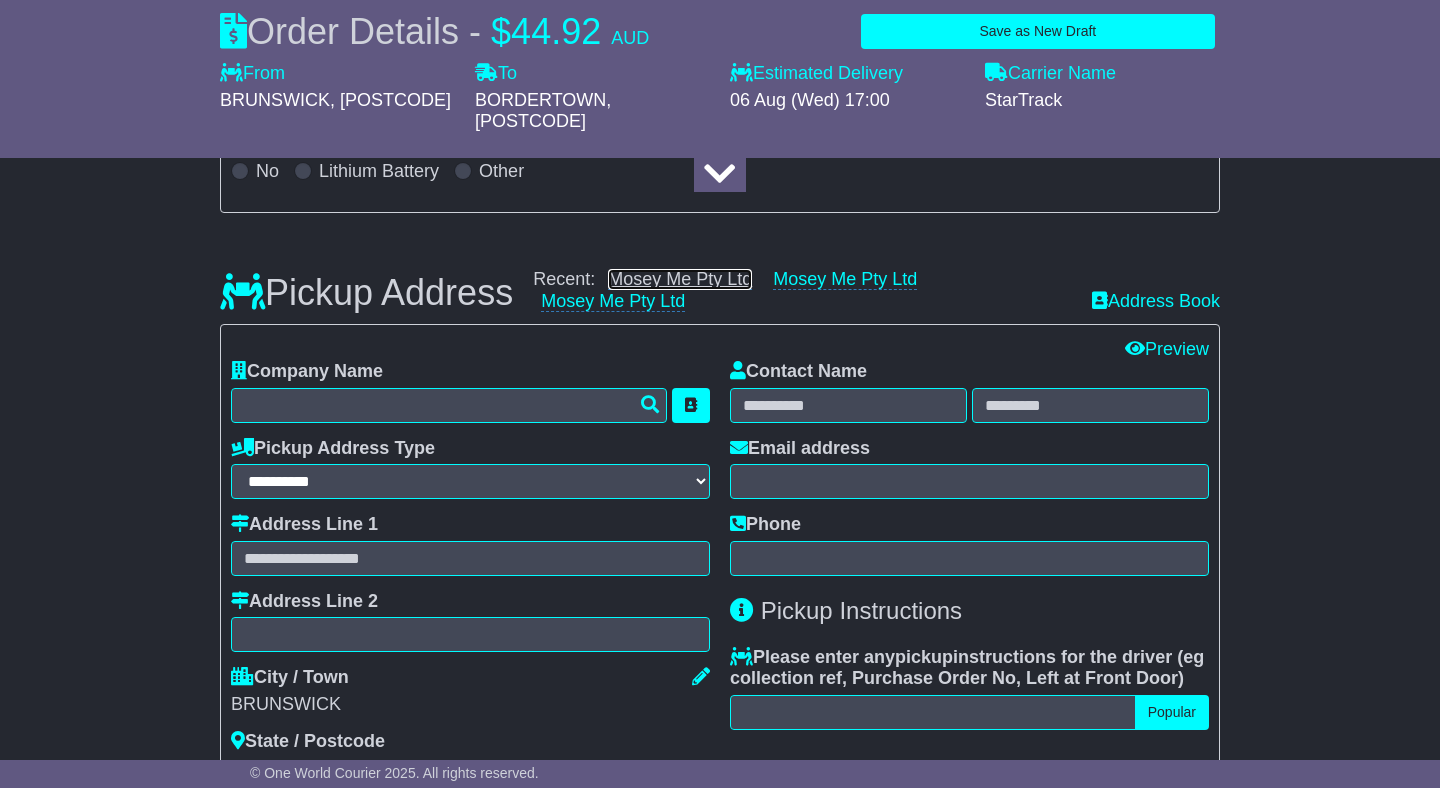 click on "Mosey Me Pty Ltd" at bounding box center (680, 279) 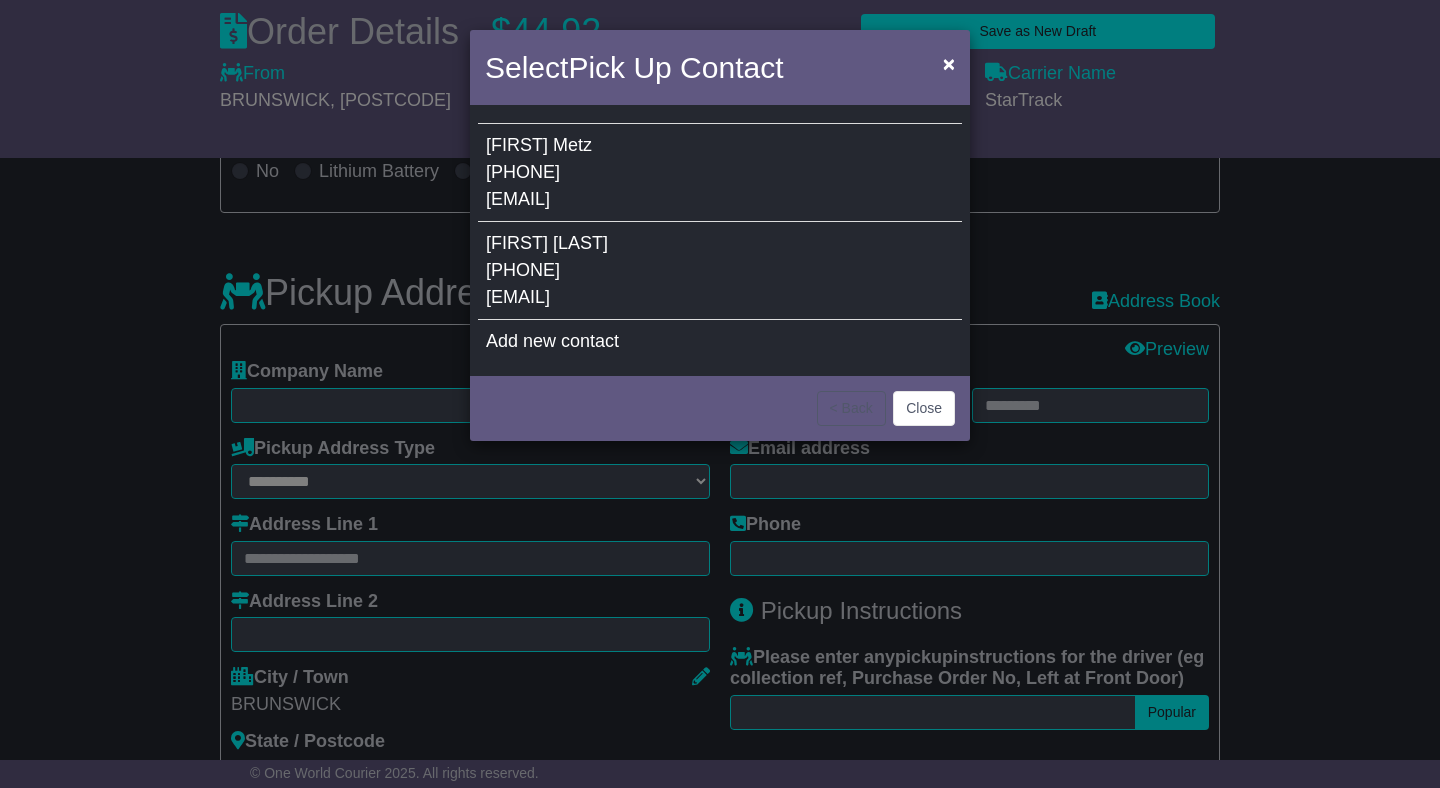 click on "Camilo   Salgado
0410727709
info@moseyme.com" at bounding box center [720, 271] 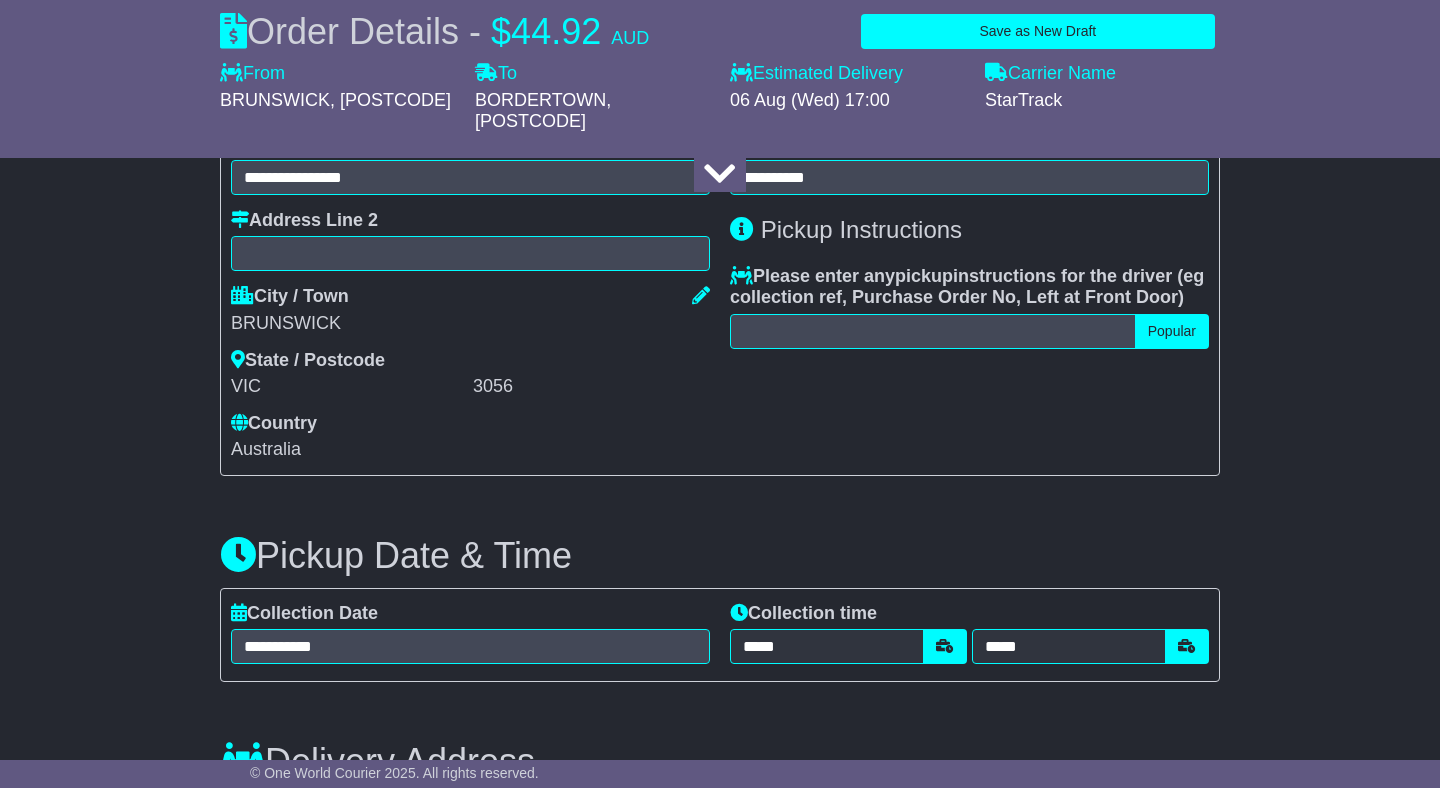 scroll, scrollTop: 783, scrollLeft: 0, axis: vertical 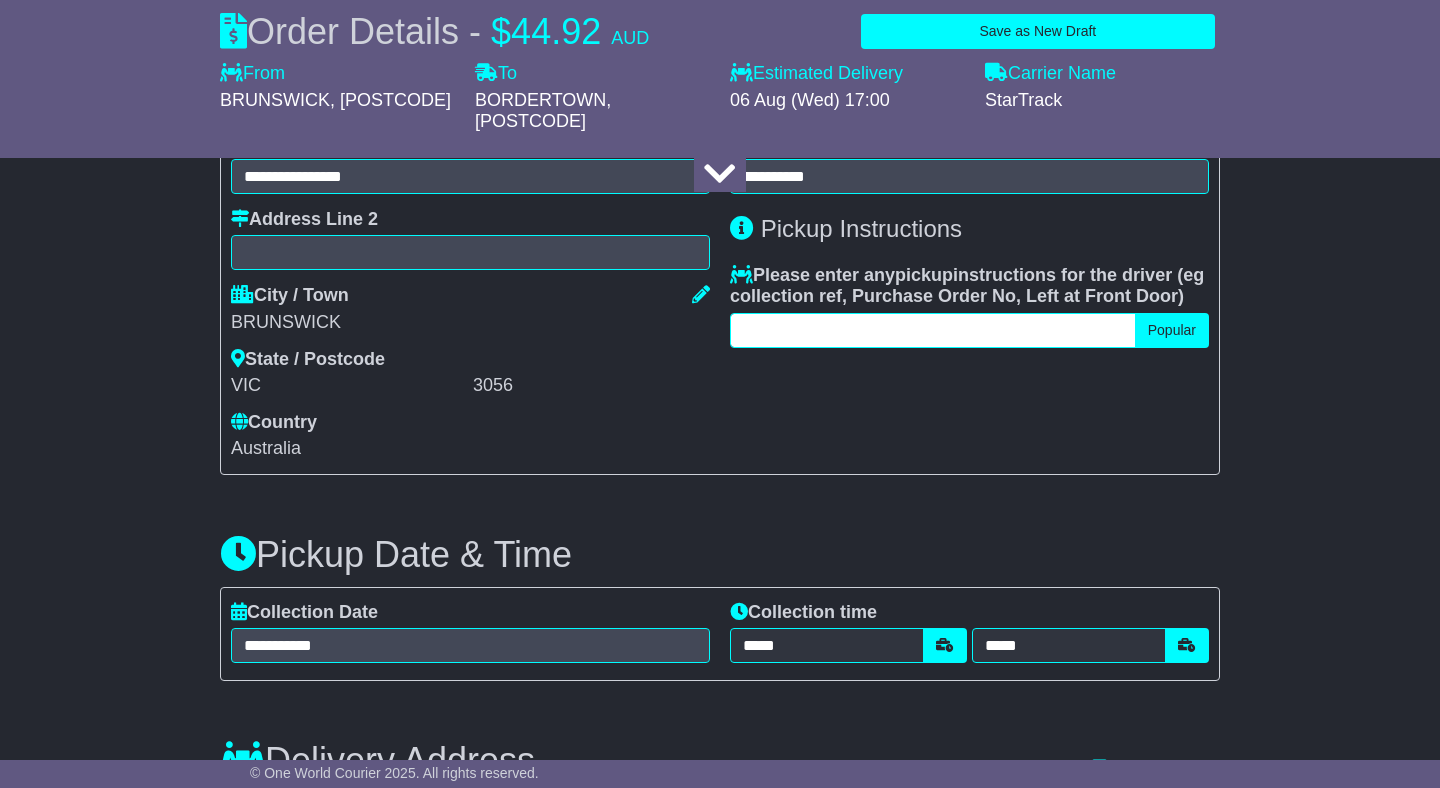 click at bounding box center (933, 330) 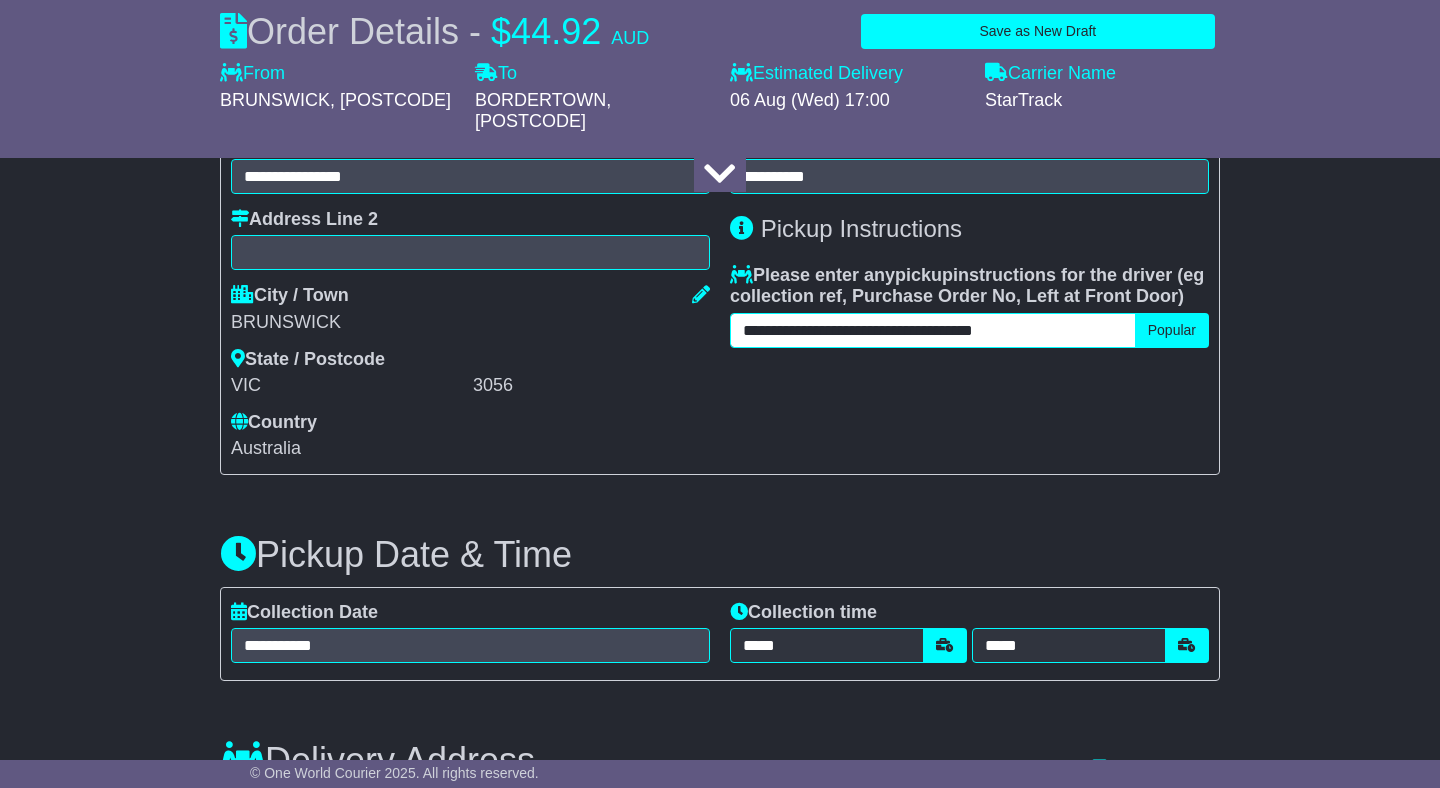 drag, startPoint x: 915, startPoint y: 310, endPoint x: 869, endPoint y: 304, distance: 46.389652 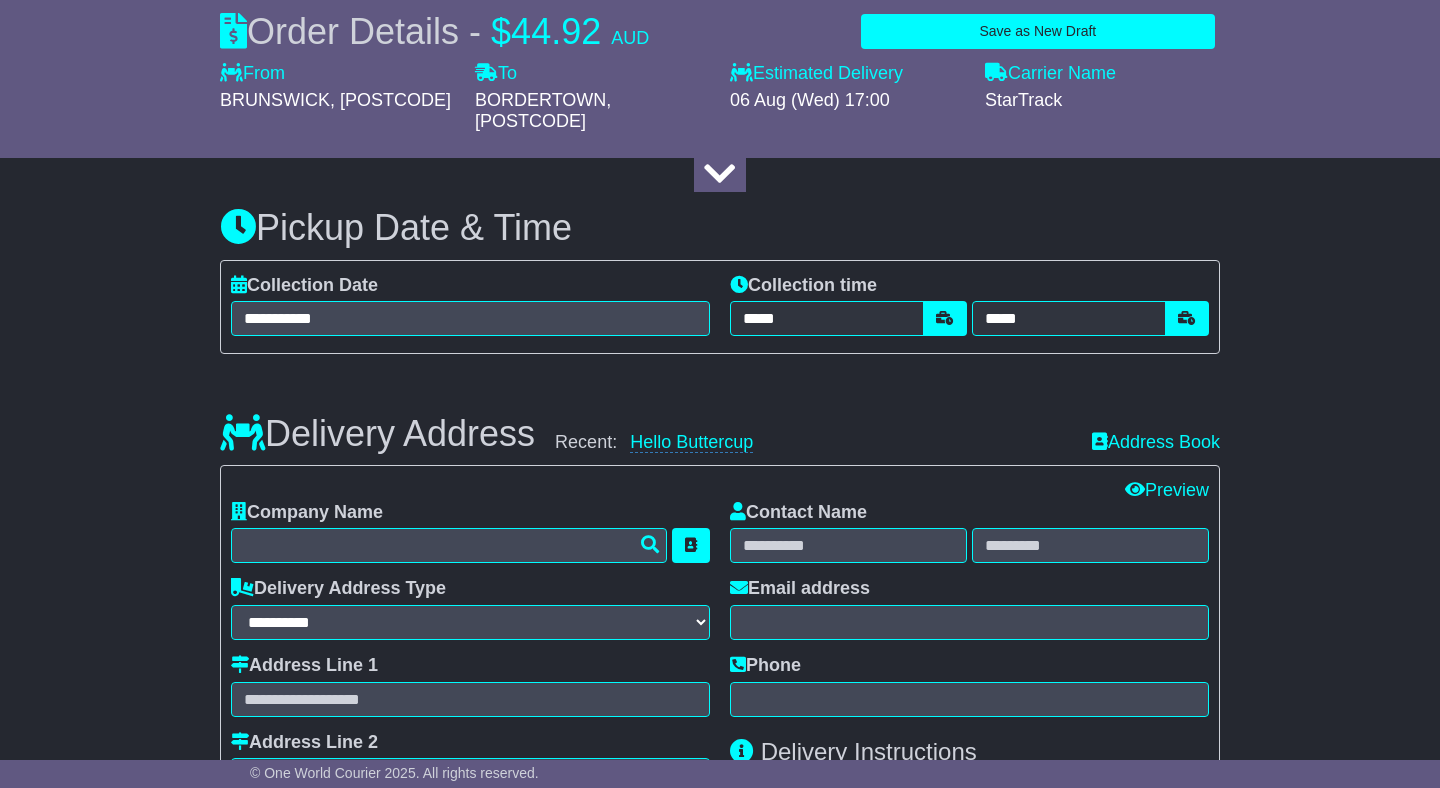scroll, scrollTop: 1115, scrollLeft: 0, axis: vertical 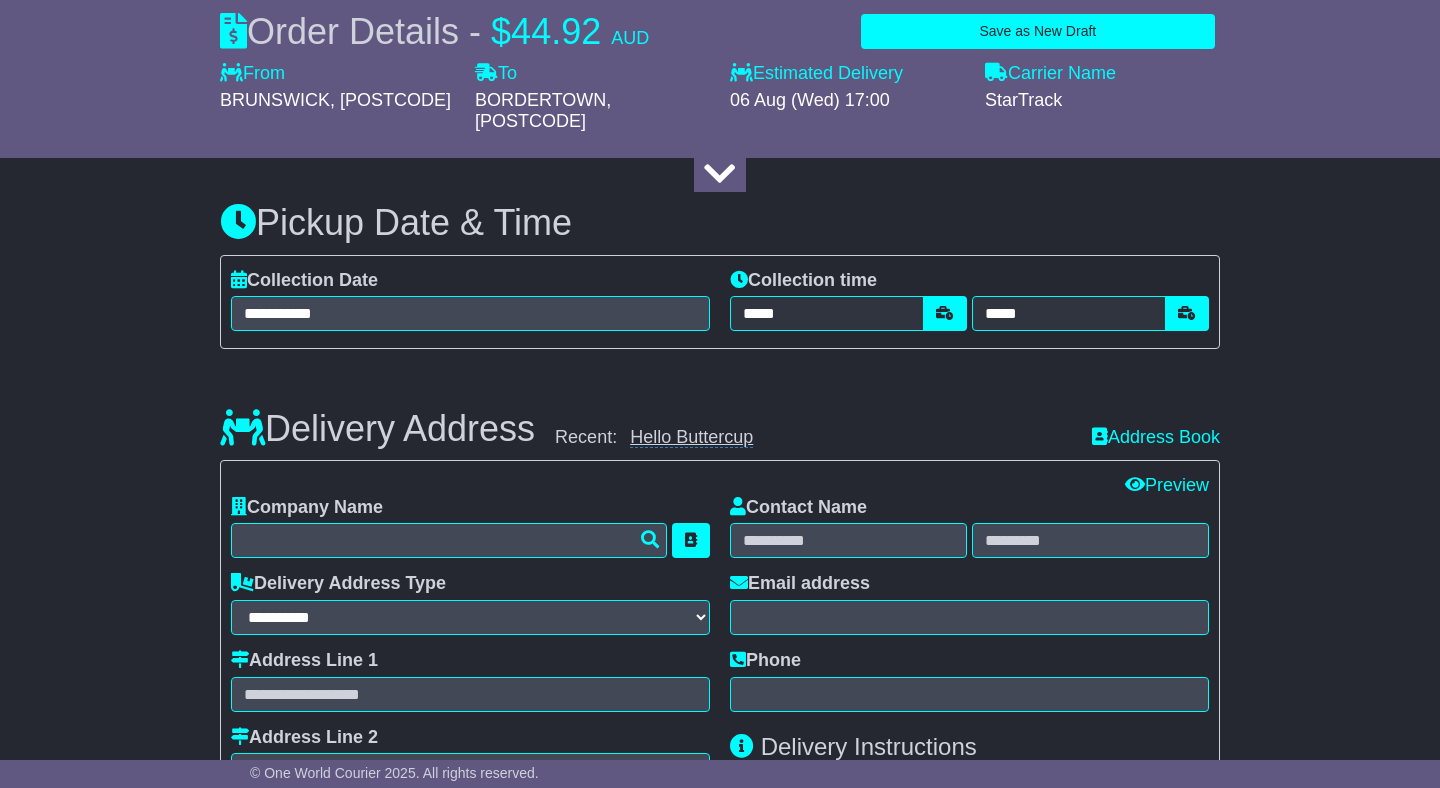 type on "**********" 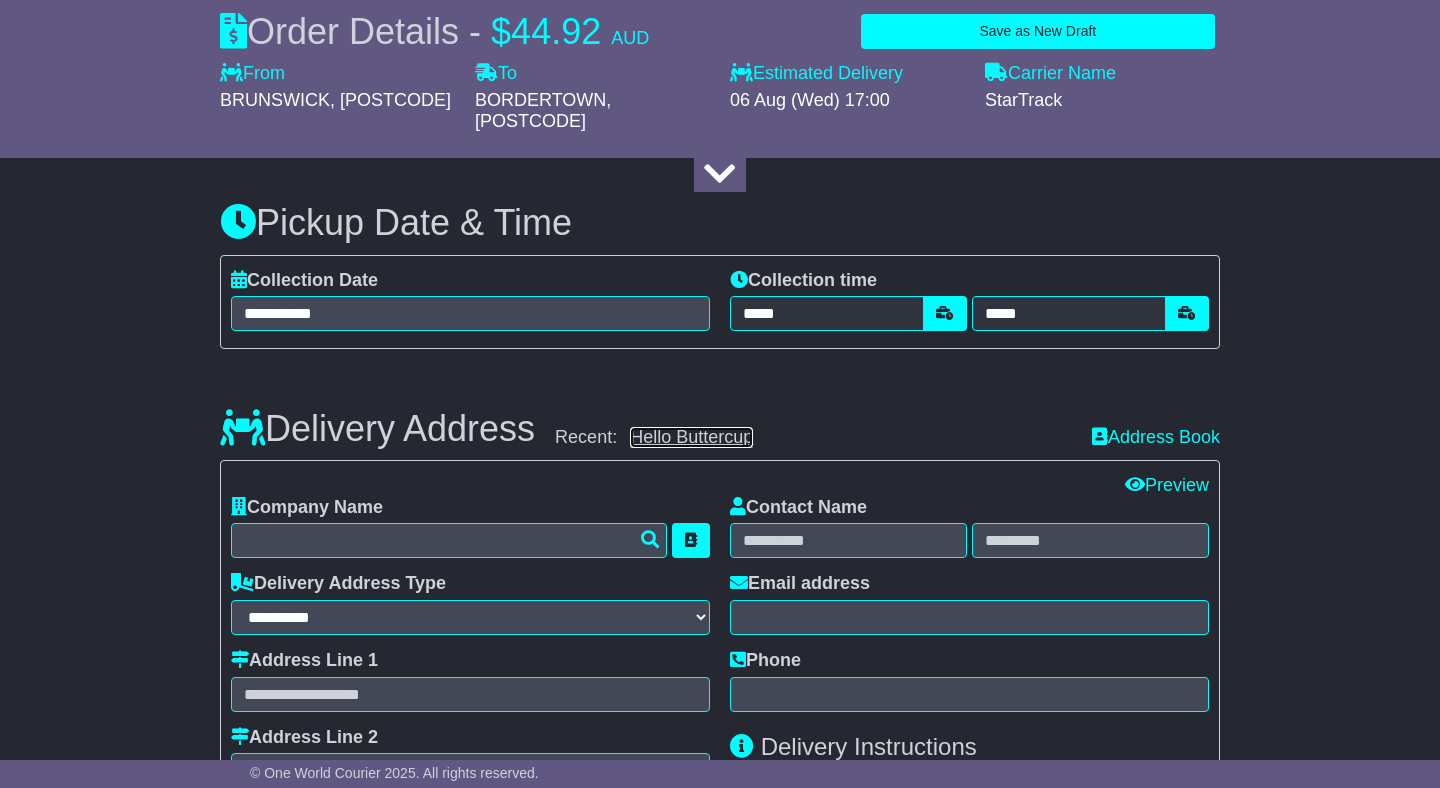 click on "Hello Buttercup" at bounding box center [691, 437] 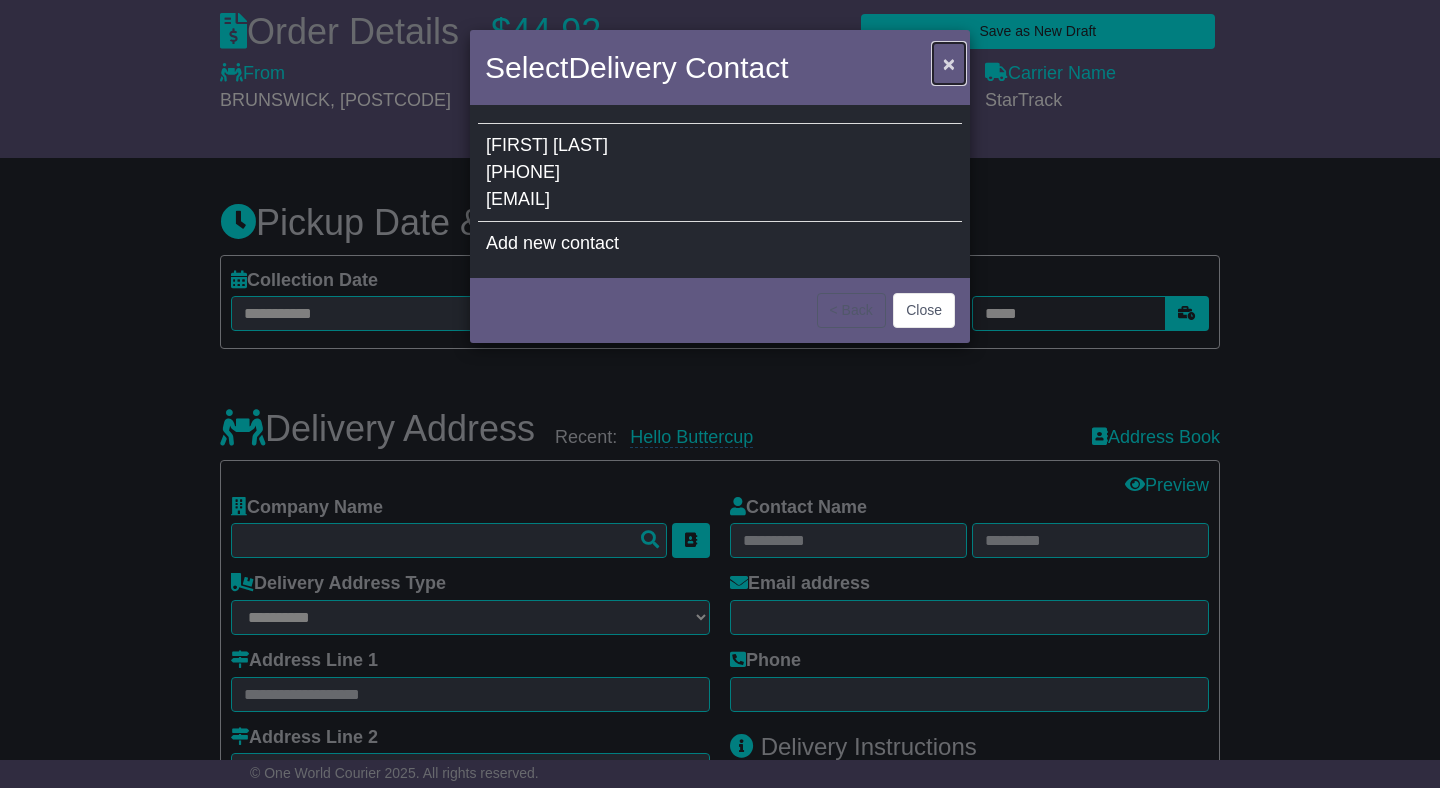 click on "×" at bounding box center (949, 63) 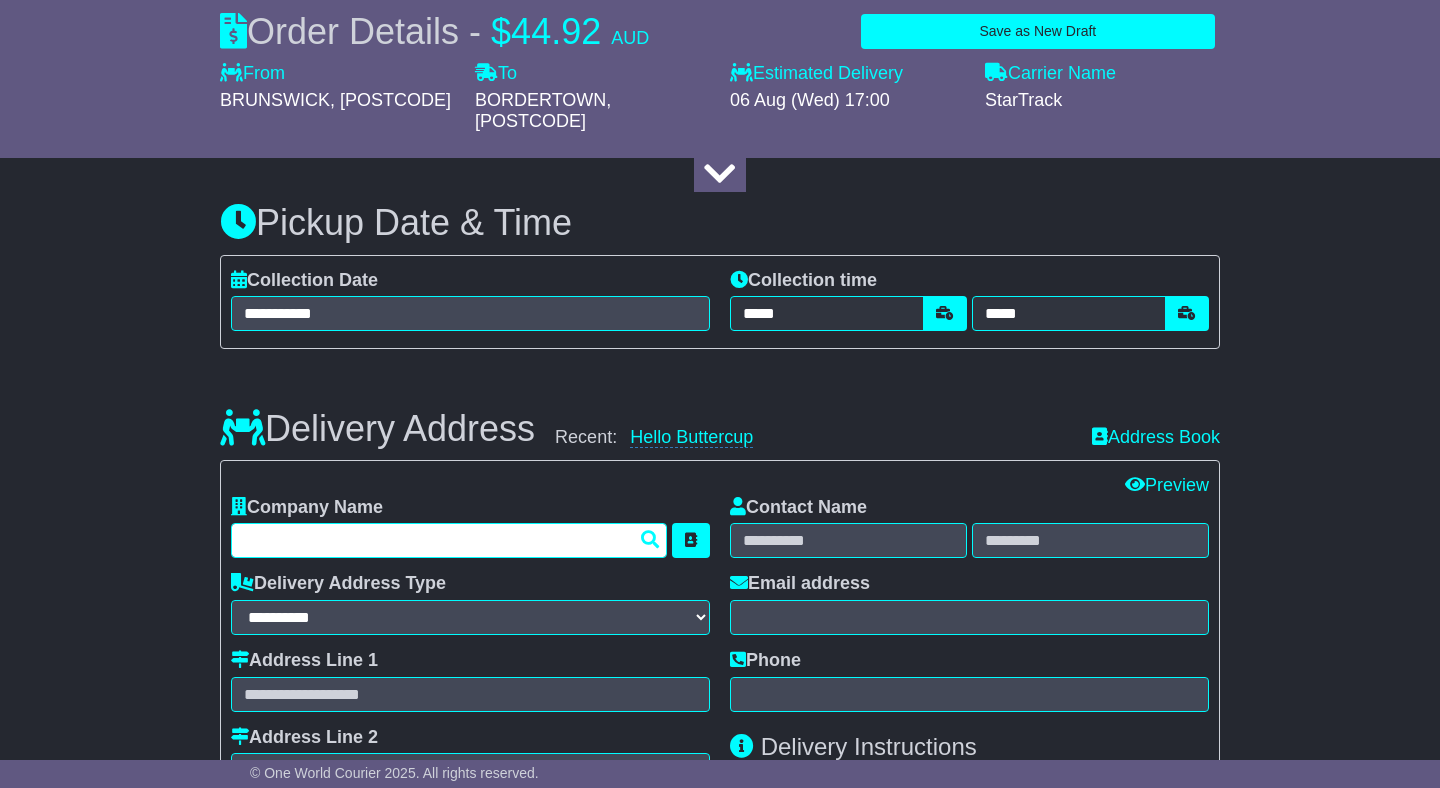 click at bounding box center [449, 540] 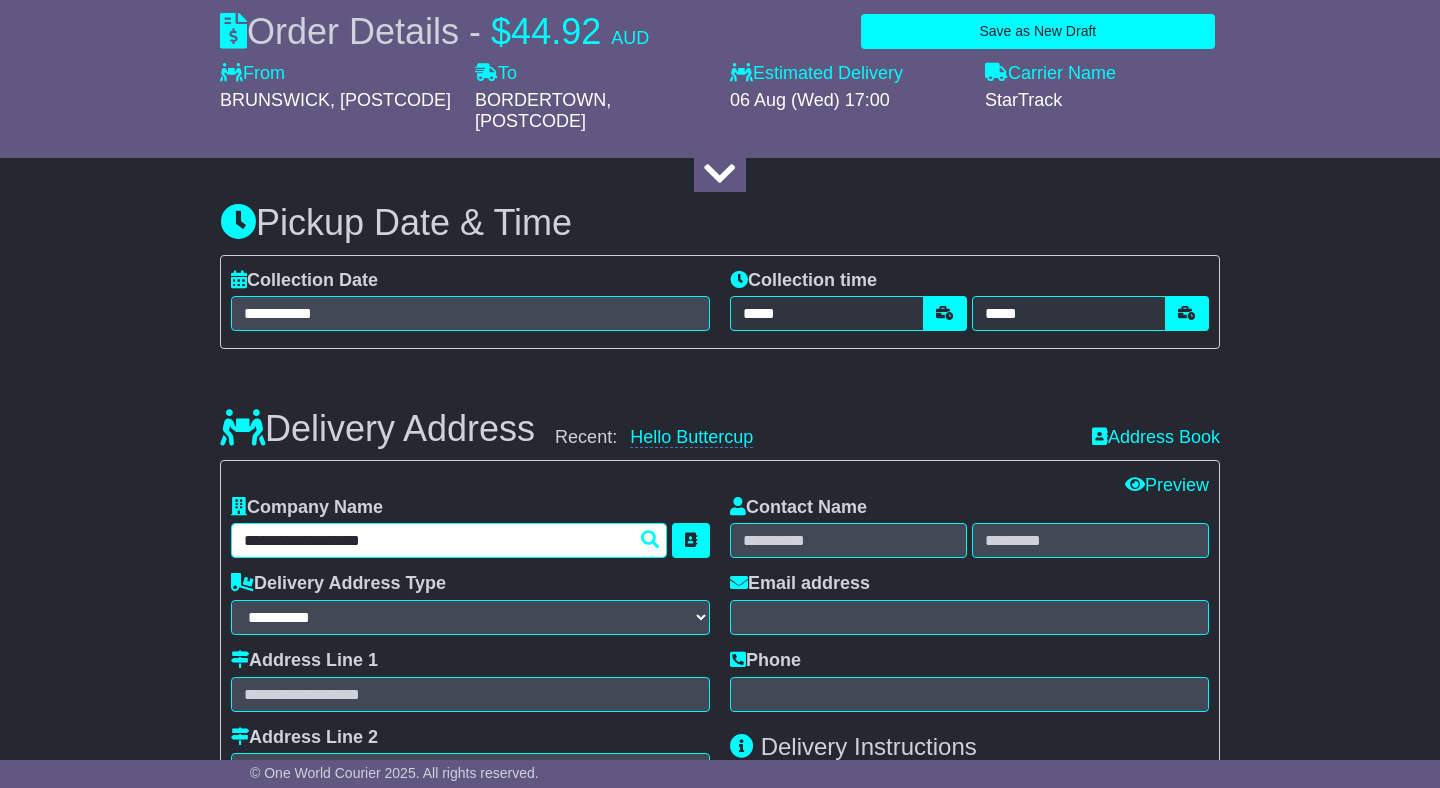 type on "**********" 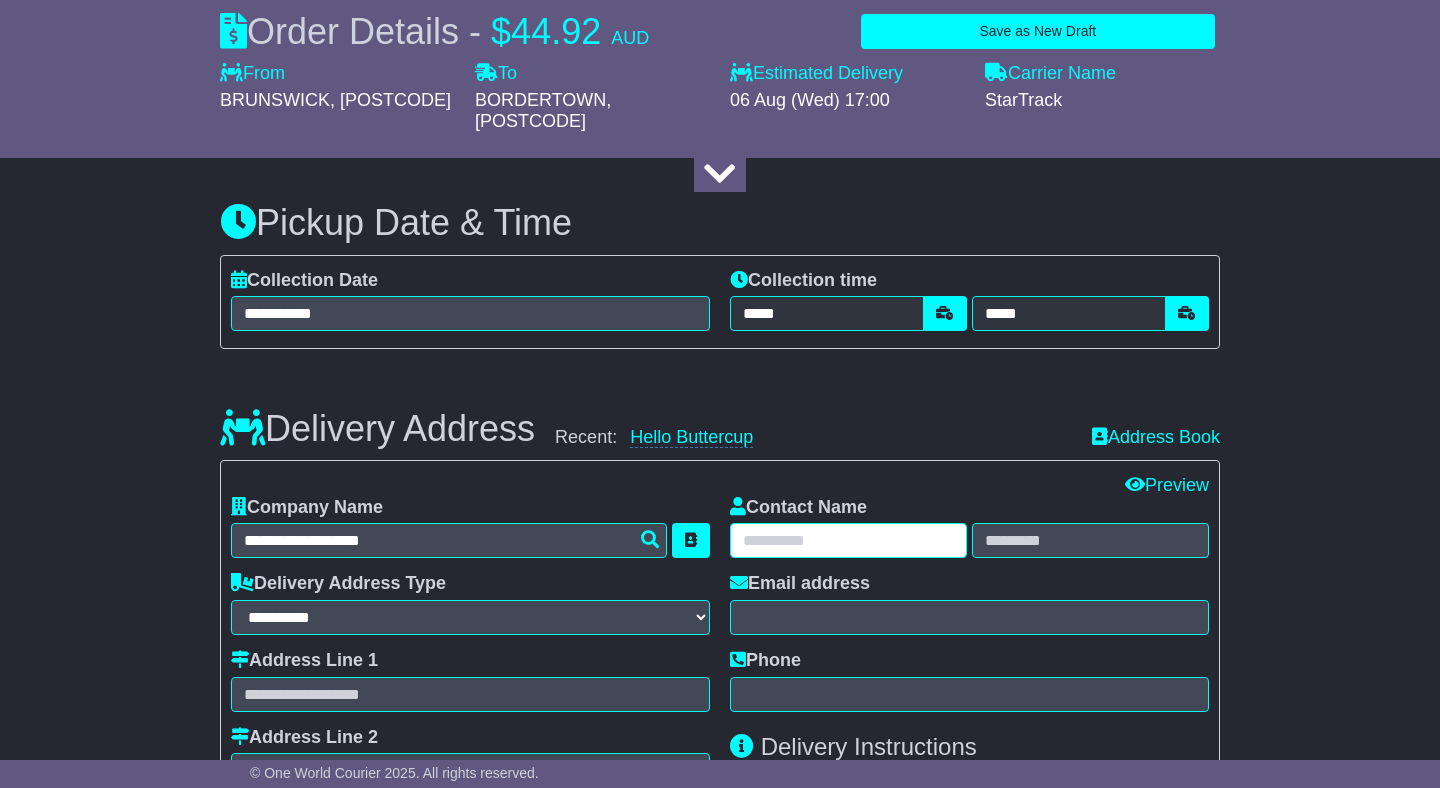 click at bounding box center (848, 540) 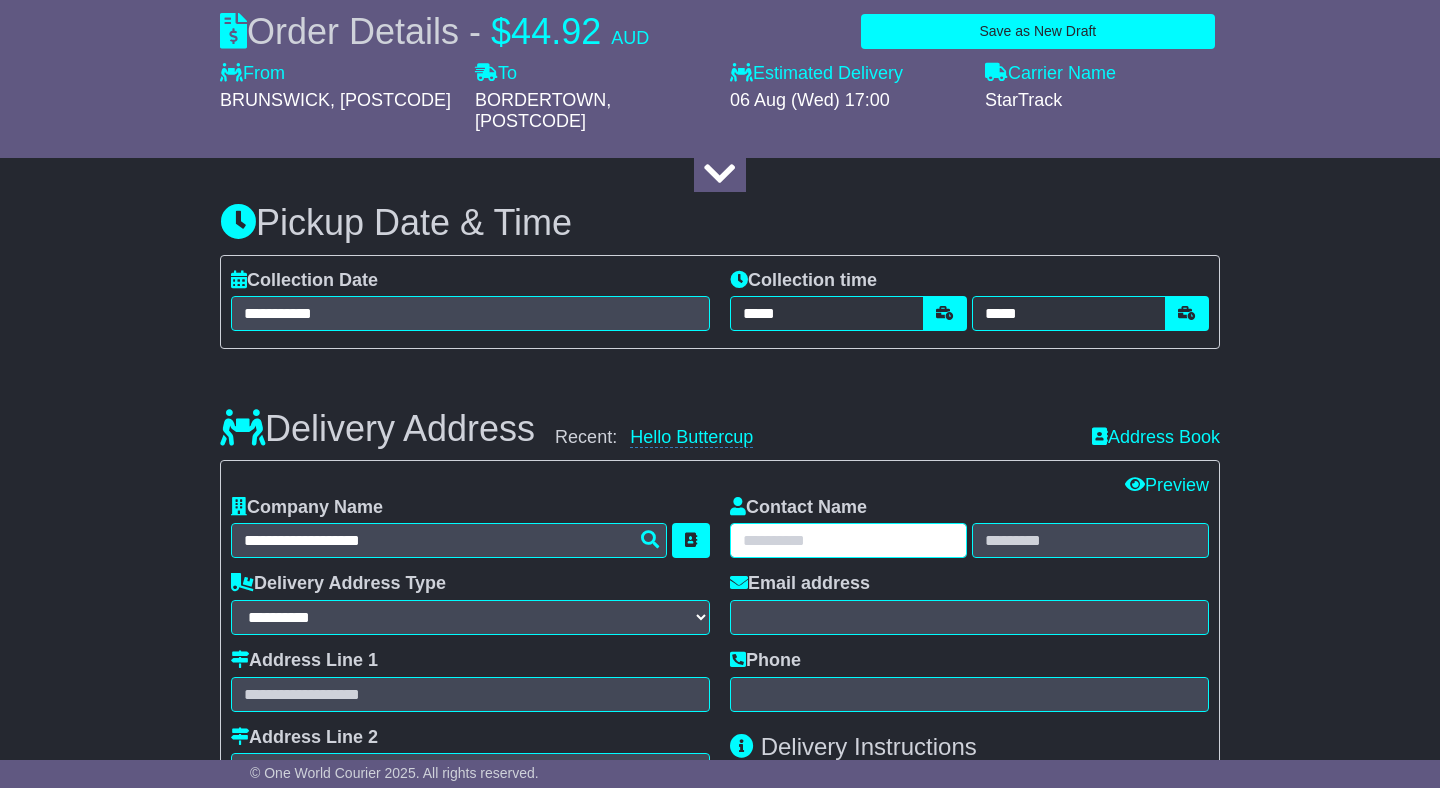 paste on "**********" 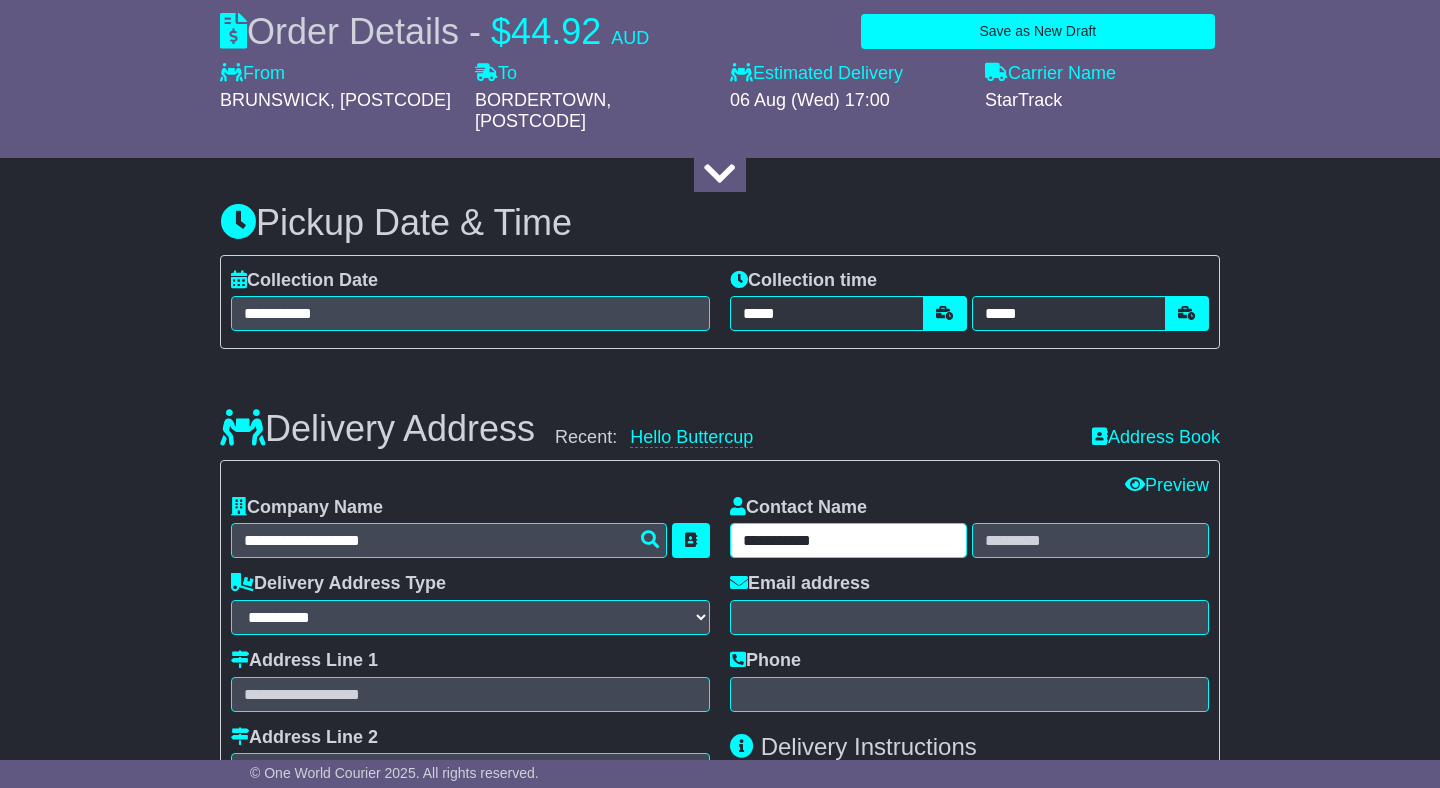 drag, startPoint x: 858, startPoint y: 521, endPoint x: 777, endPoint y: 521, distance: 81 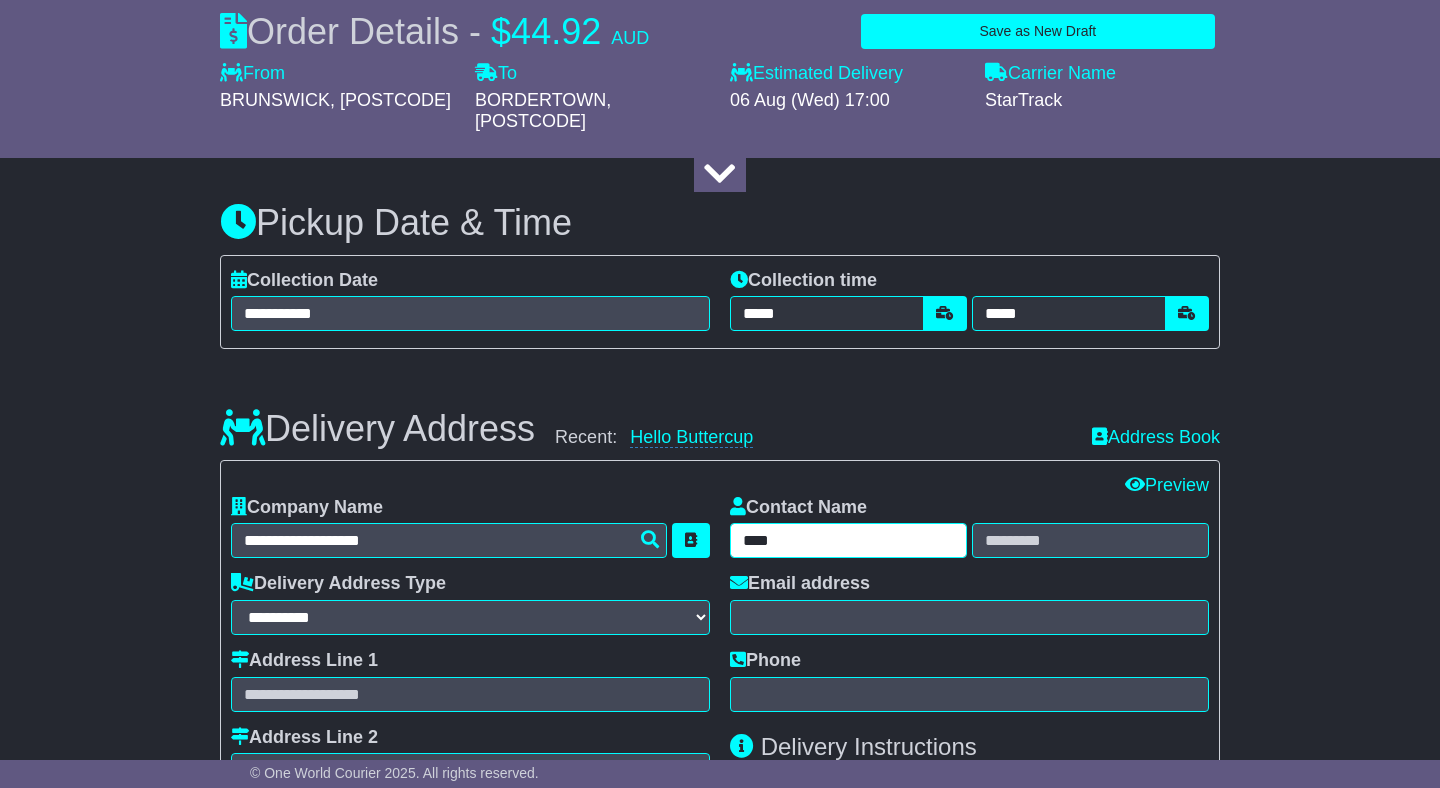 type on "***" 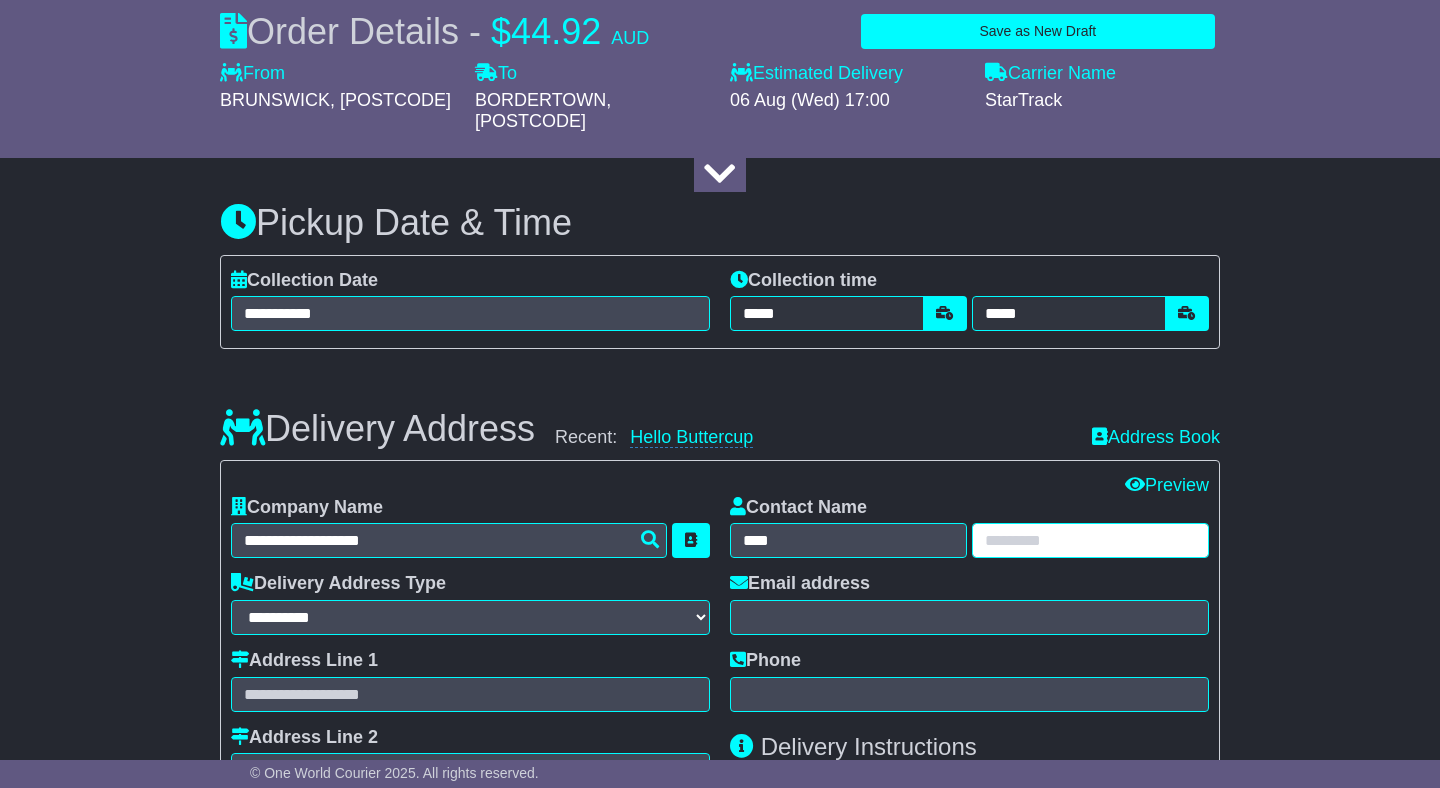 click at bounding box center (1090, 540) 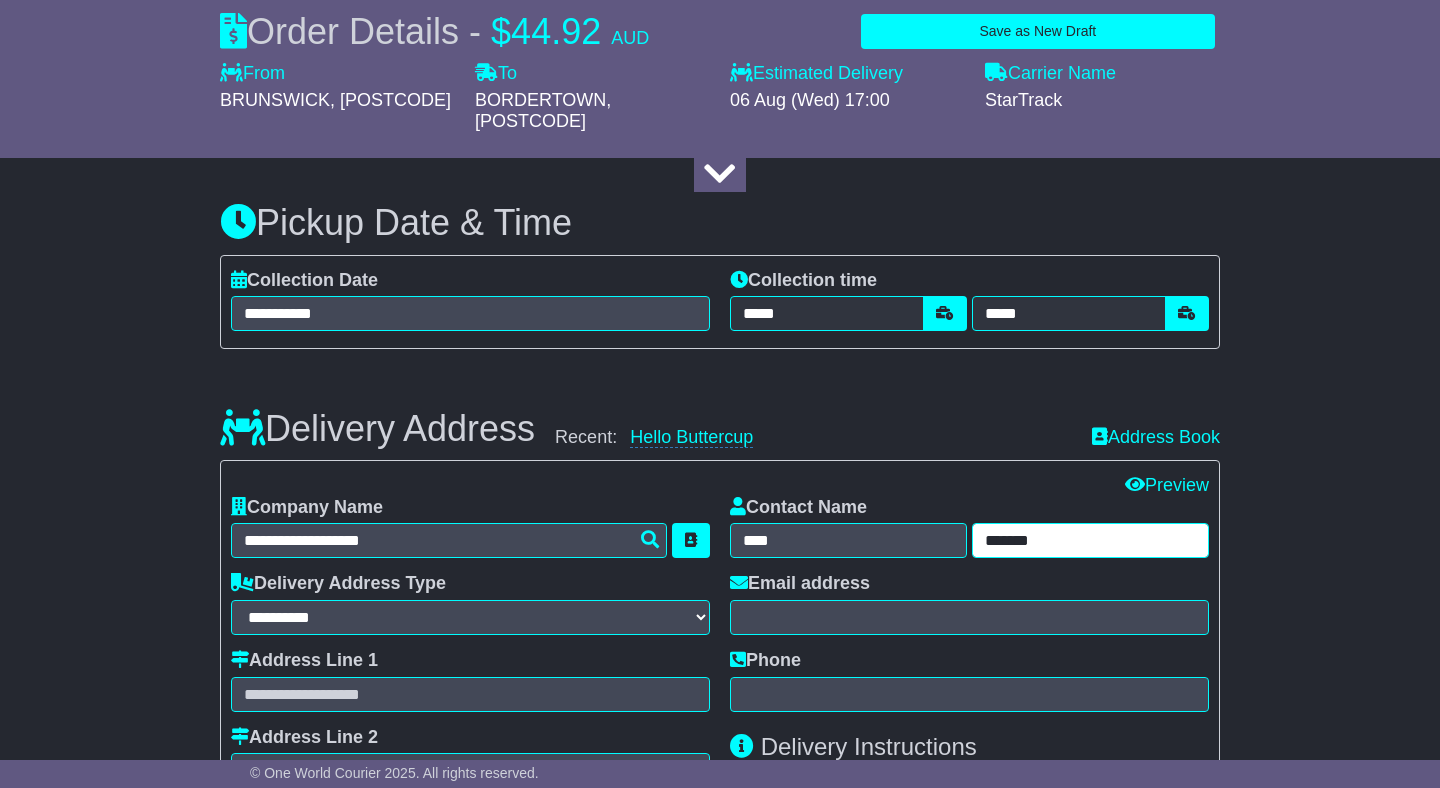 type on "*******" 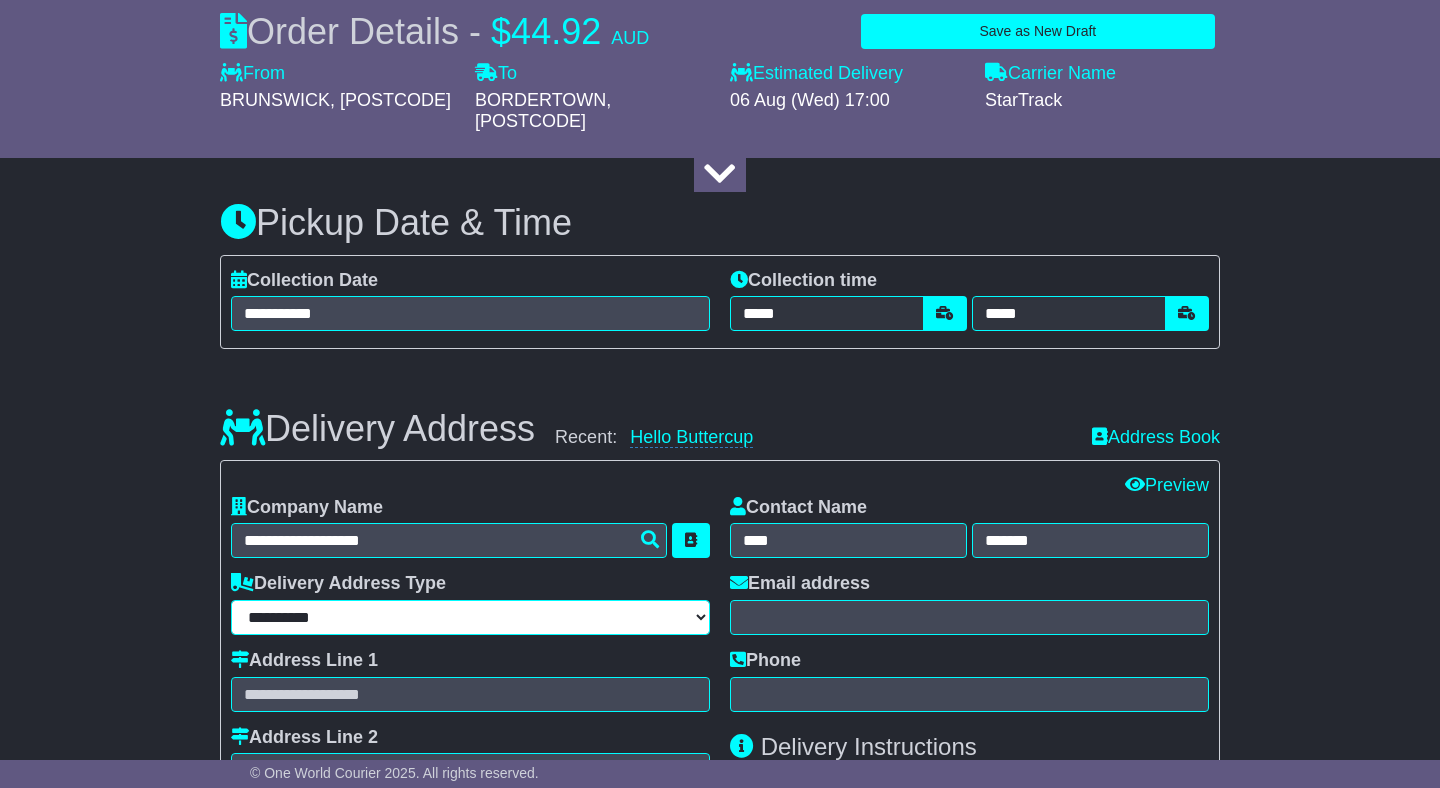 click on "**********" at bounding box center (470, 617) 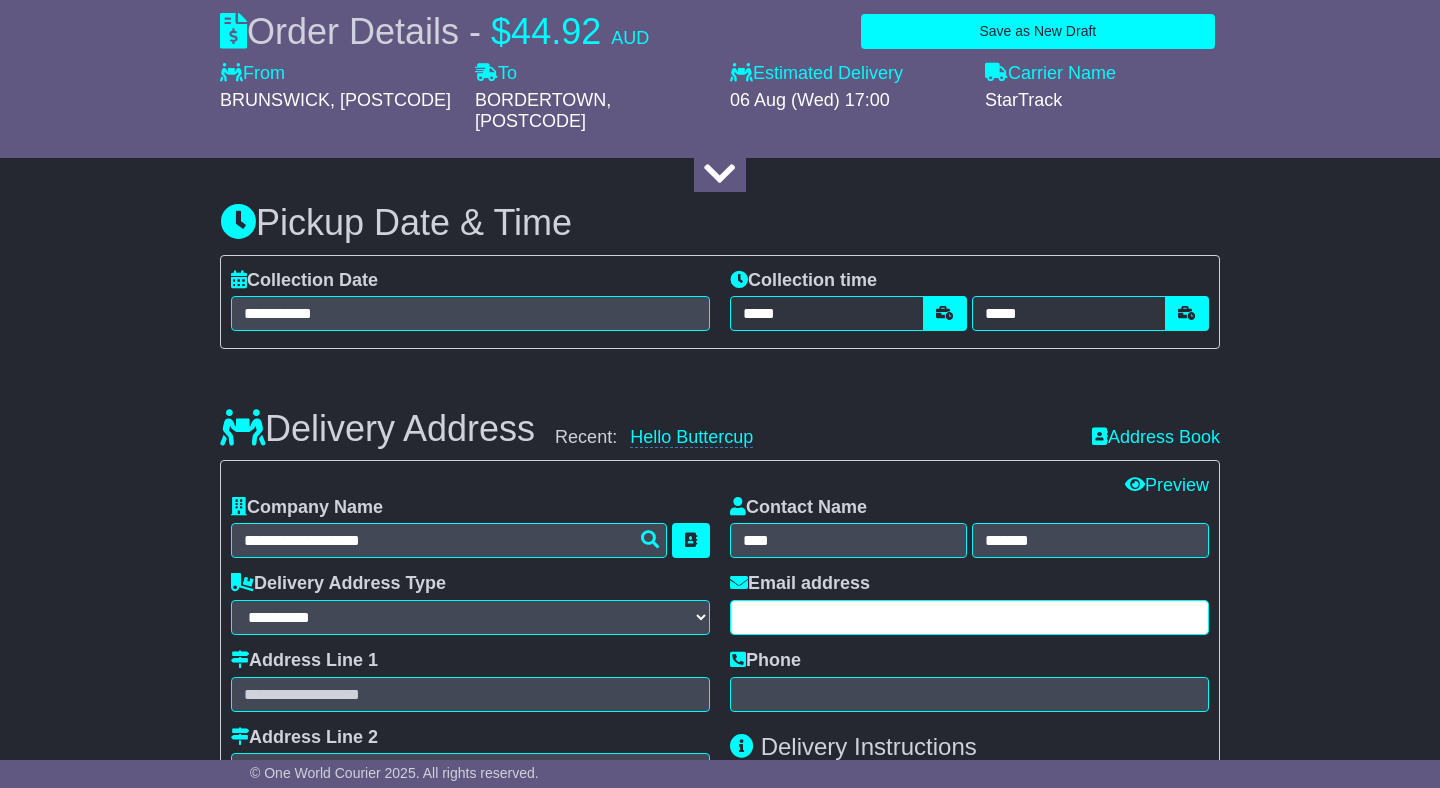 click at bounding box center (969, 617) 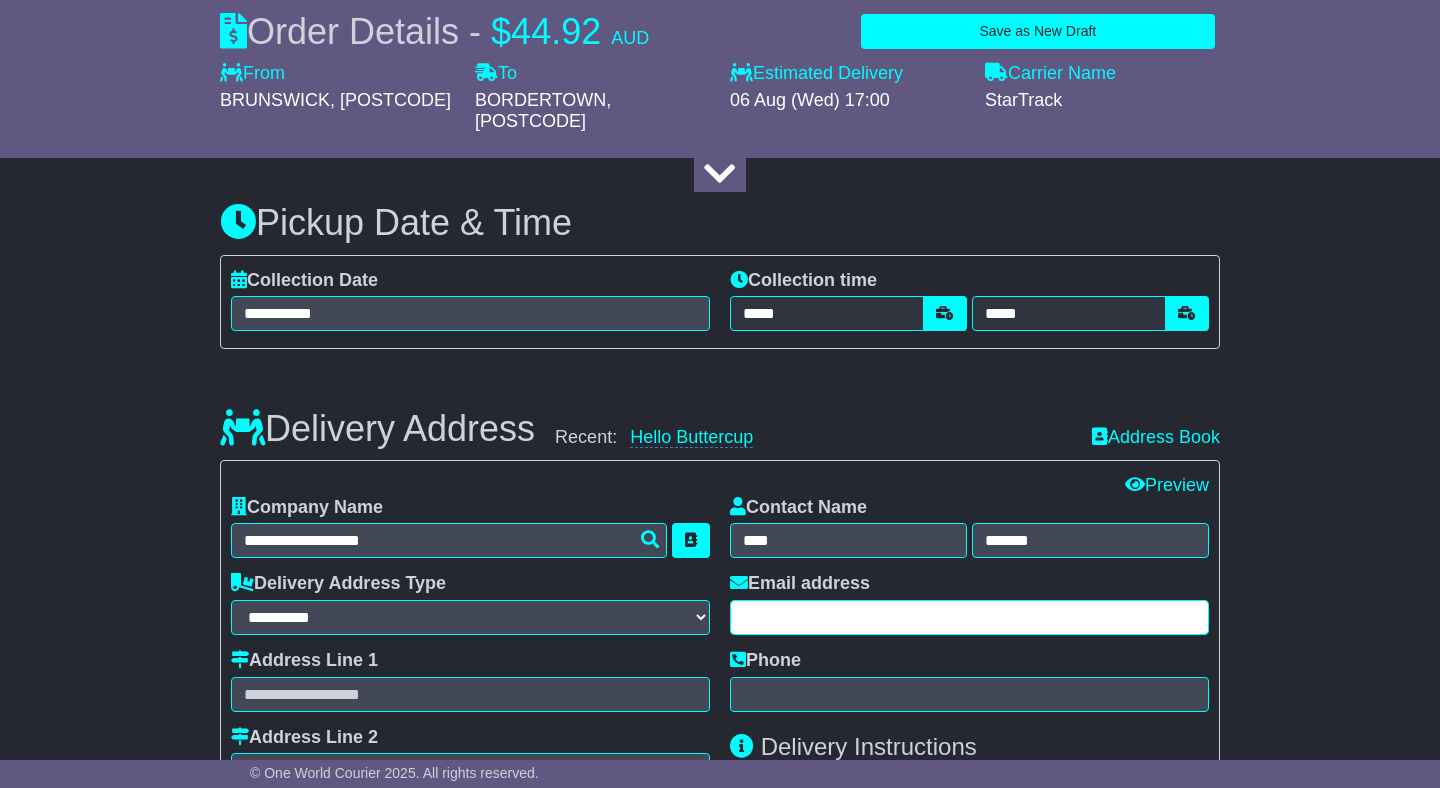 paste on "**********" 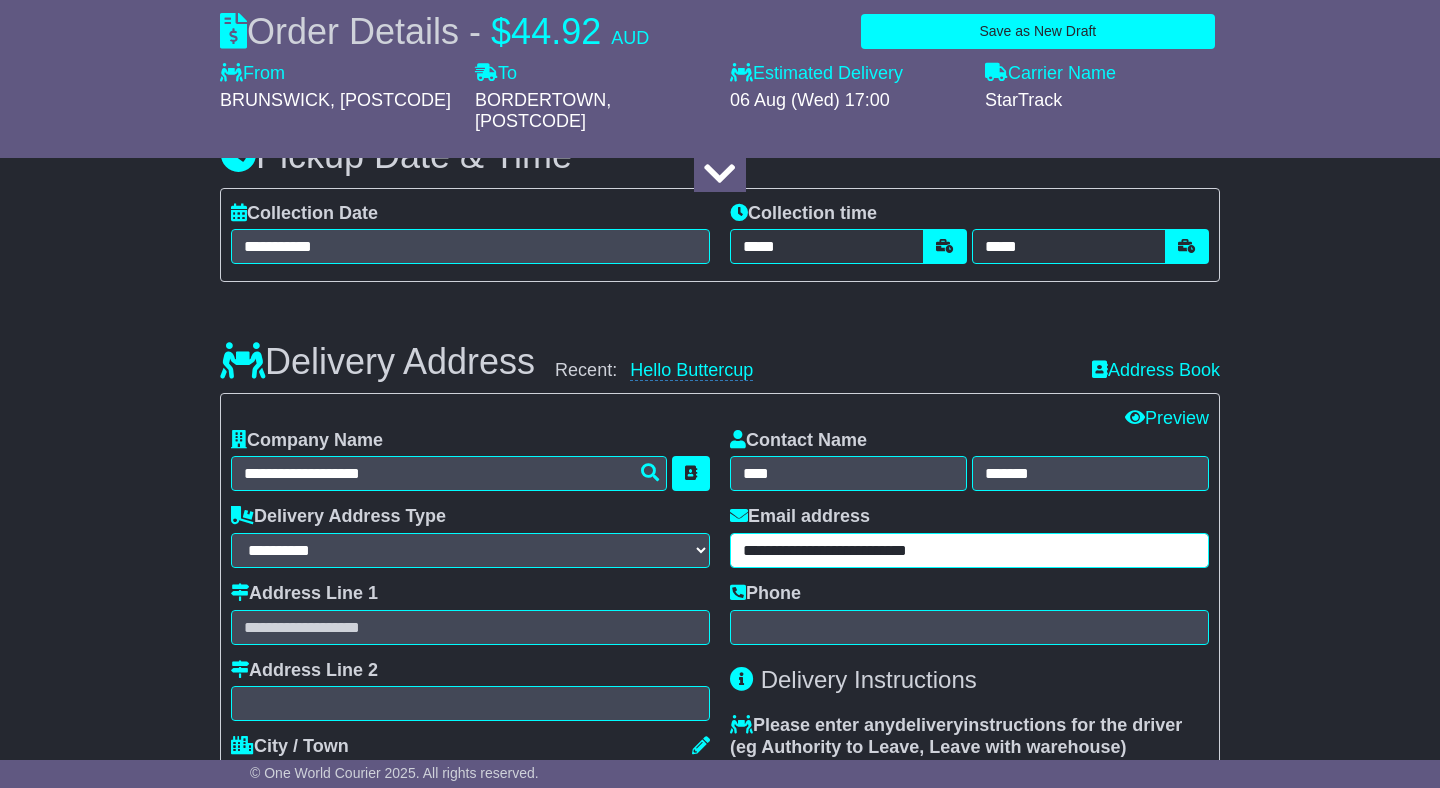 scroll, scrollTop: 1211, scrollLeft: 0, axis: vertical 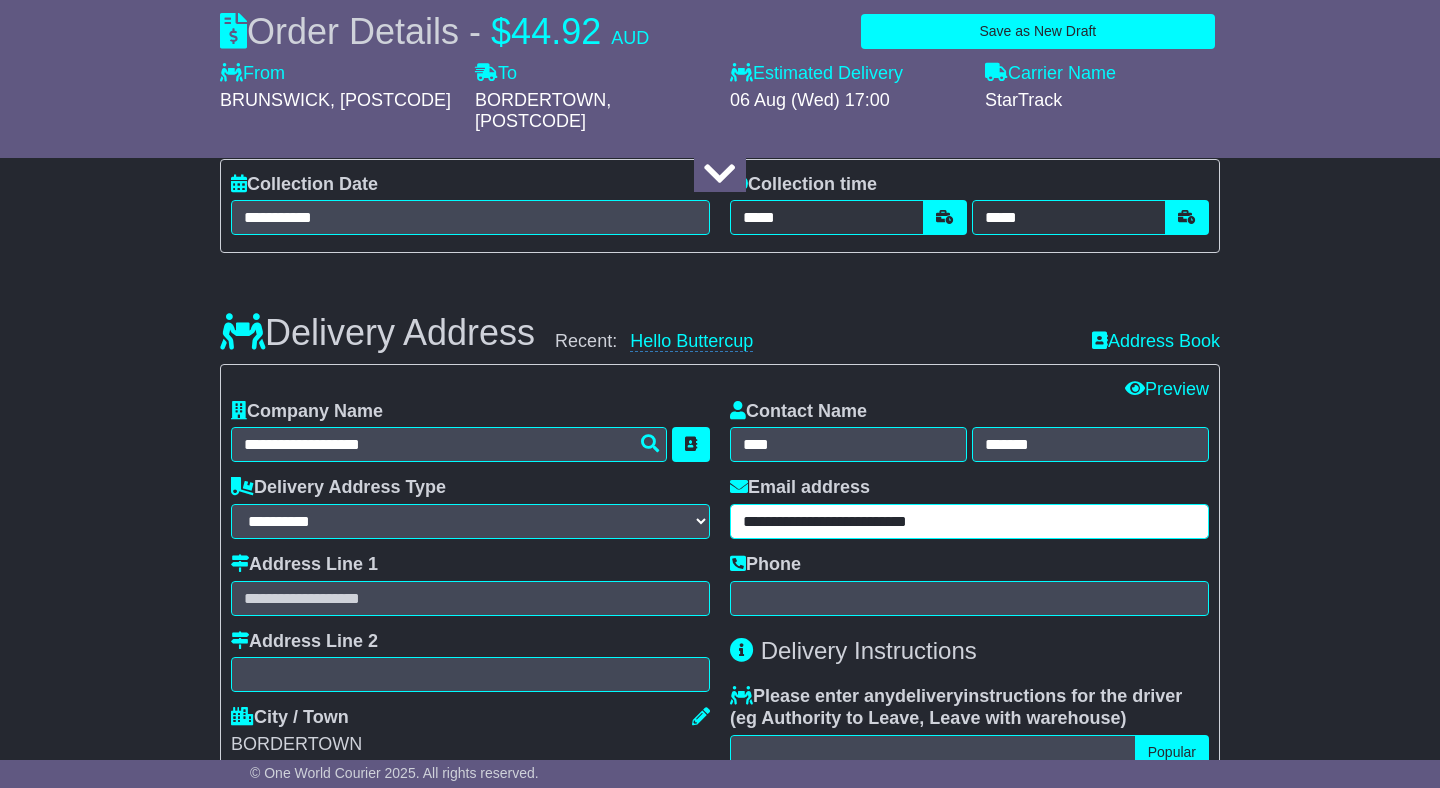 type on "**********" 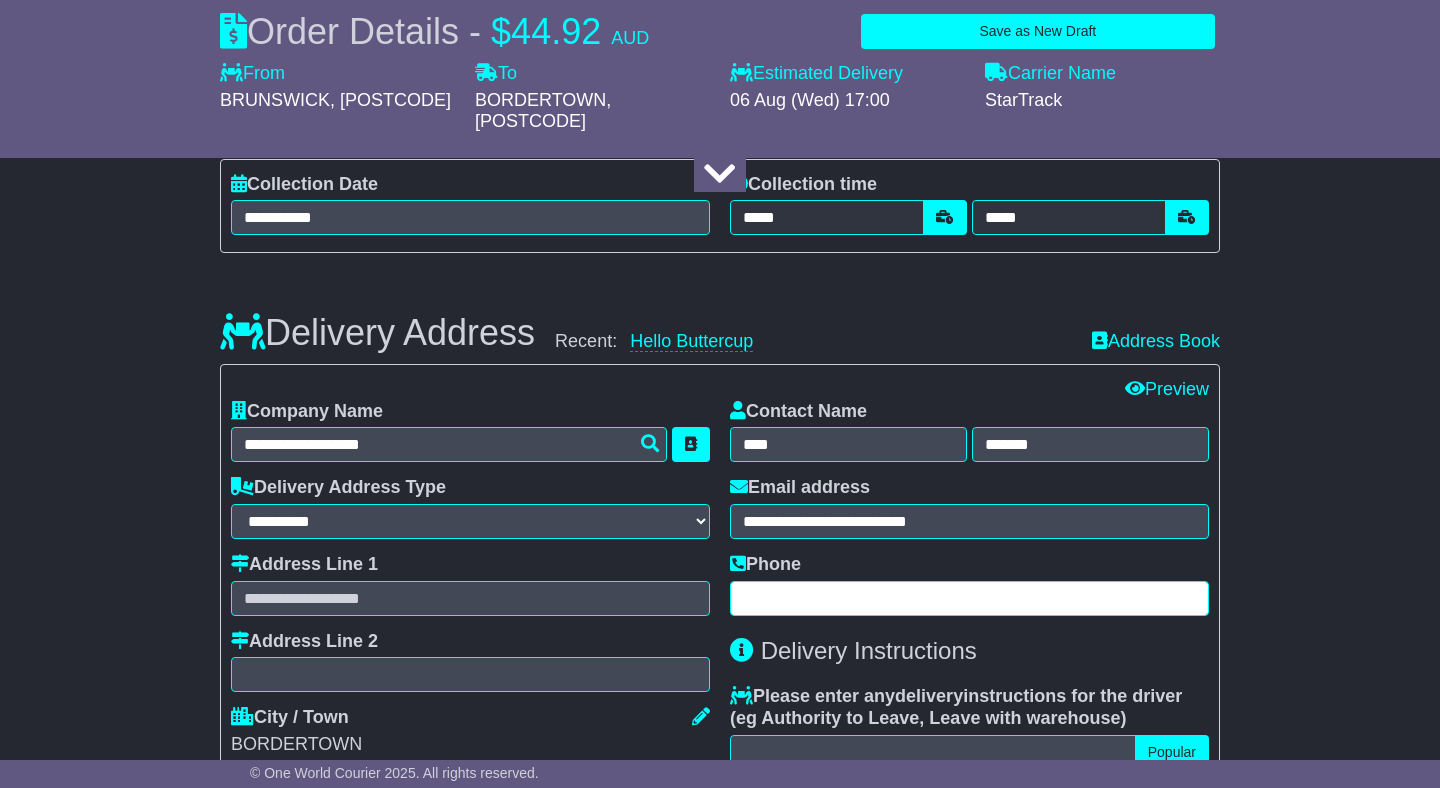 click at bounding box center [969, 598] 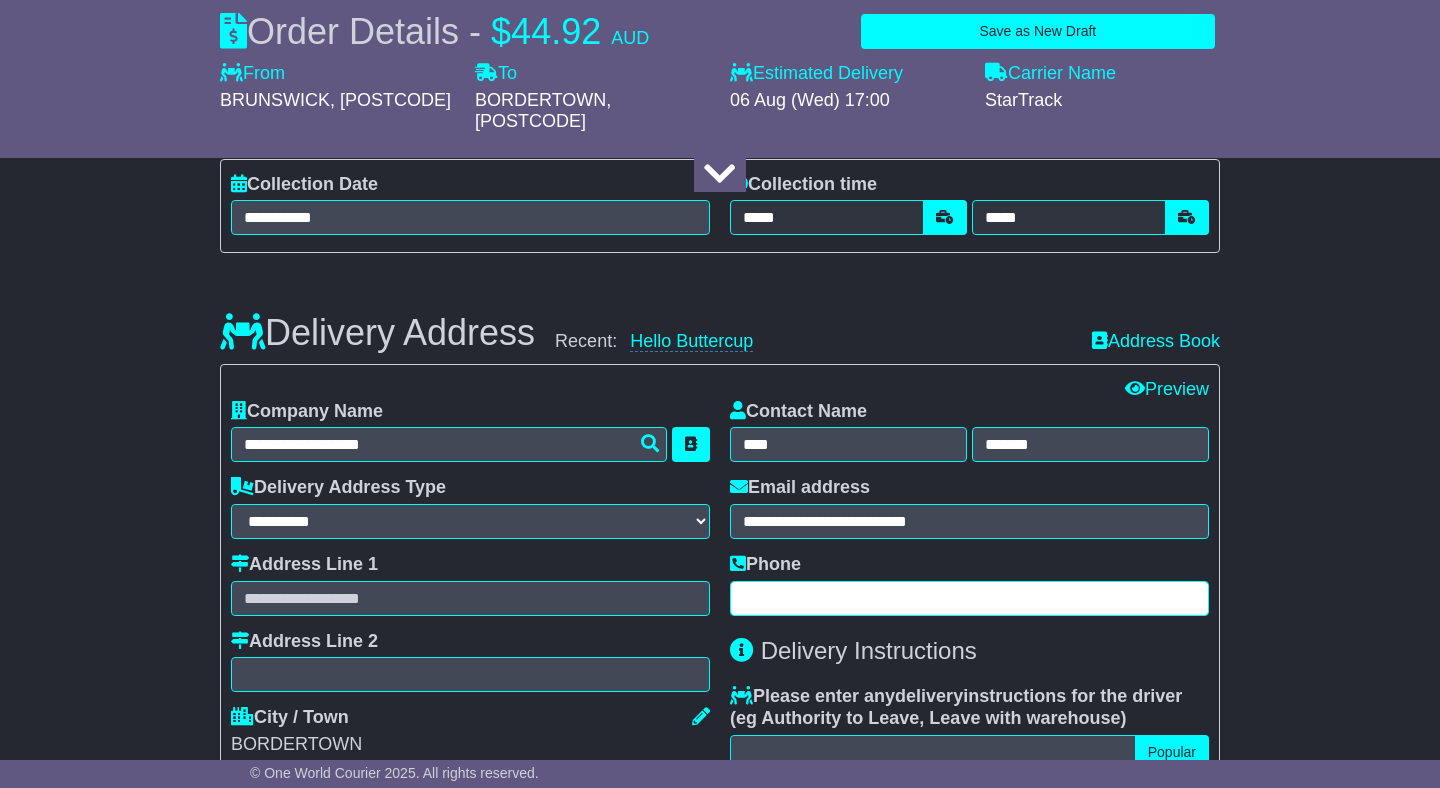 paste on "**********" 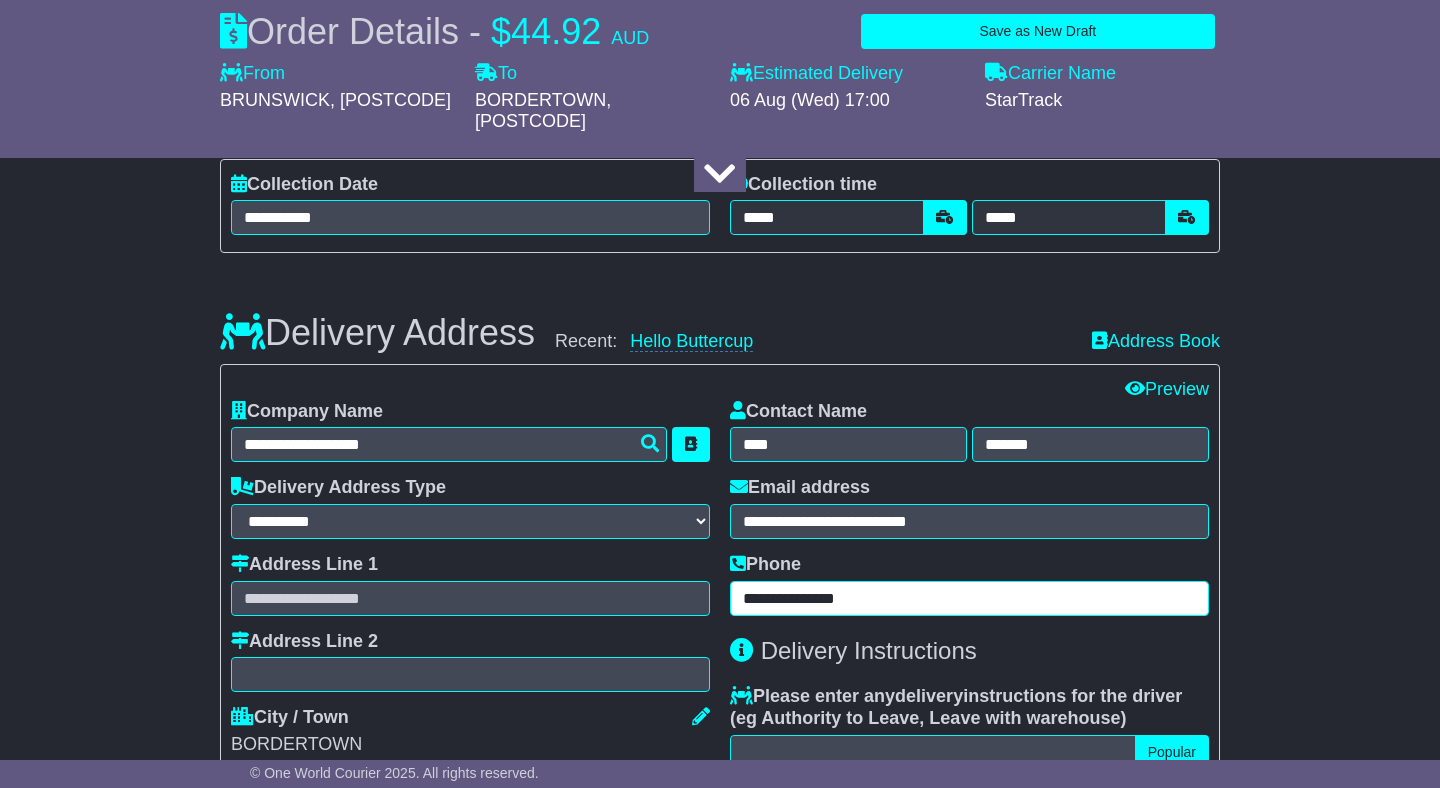 type on "**********" 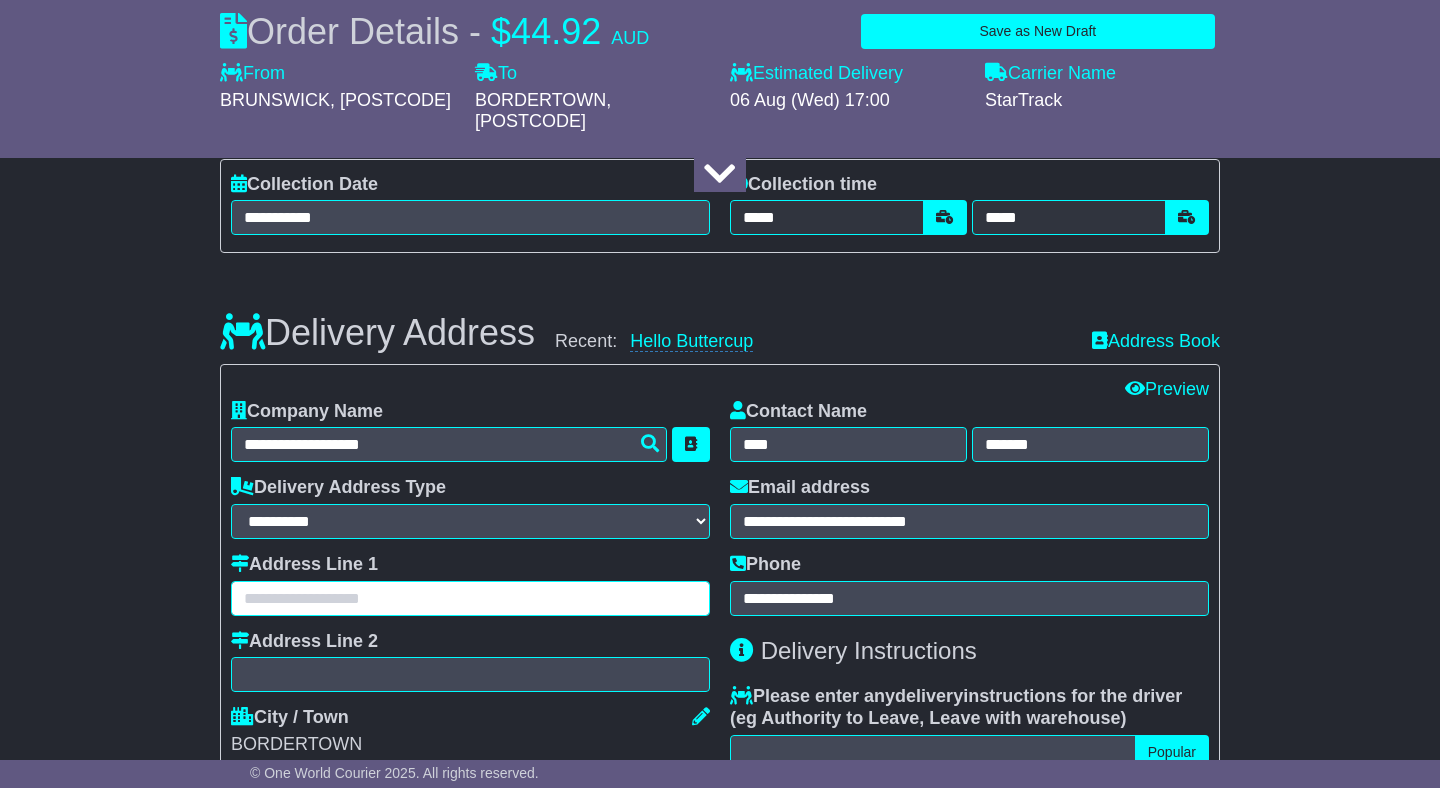 click at bounding box center [470, 598] 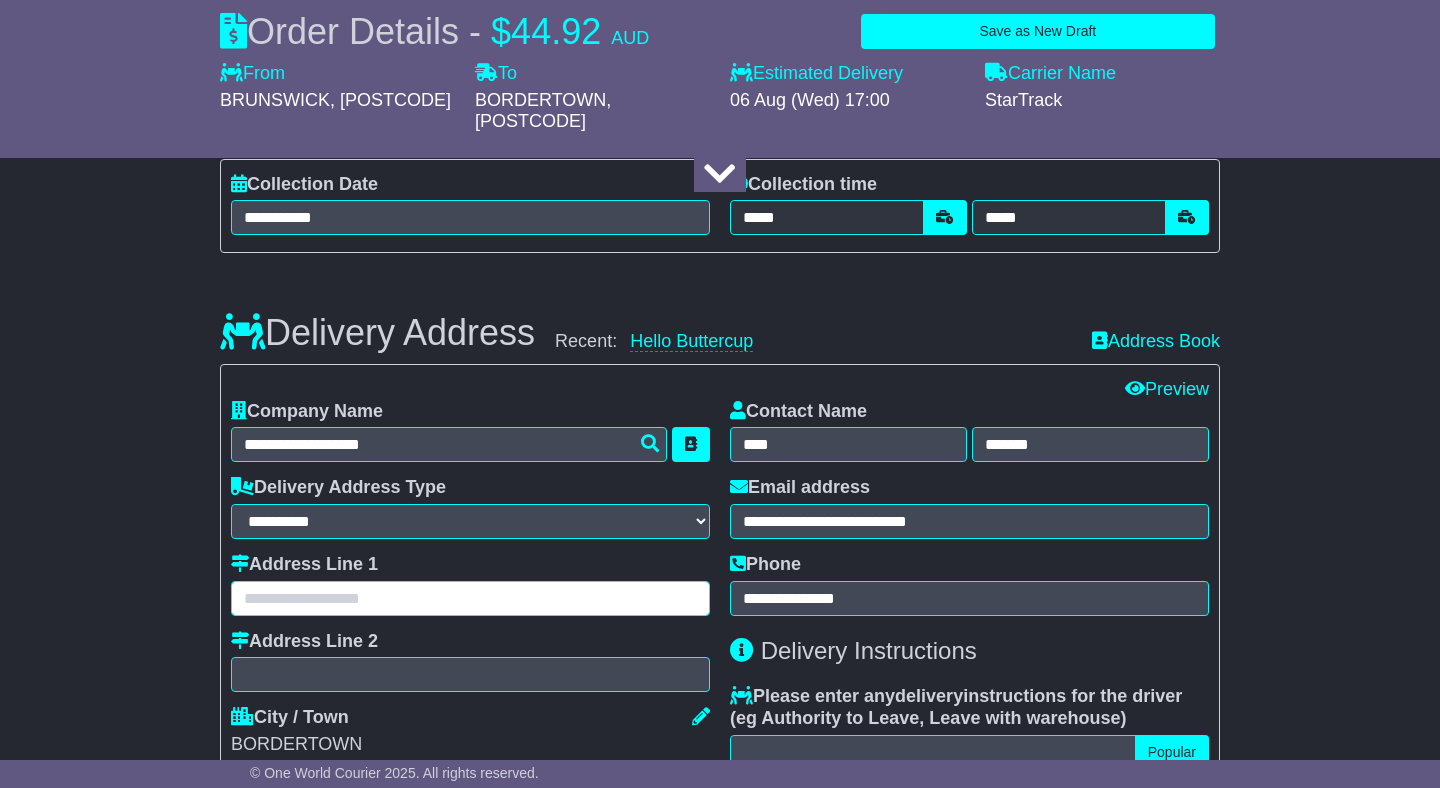 paste on "**********" 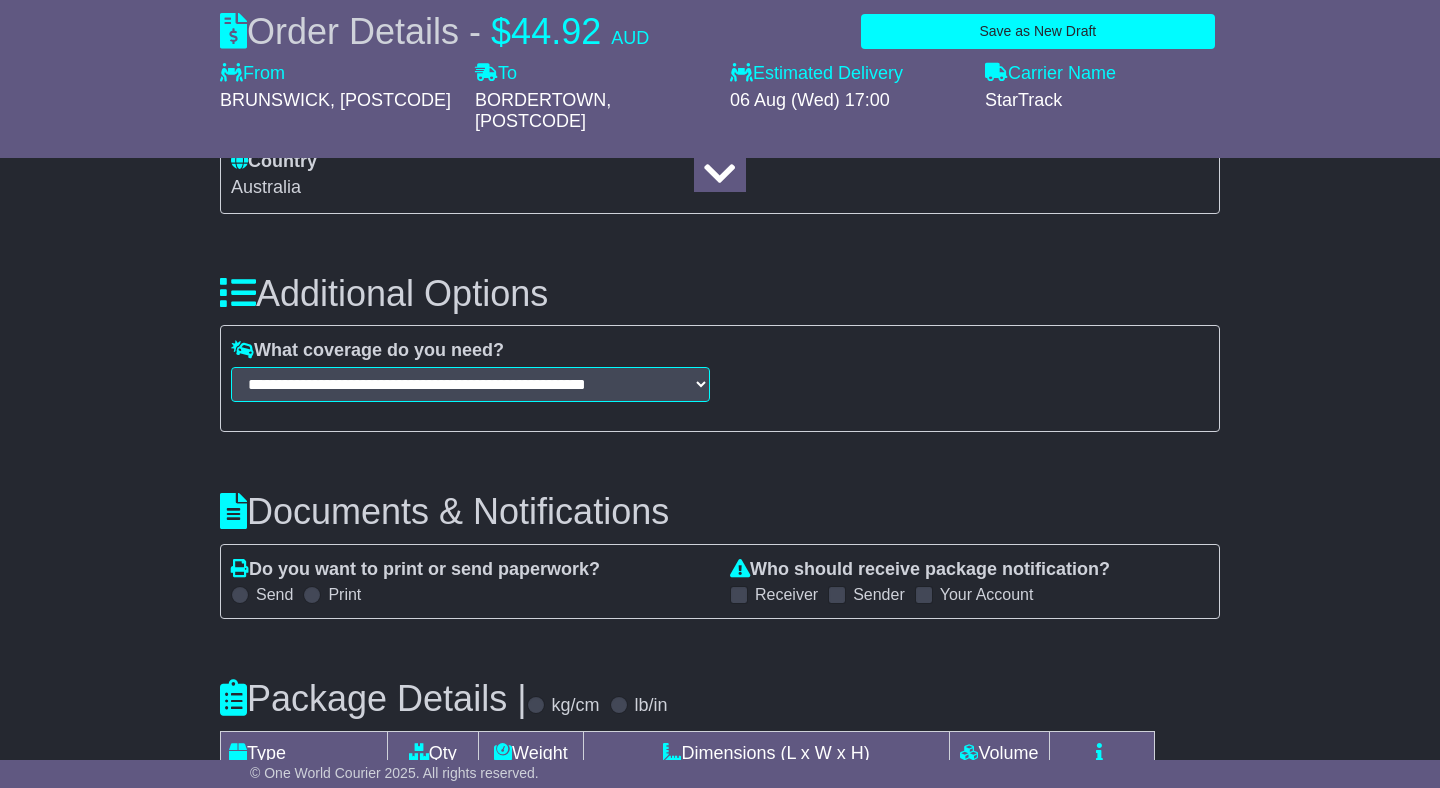 scroll, scrollTop: 1912, scrollLeft: 0, axis: vertical 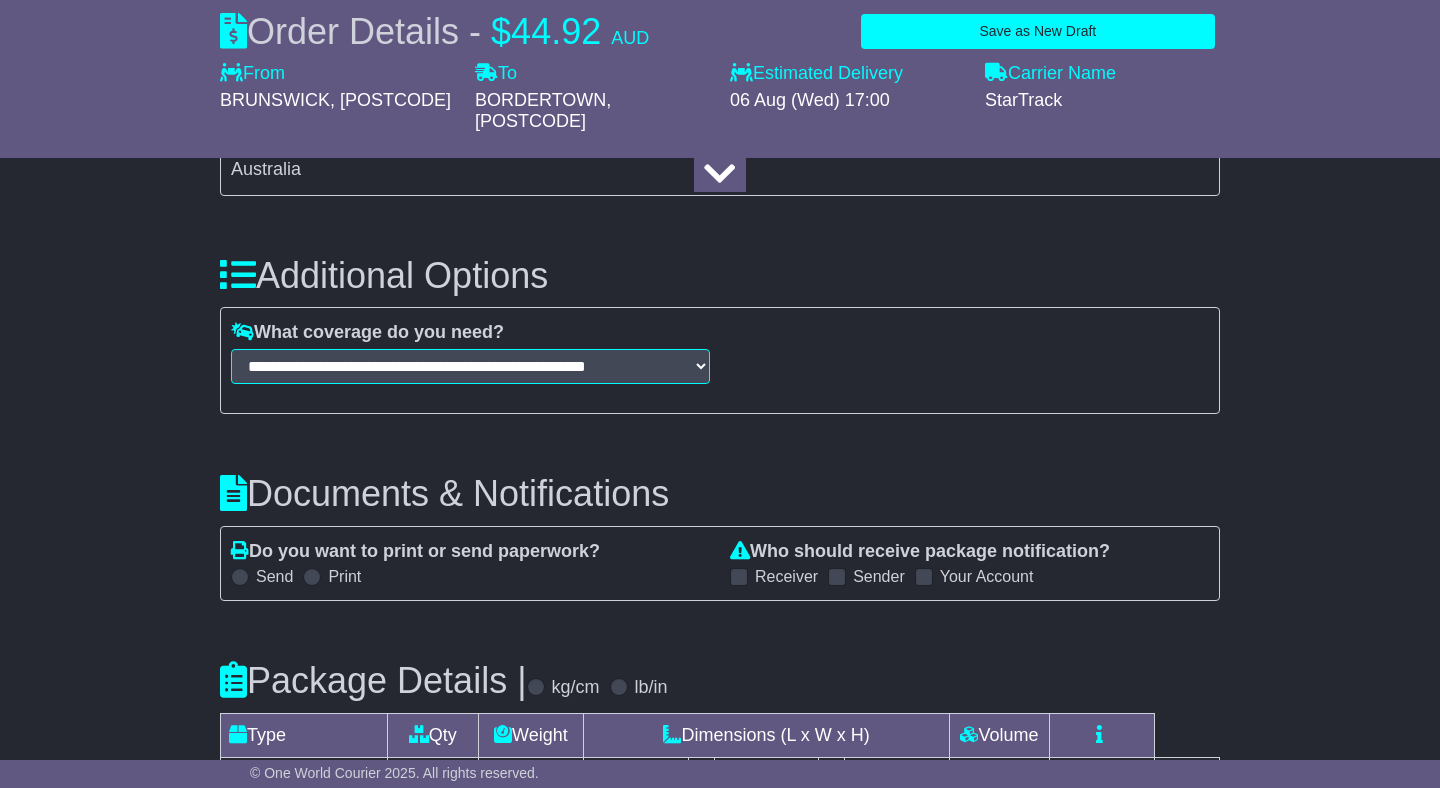 type on "**********" 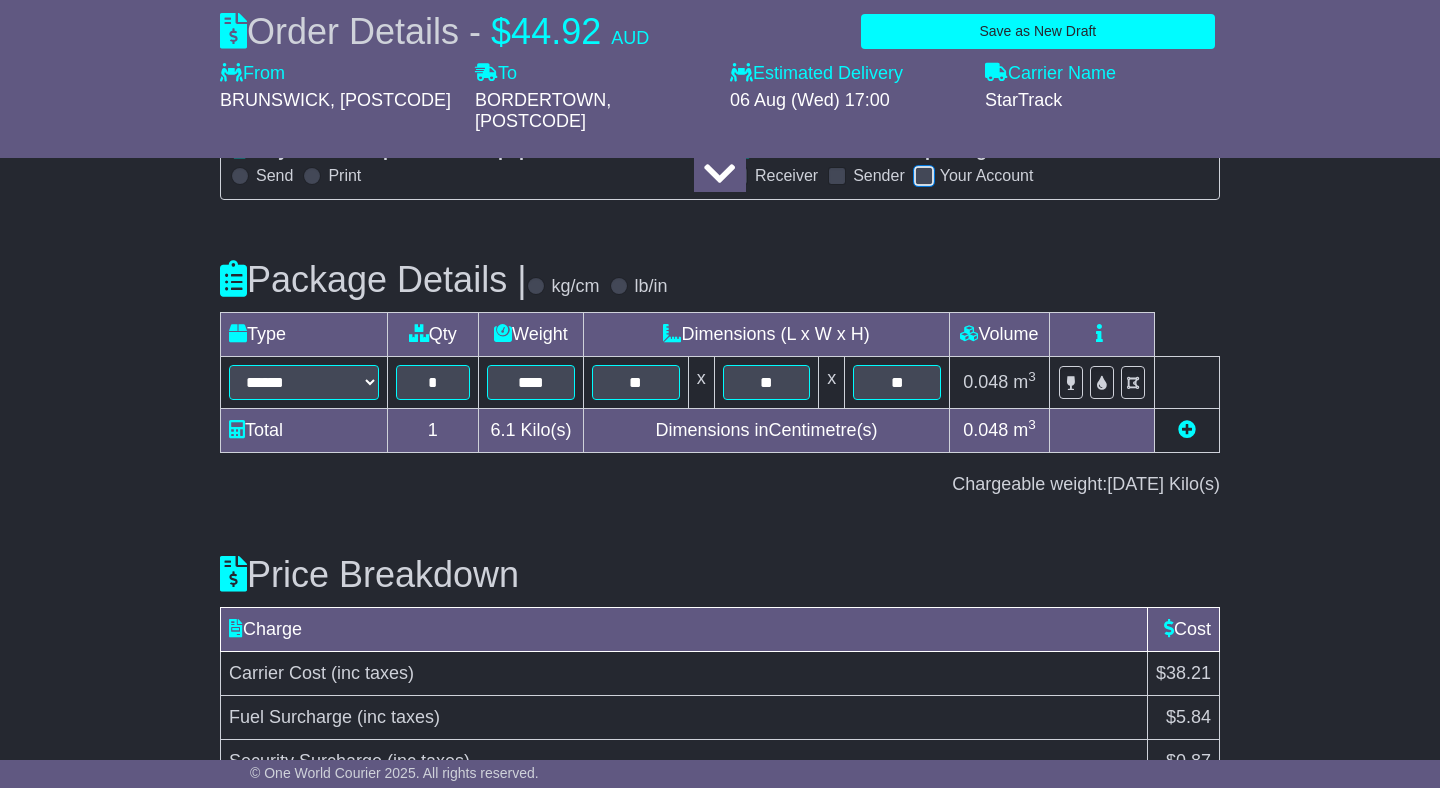 scroll, scrollTop: 2414, scrollLeft: 0, axis: vertical 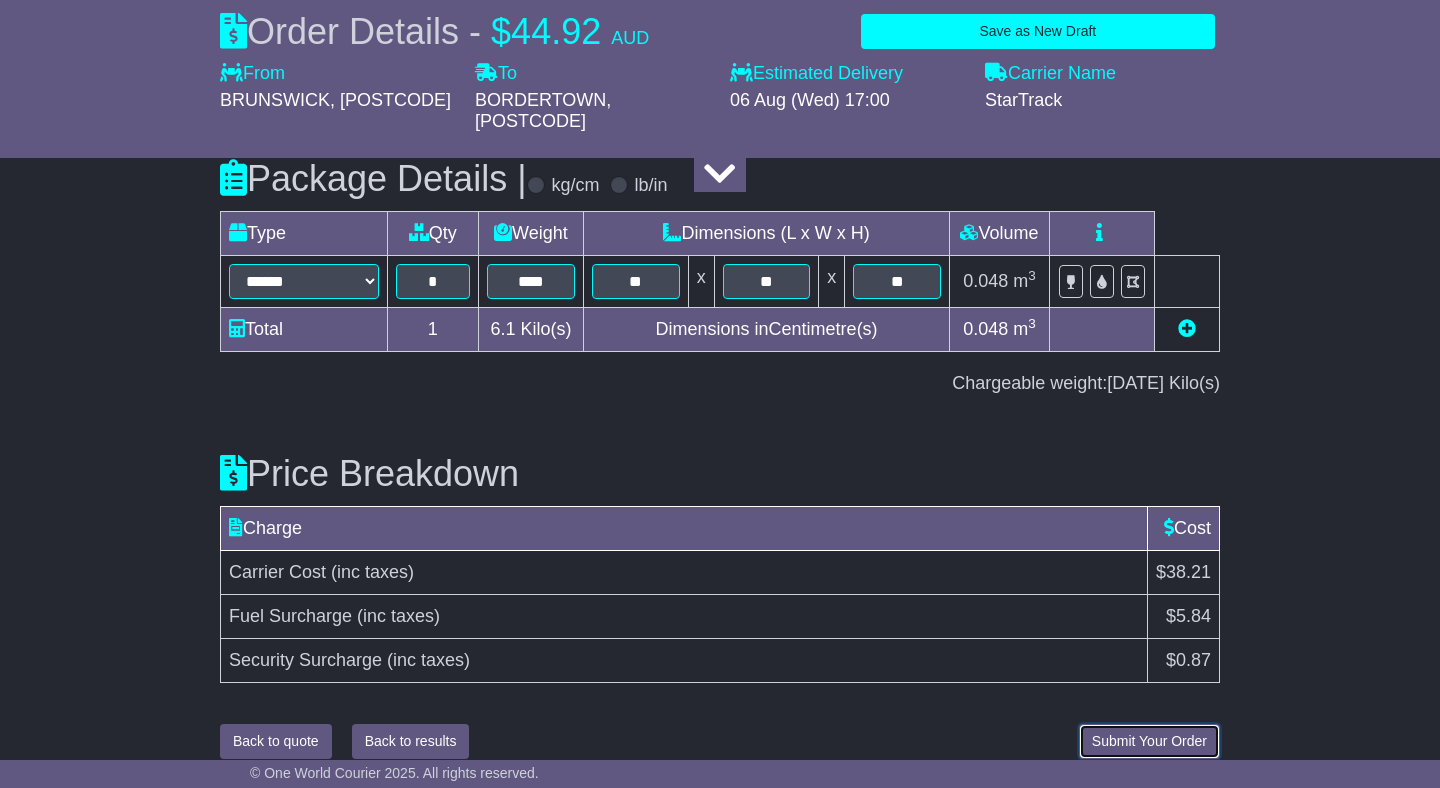 click on "Submit Your Order" at bounding box center [1149, 741] 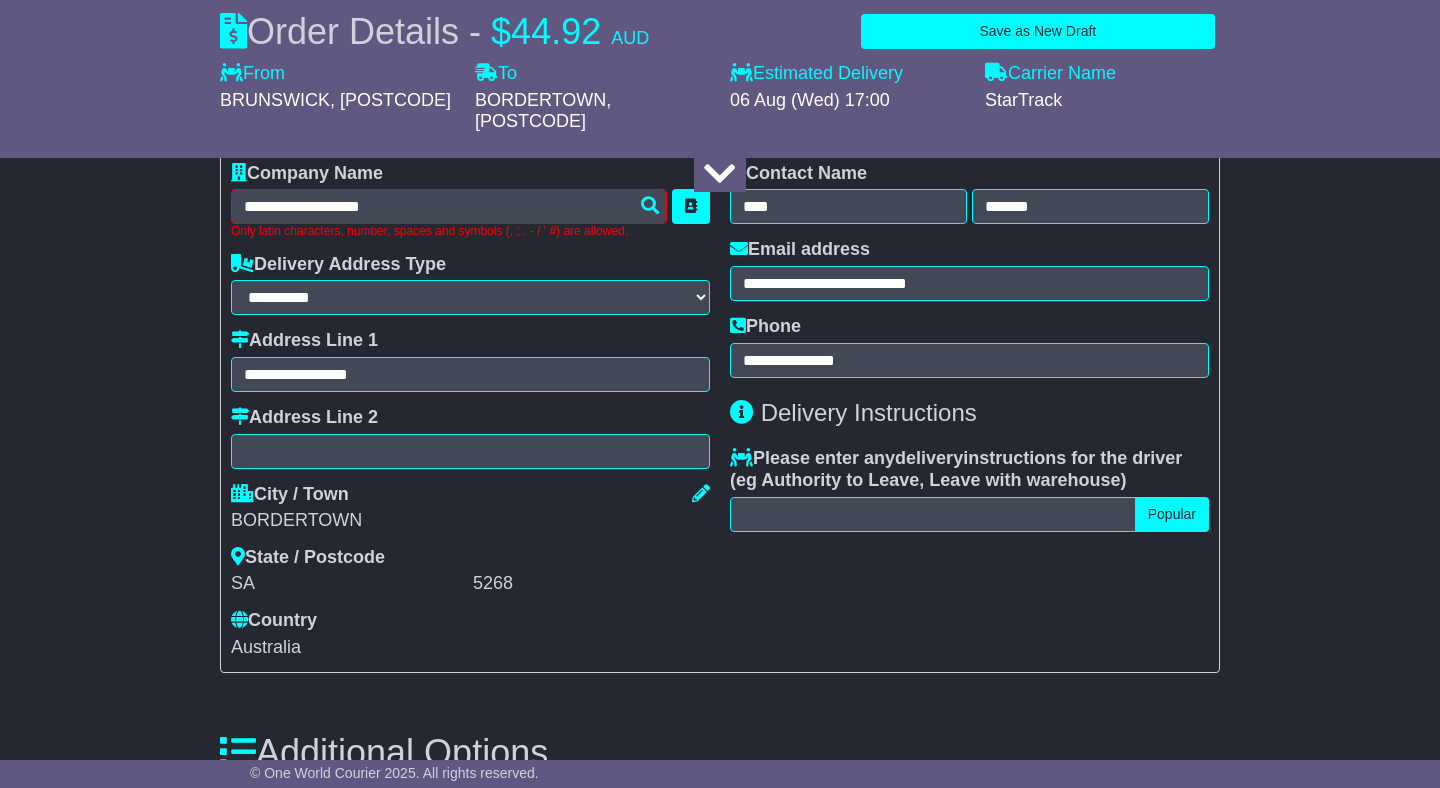 scroll, scrollTop: 1431, scrollLeft: 0, axis: vertical 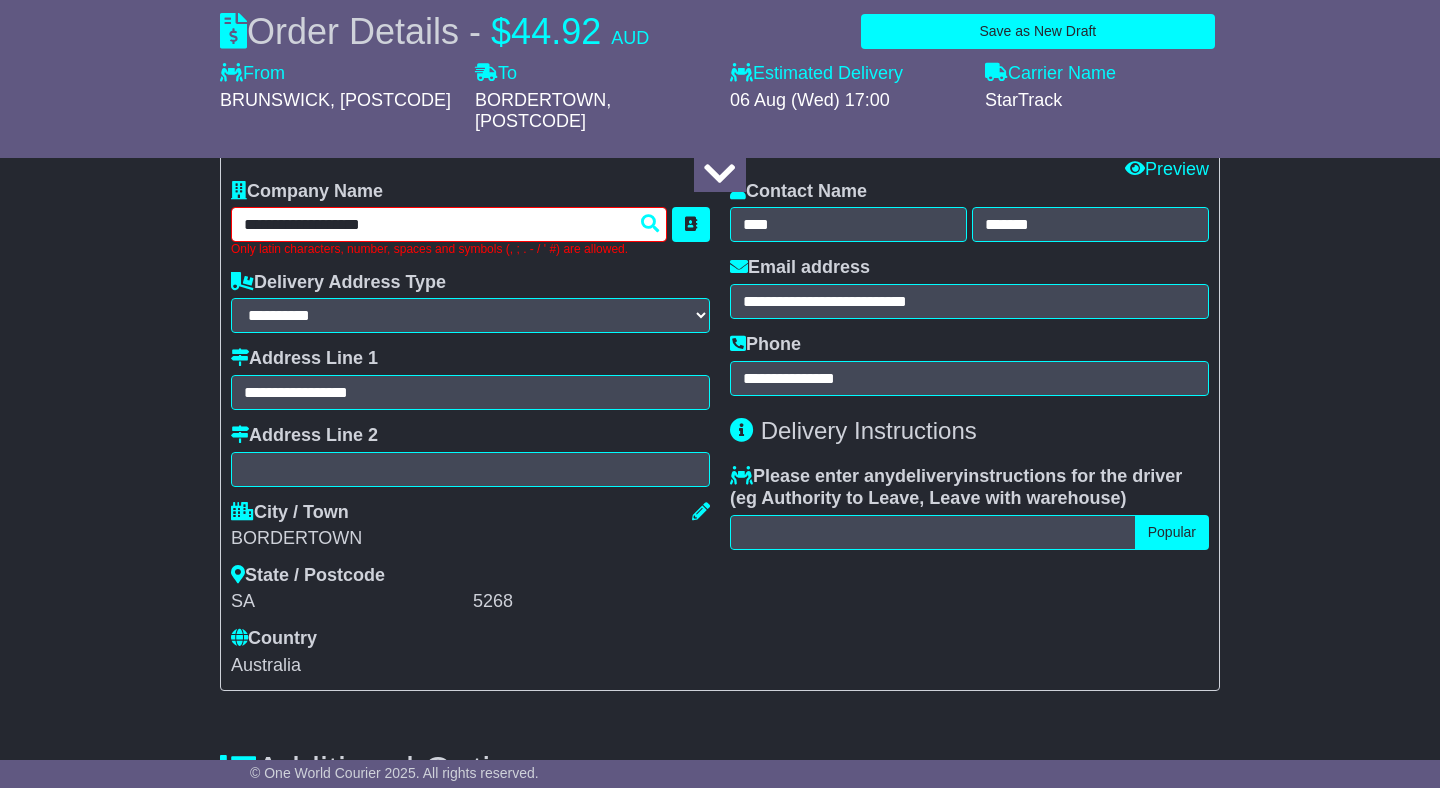 click on "**********" at bounding box center (449, 224) 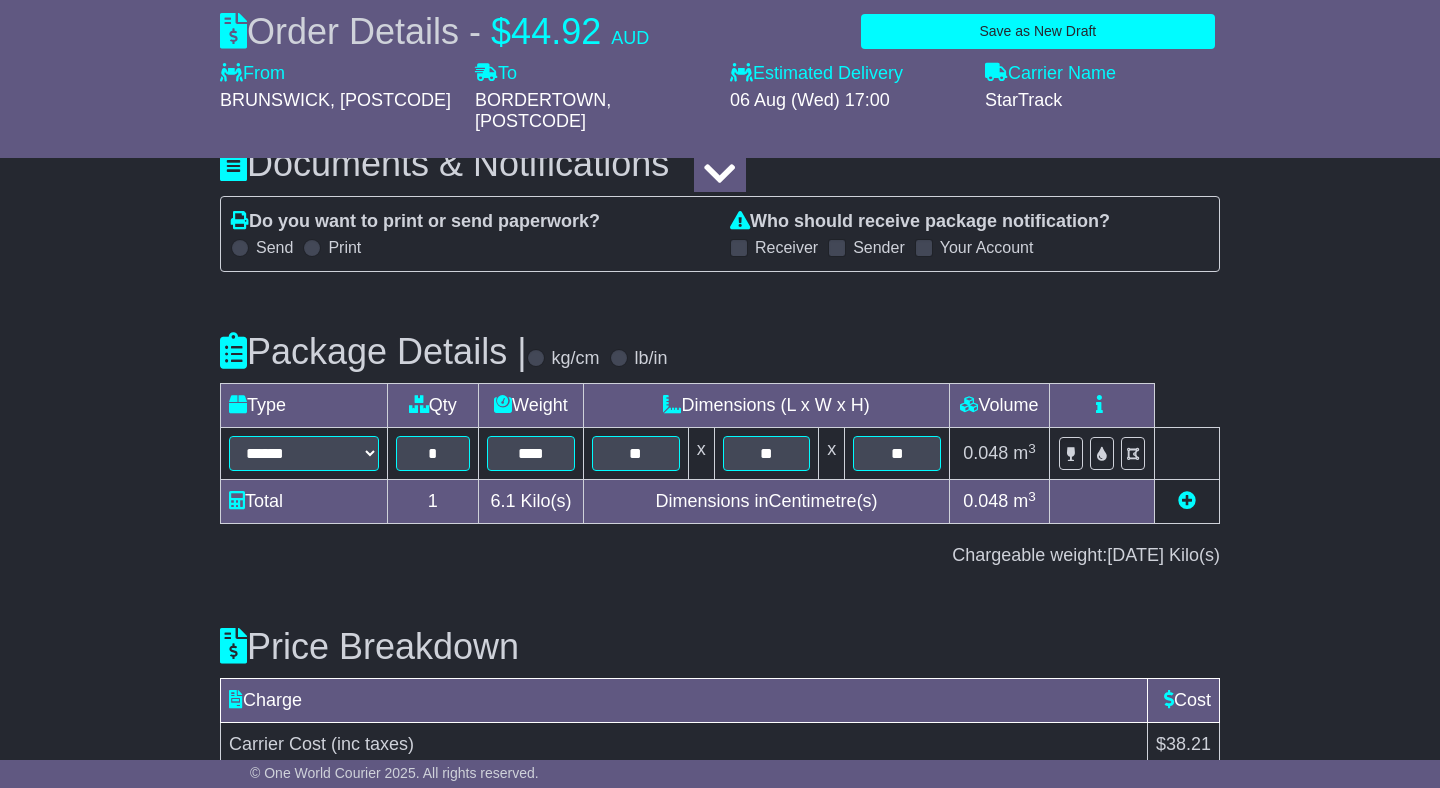 scroll, scrollTop: 2428, scrollLeft: 0, axis: vertical 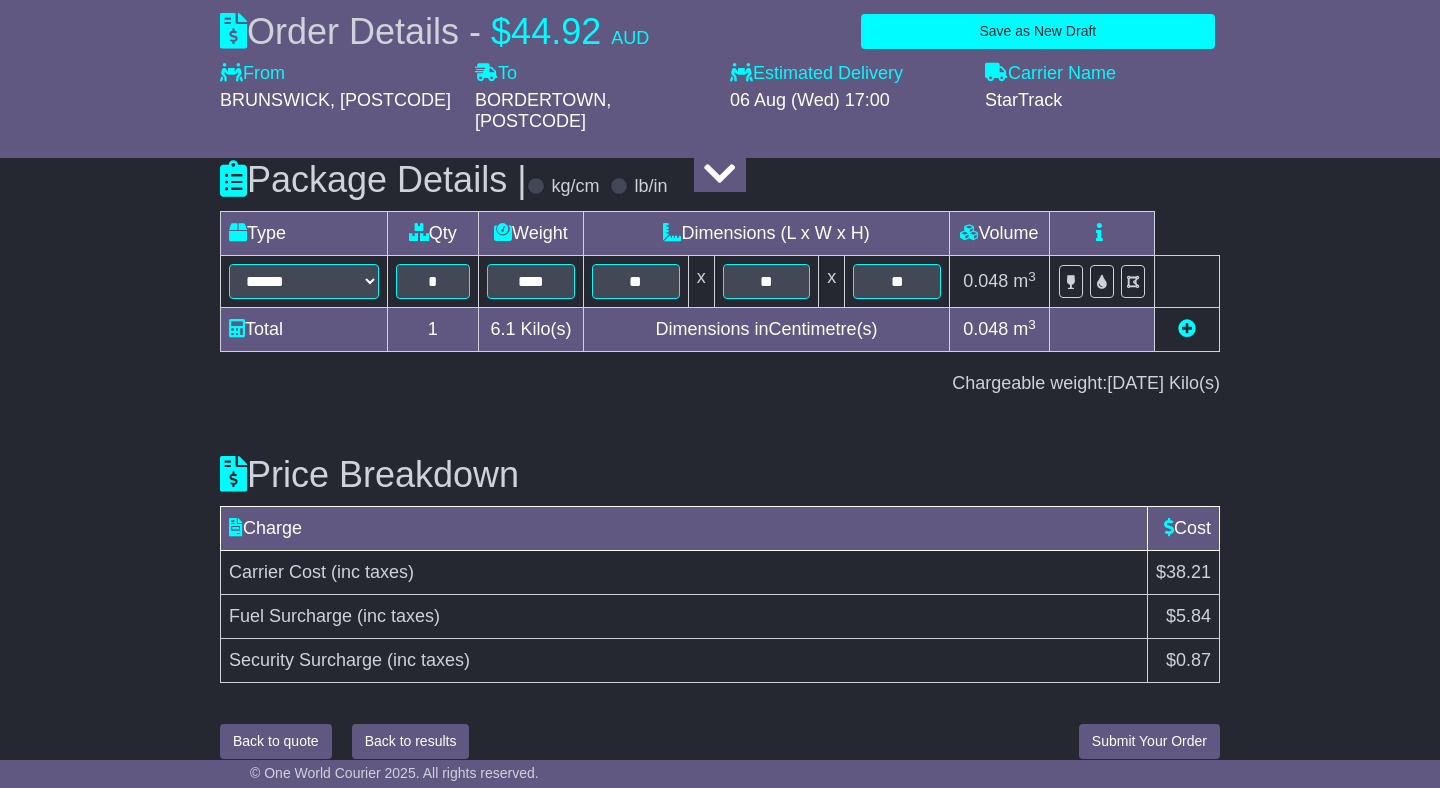 type on "**********" 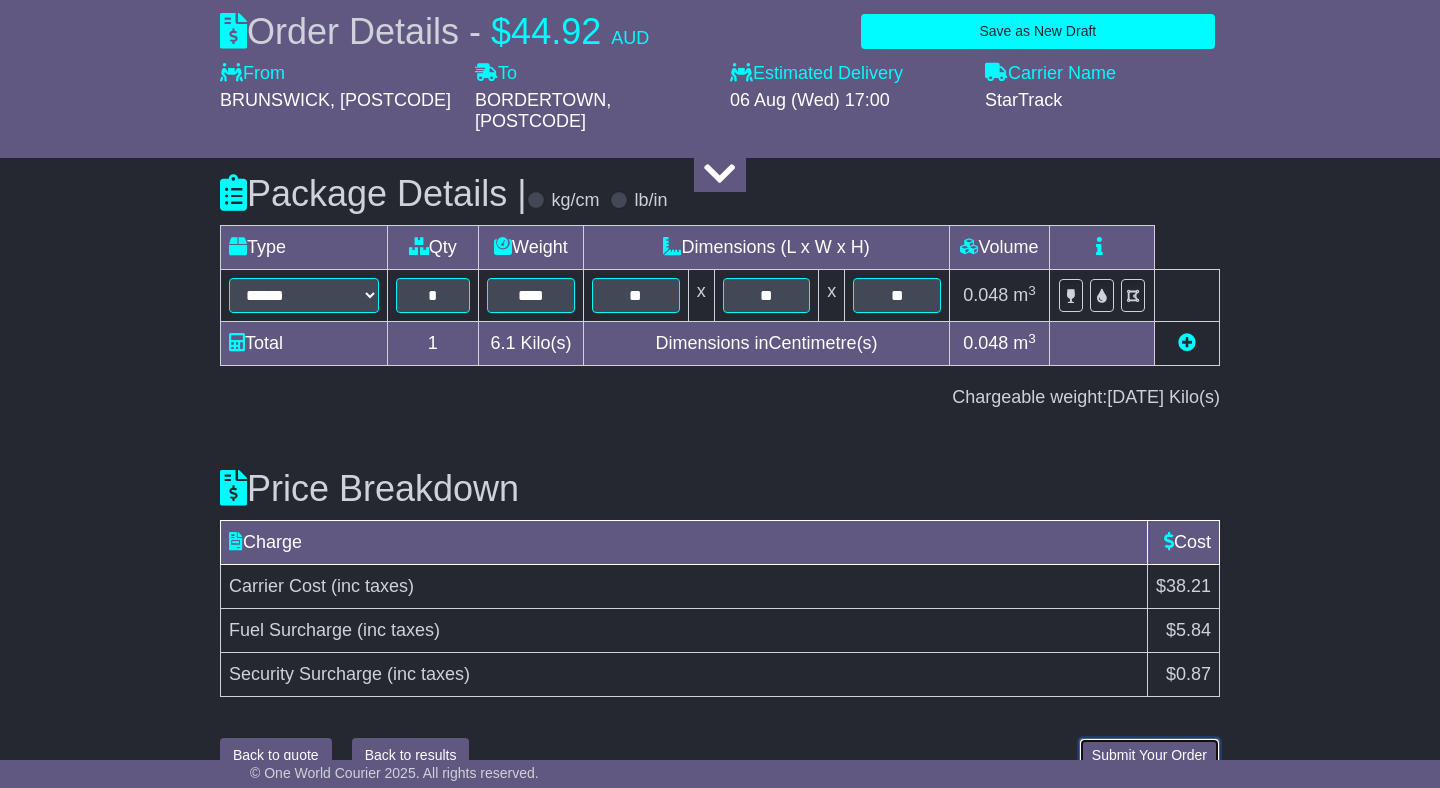click on "Submit Your Order" at bounding box center [1149, 755] 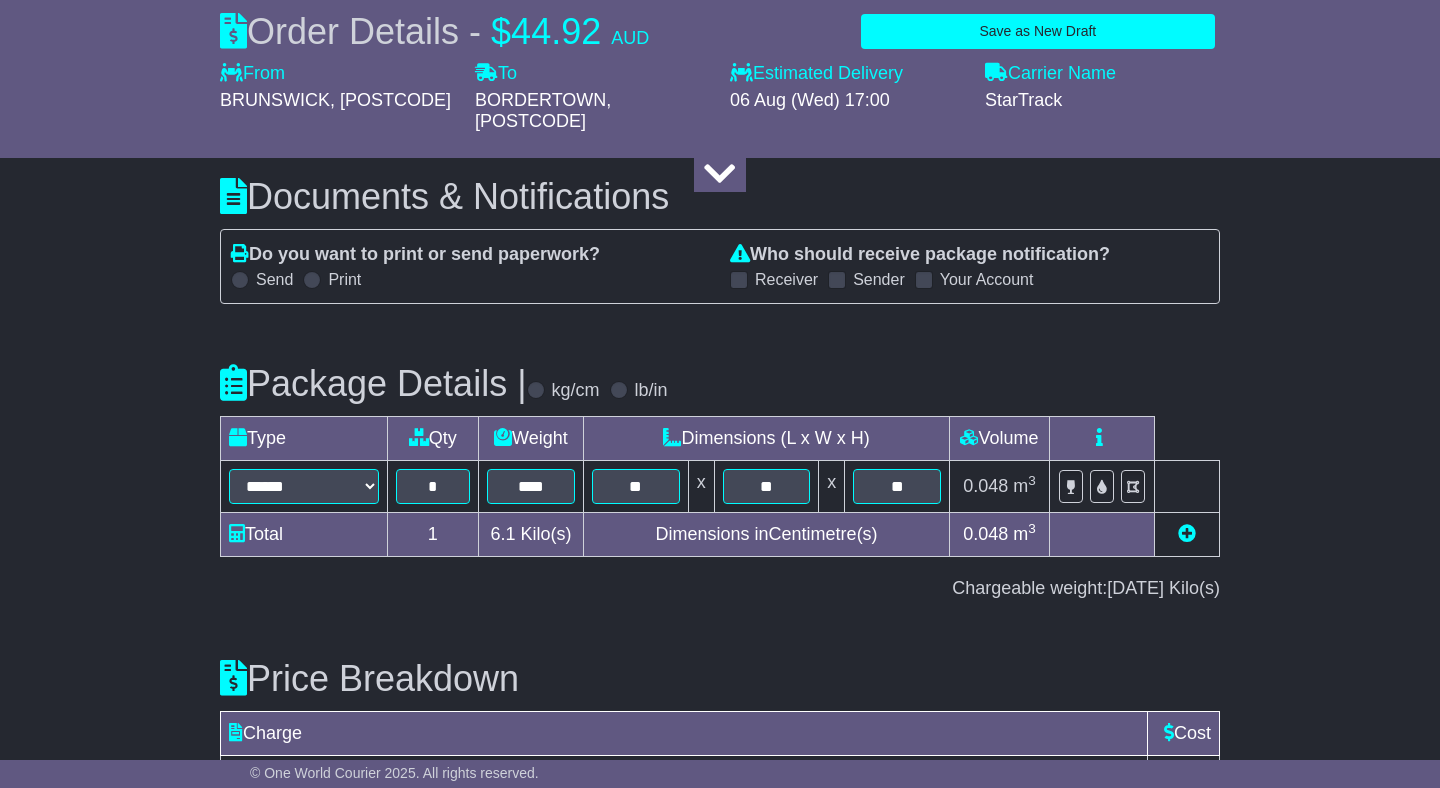 scroll, scrollTop: 2414, scrollLeft: 0, axis: vertical 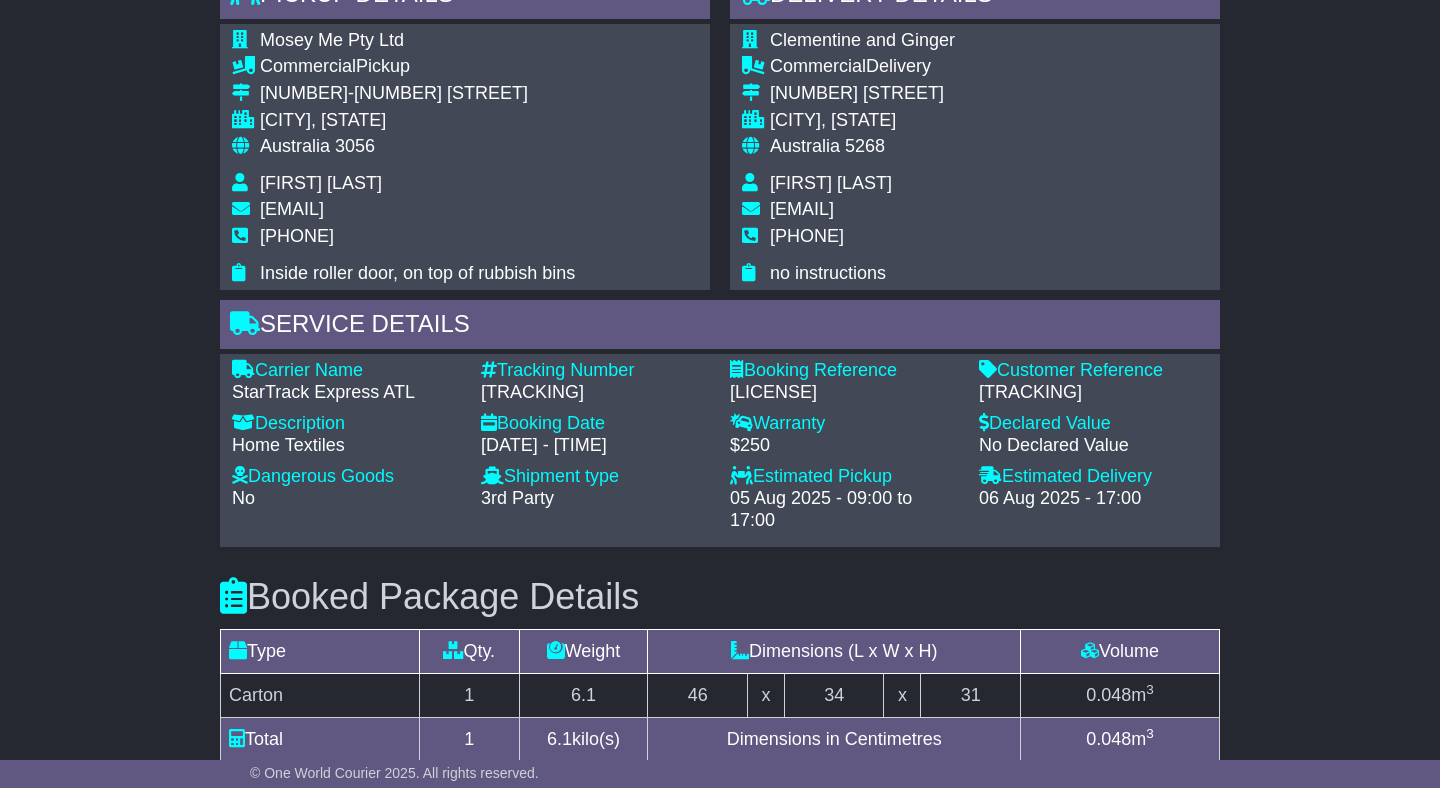 drag, startPoint x: 611, startPoint y: 396, endPoint x: 482, endPoint y: 396, distance: 129 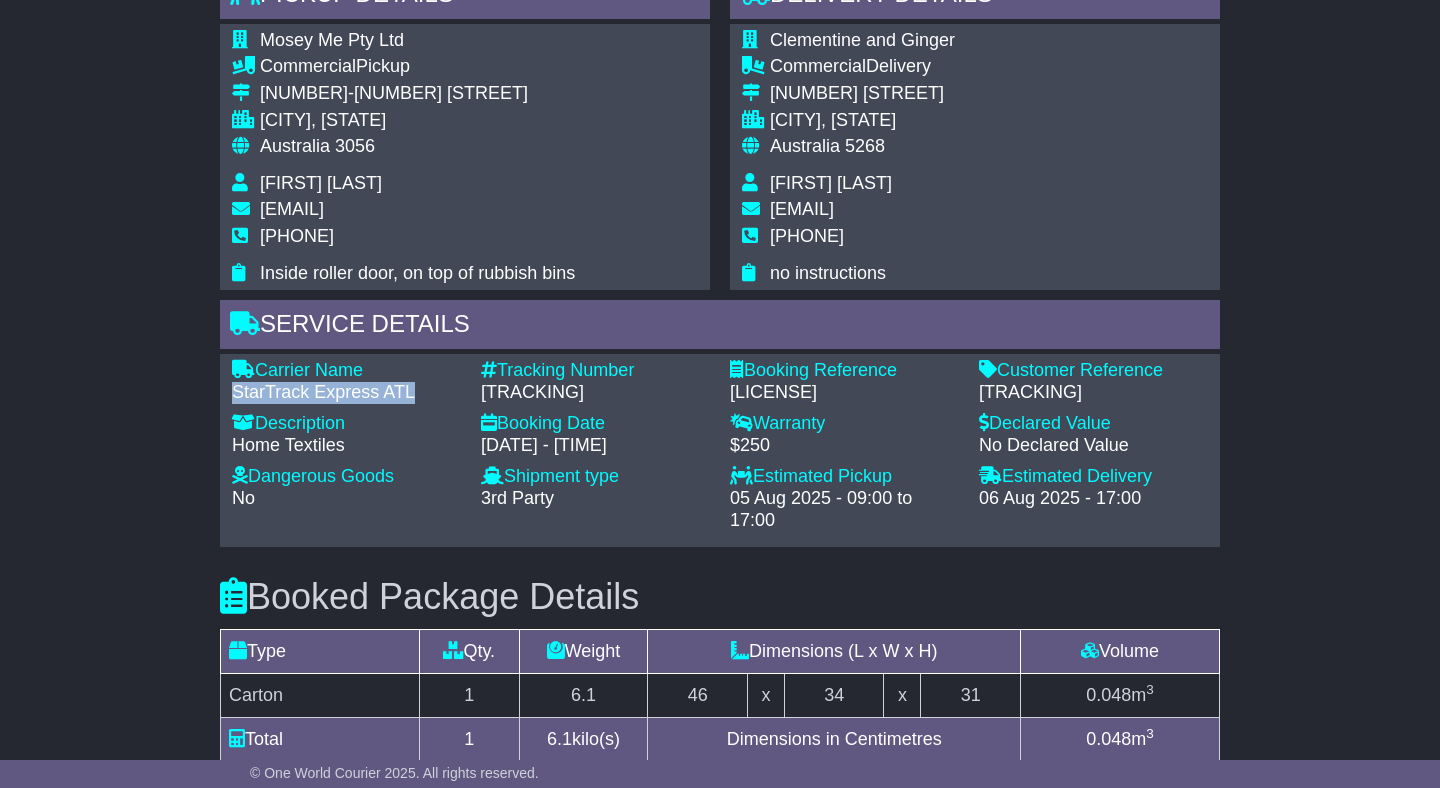 drag, startPoint x: 420, startPoint y: 386, endPoint x: 236, endPoint y: 385, distance: 184.00272 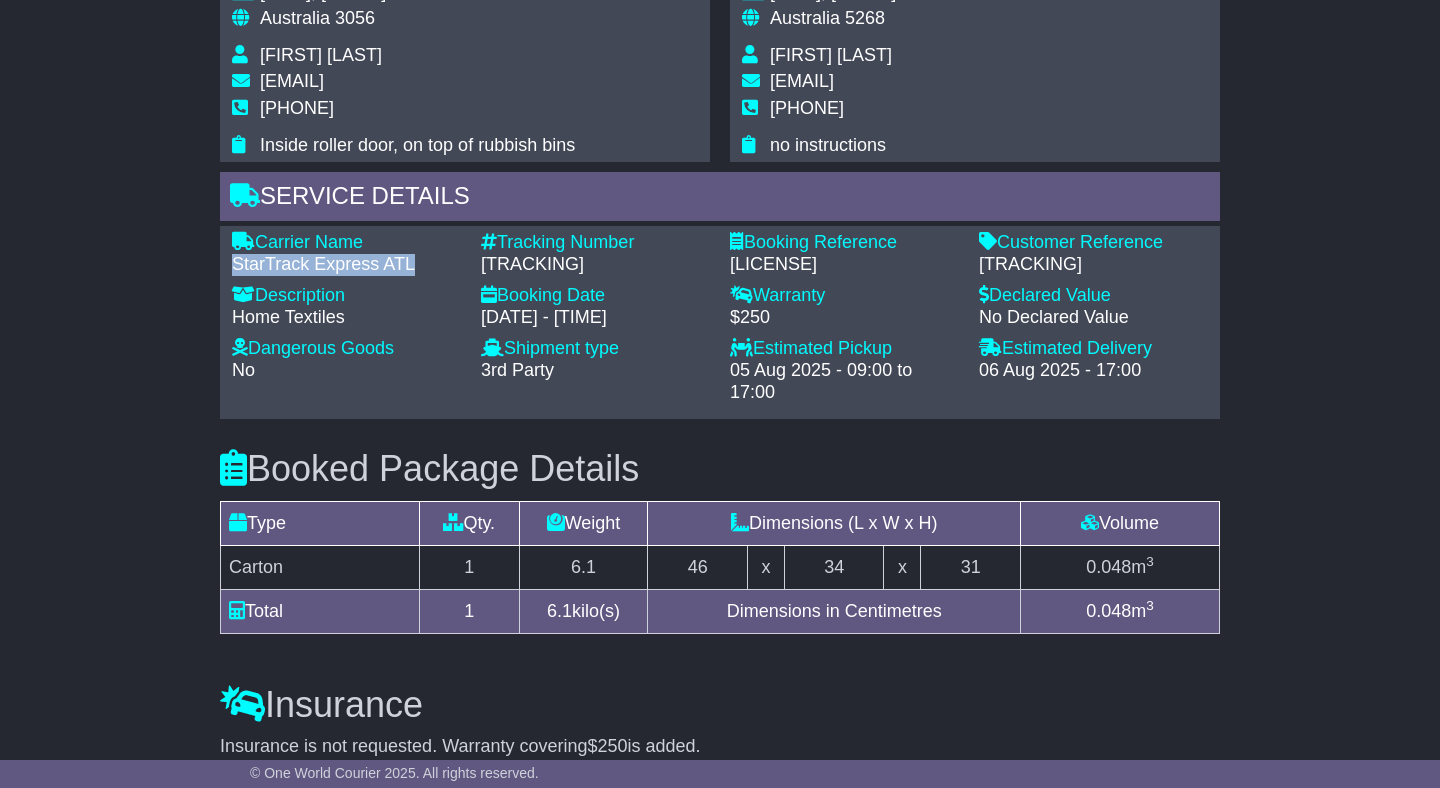 scroll, scrollTop: 1457, scrollLeft: 0, axis: vertical 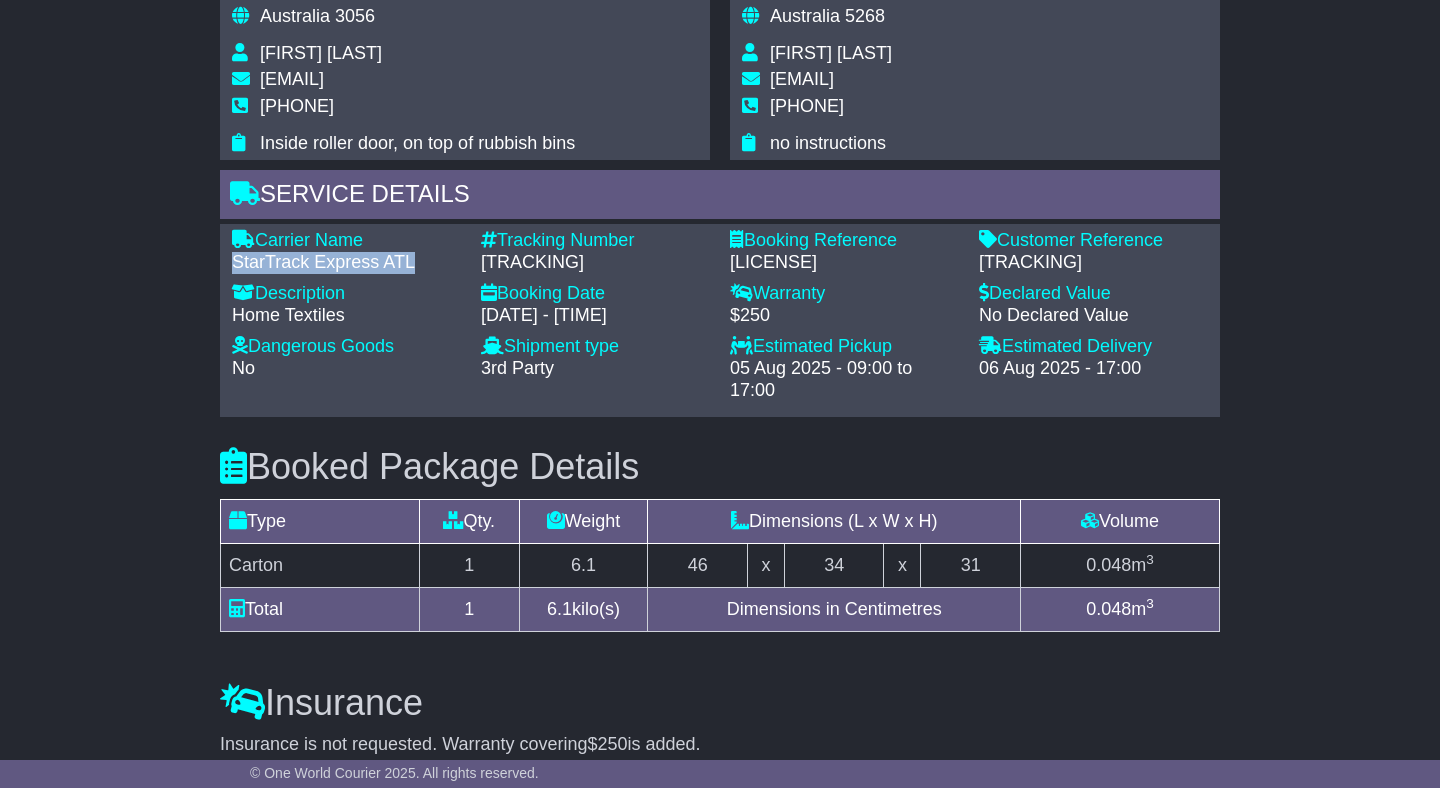 drag, startPoint x: 613, startPoint y: 257, endPoint x: 487, endPoint y: 259, distance: 126.01587 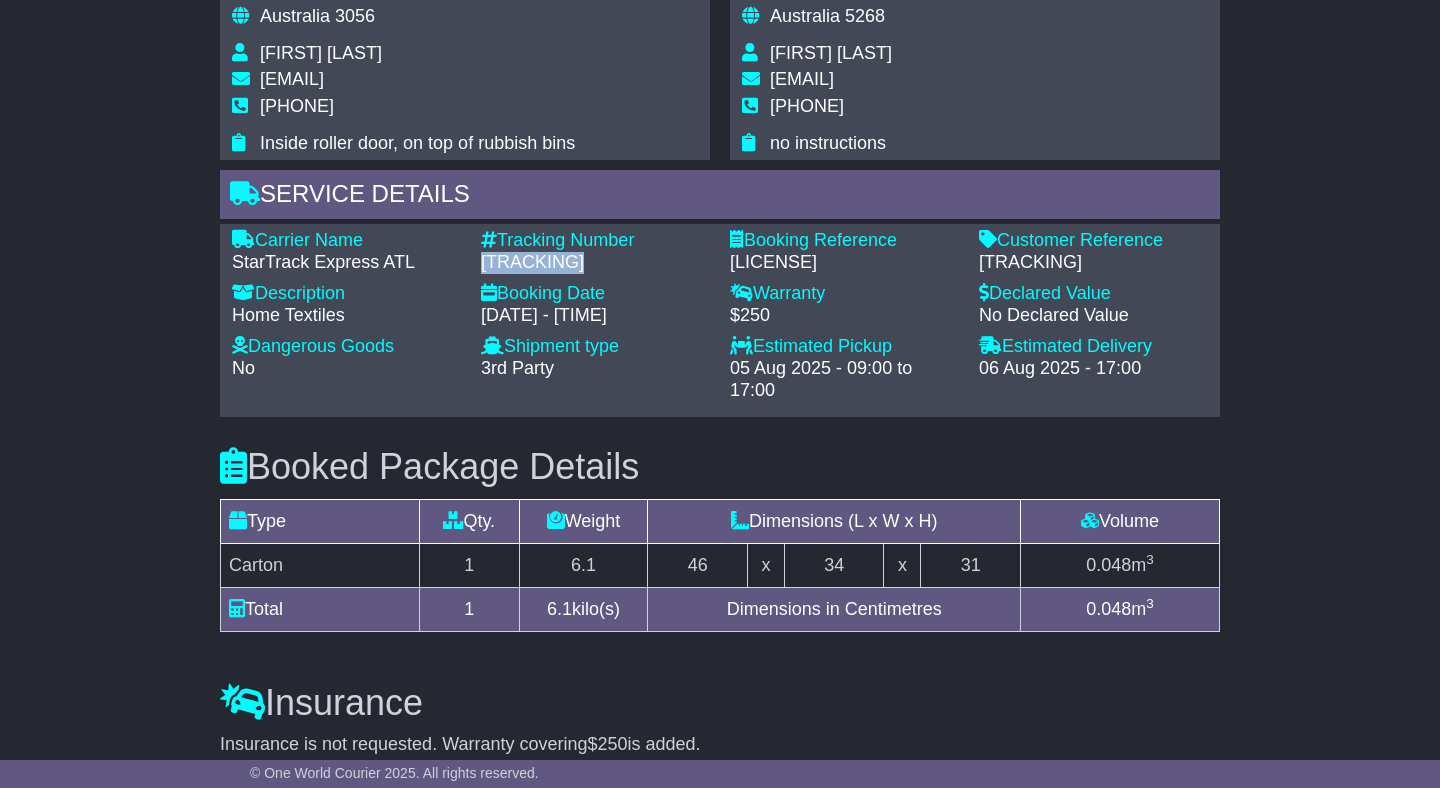 drag, startPoint x: 616, startPoint y: 260, endPoint x: 500, endPoint y: 259, distance: 116.00431 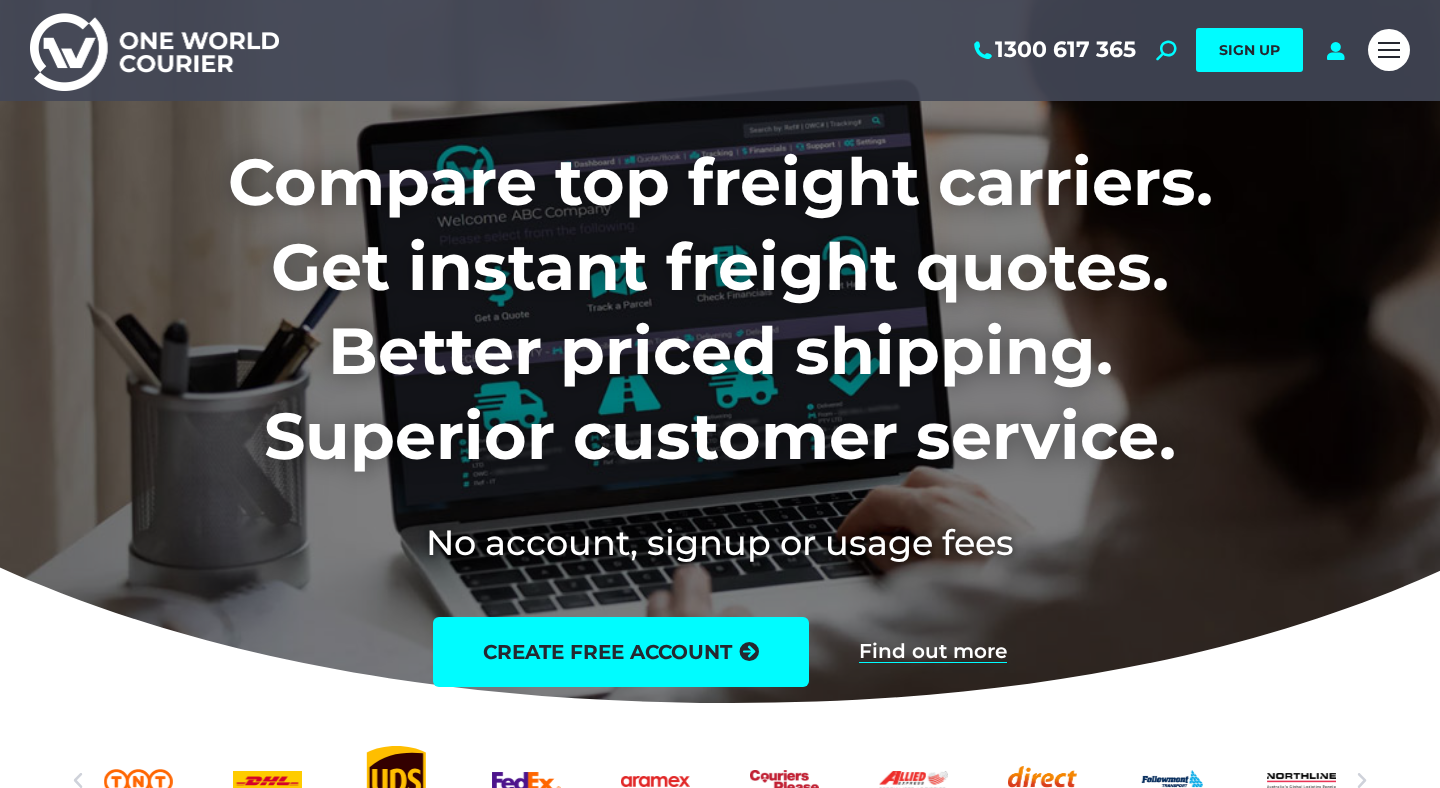 scroll, scrollTop: 0, scrollLeft: 0, axis: both 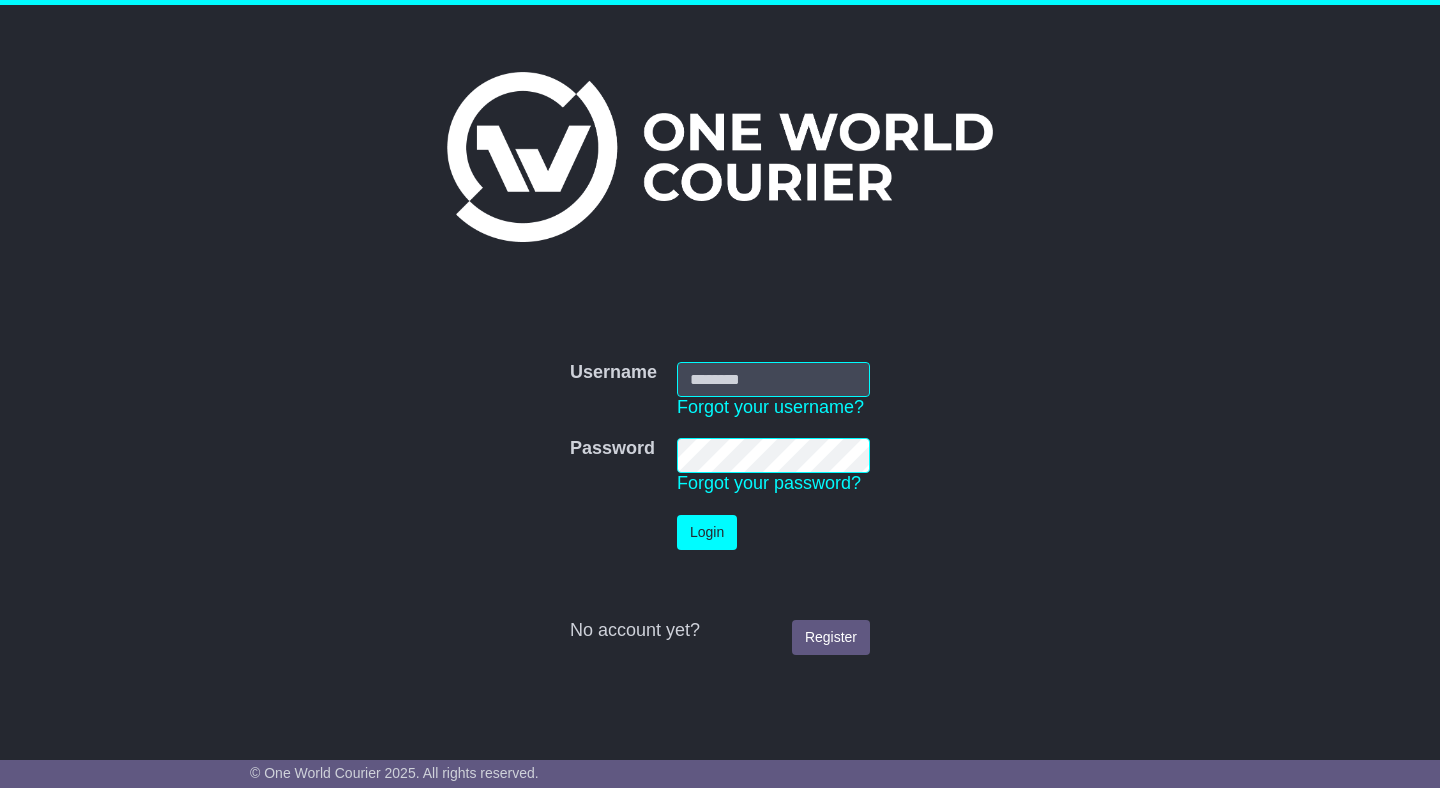 type on "**********" 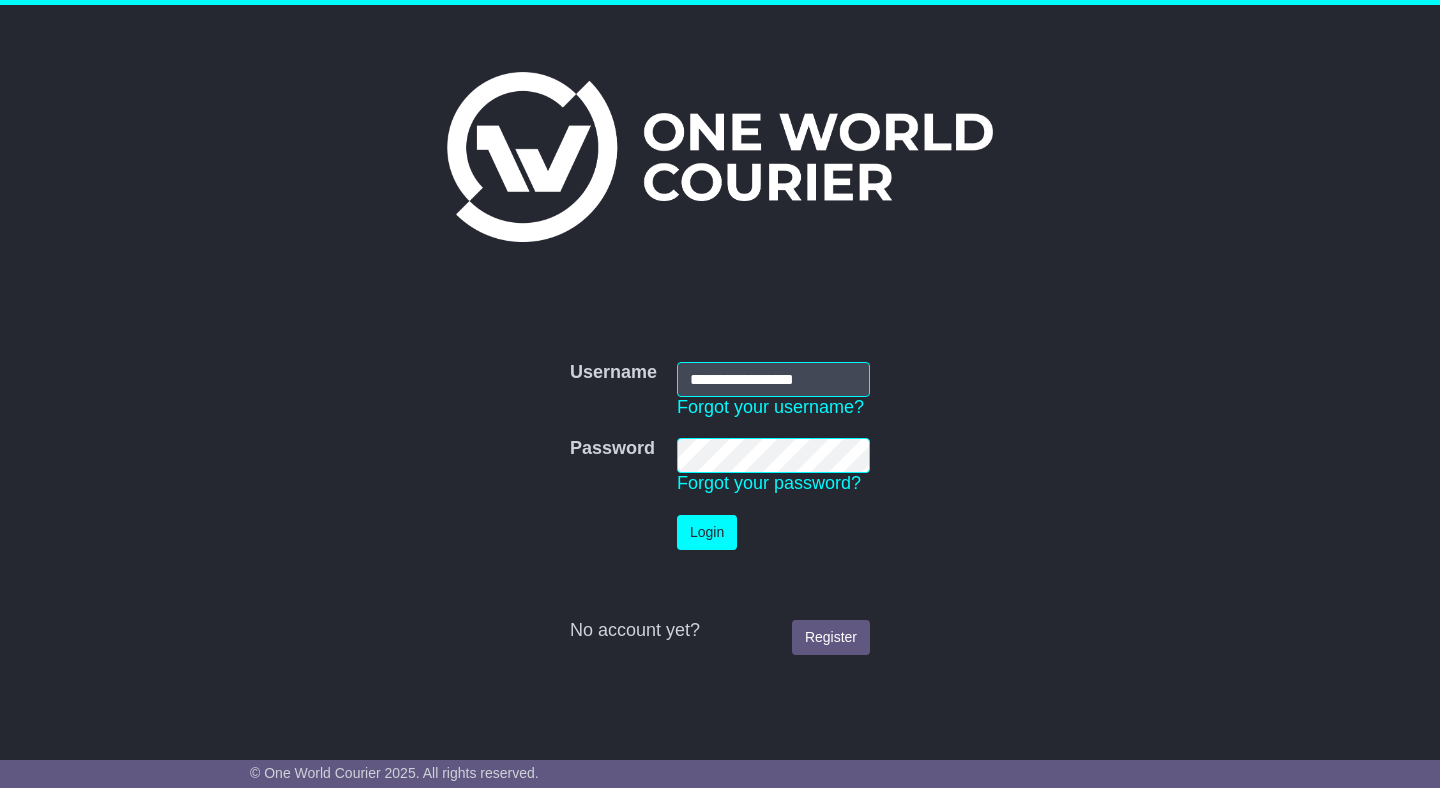 click on "Login" at bounding box center [773, 532] 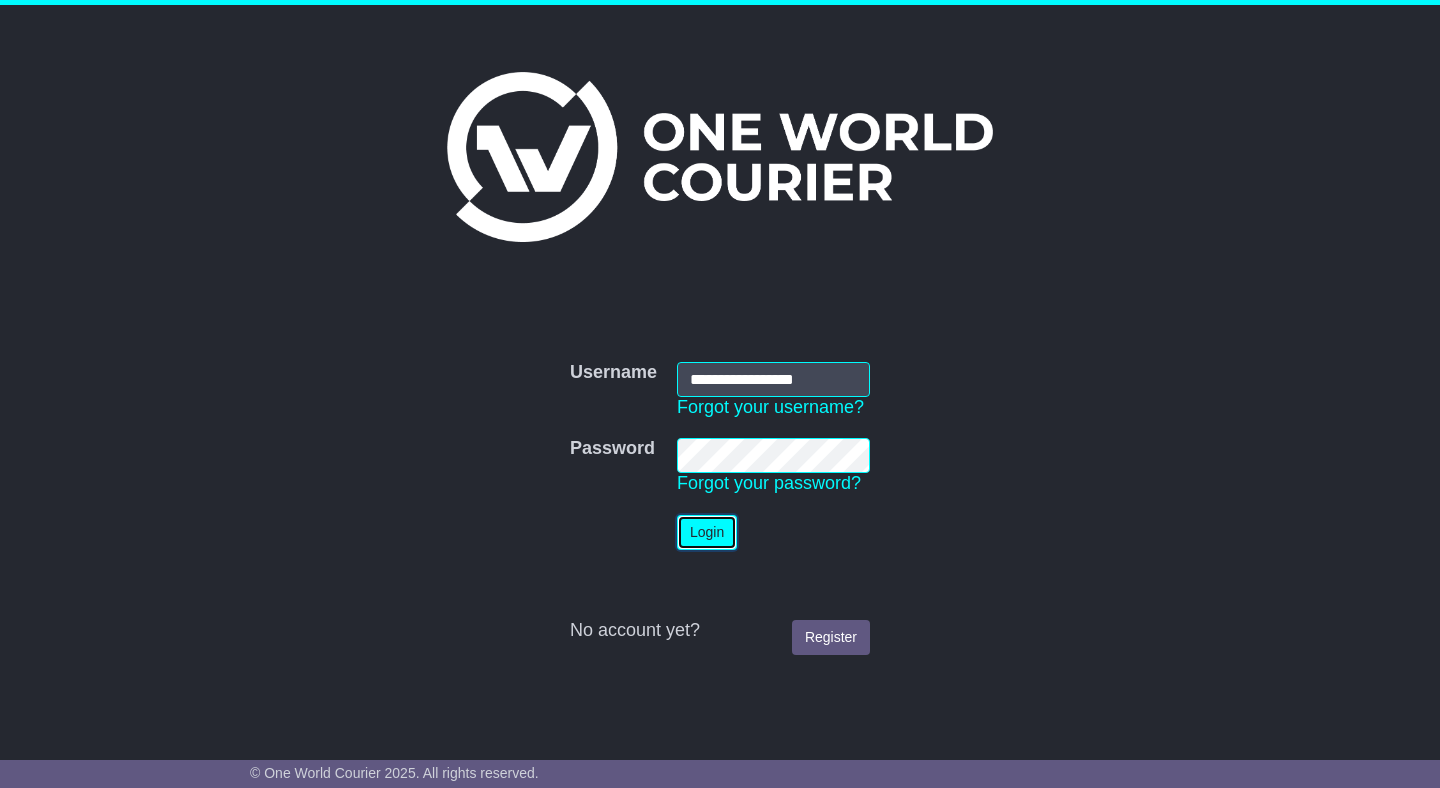 click on "Login" at bounding box center [707, 532] 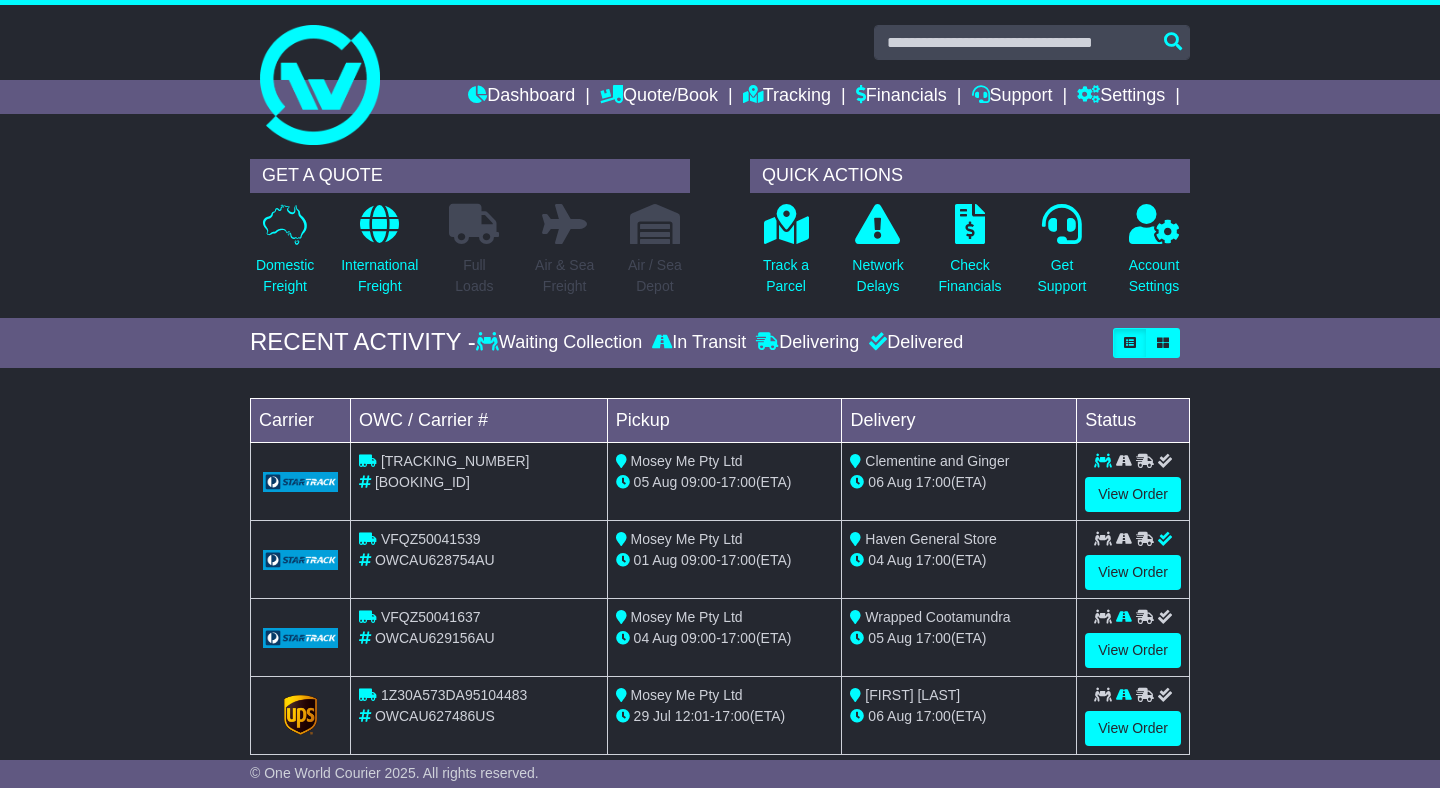 scroll, scrollTop: 0, scrollLeft: 0, axis: both 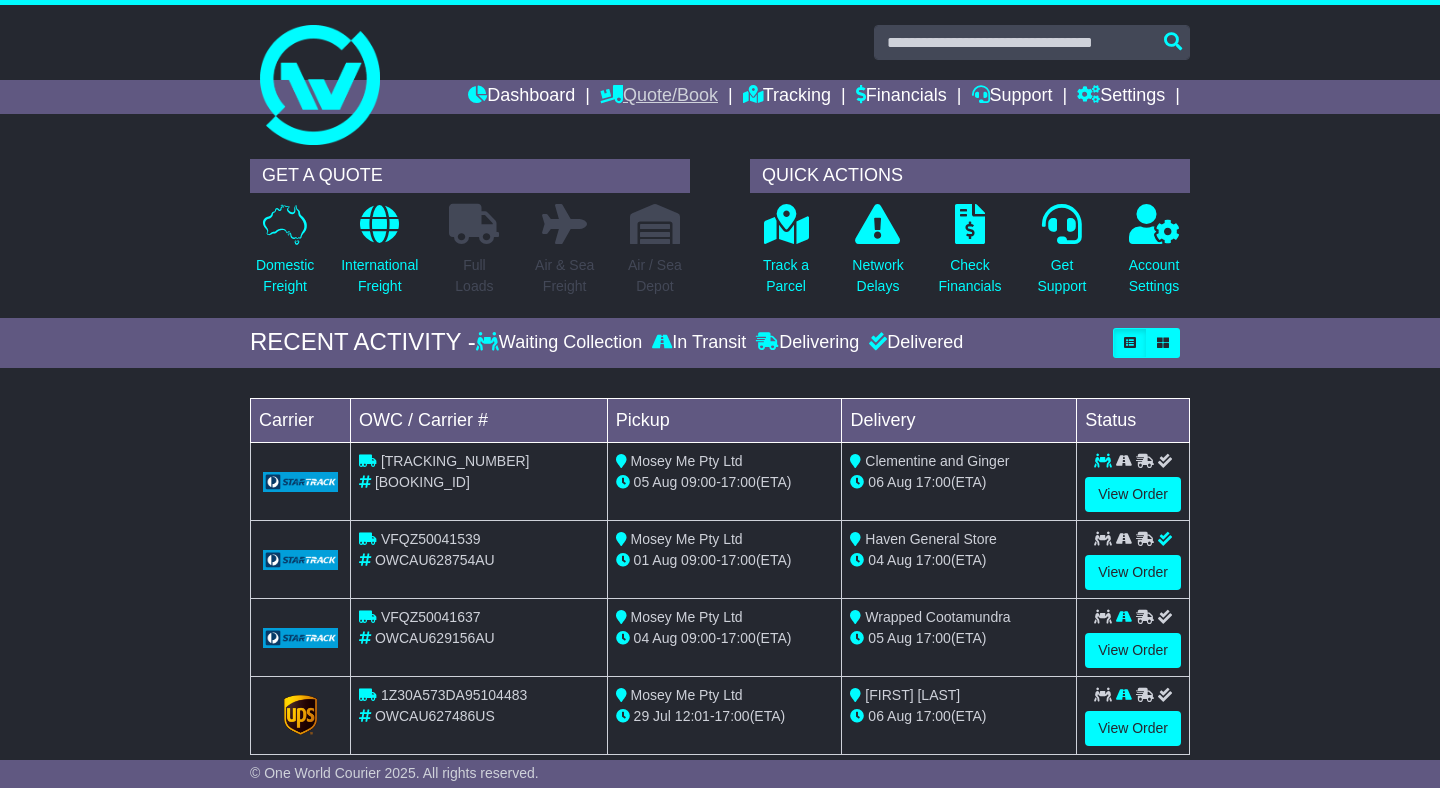 click on "Quote/Book" at bounding box center (659, 97) 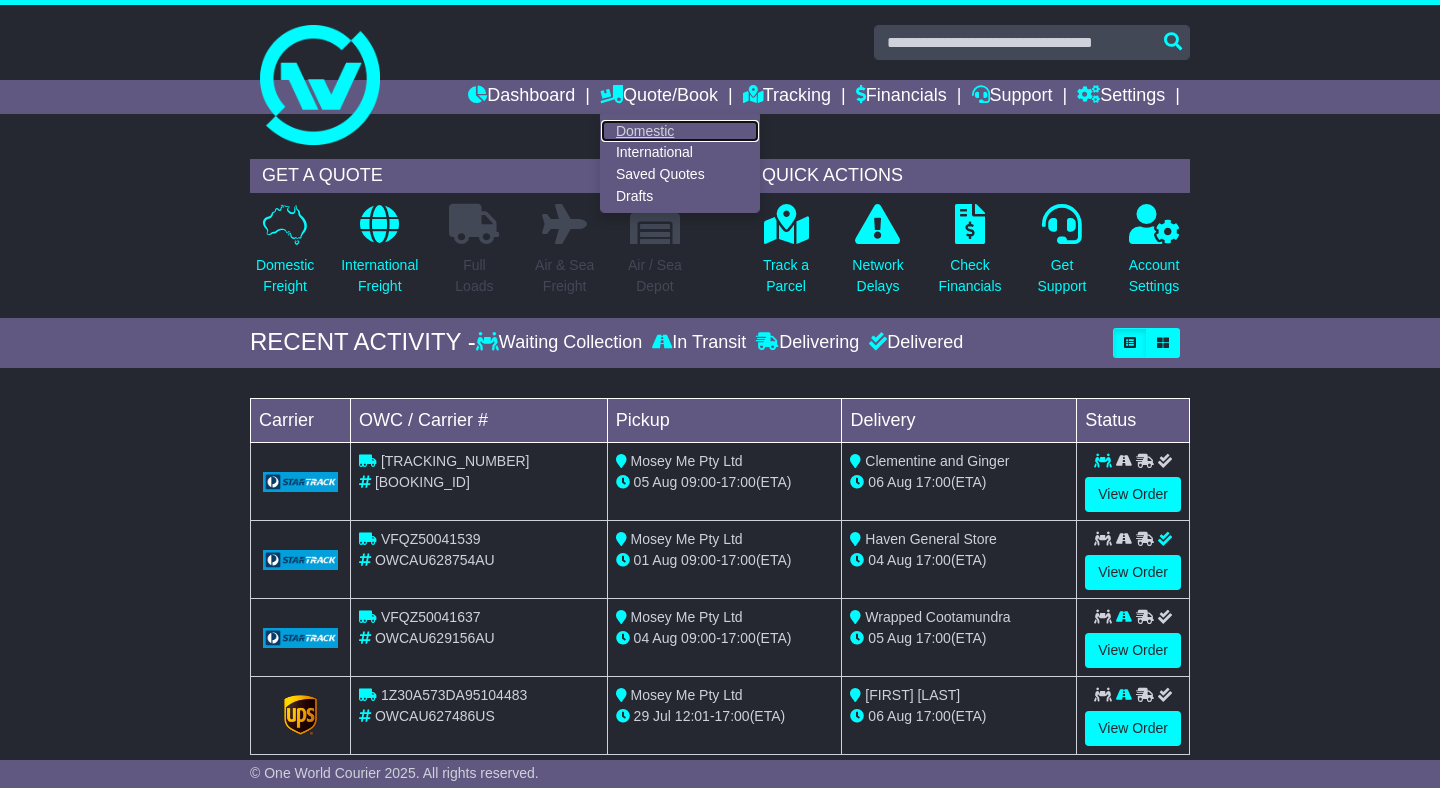 click on "Domestic" at bounding box center [680, 131] 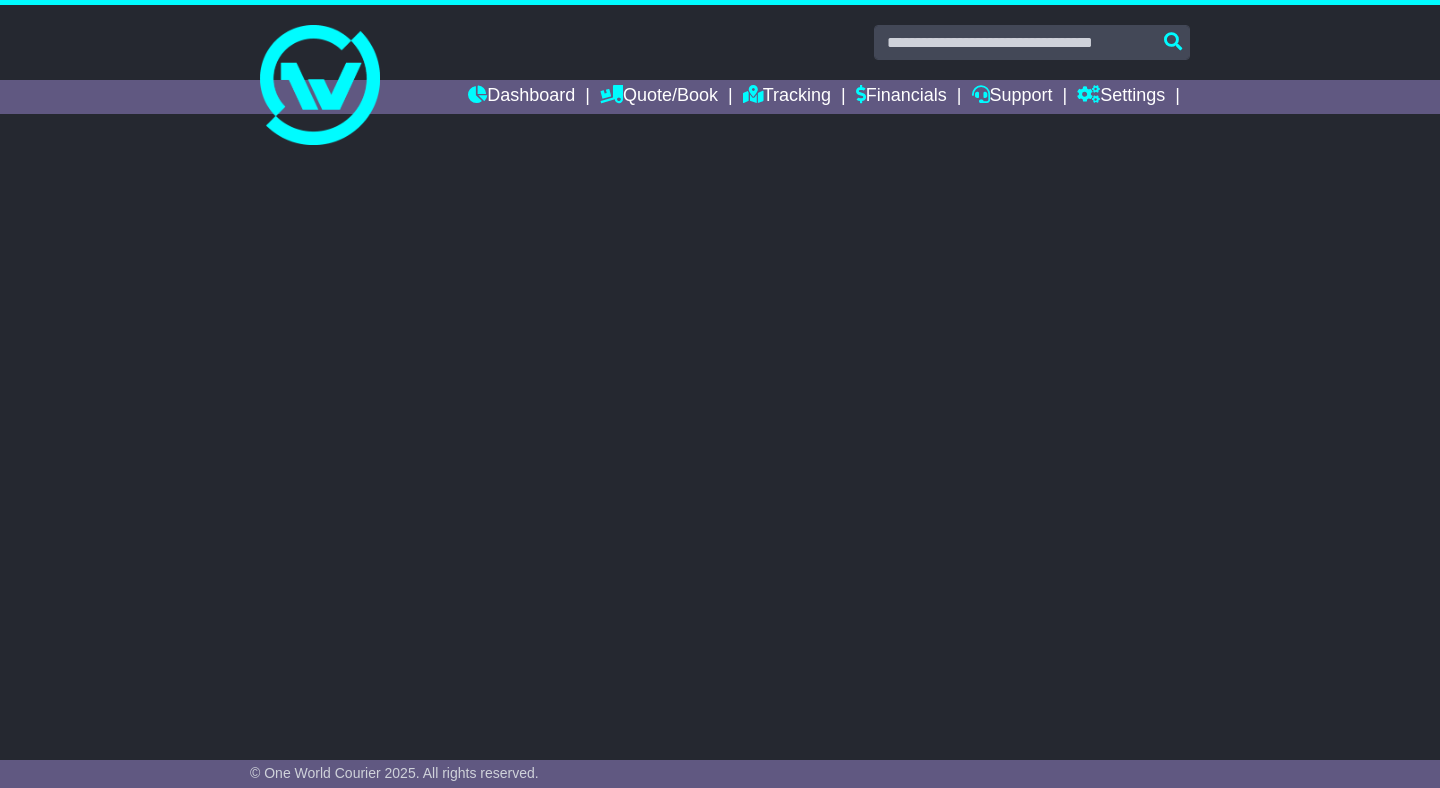 scroll, scrollTop: 0, scrollLeft: 0, axis: both 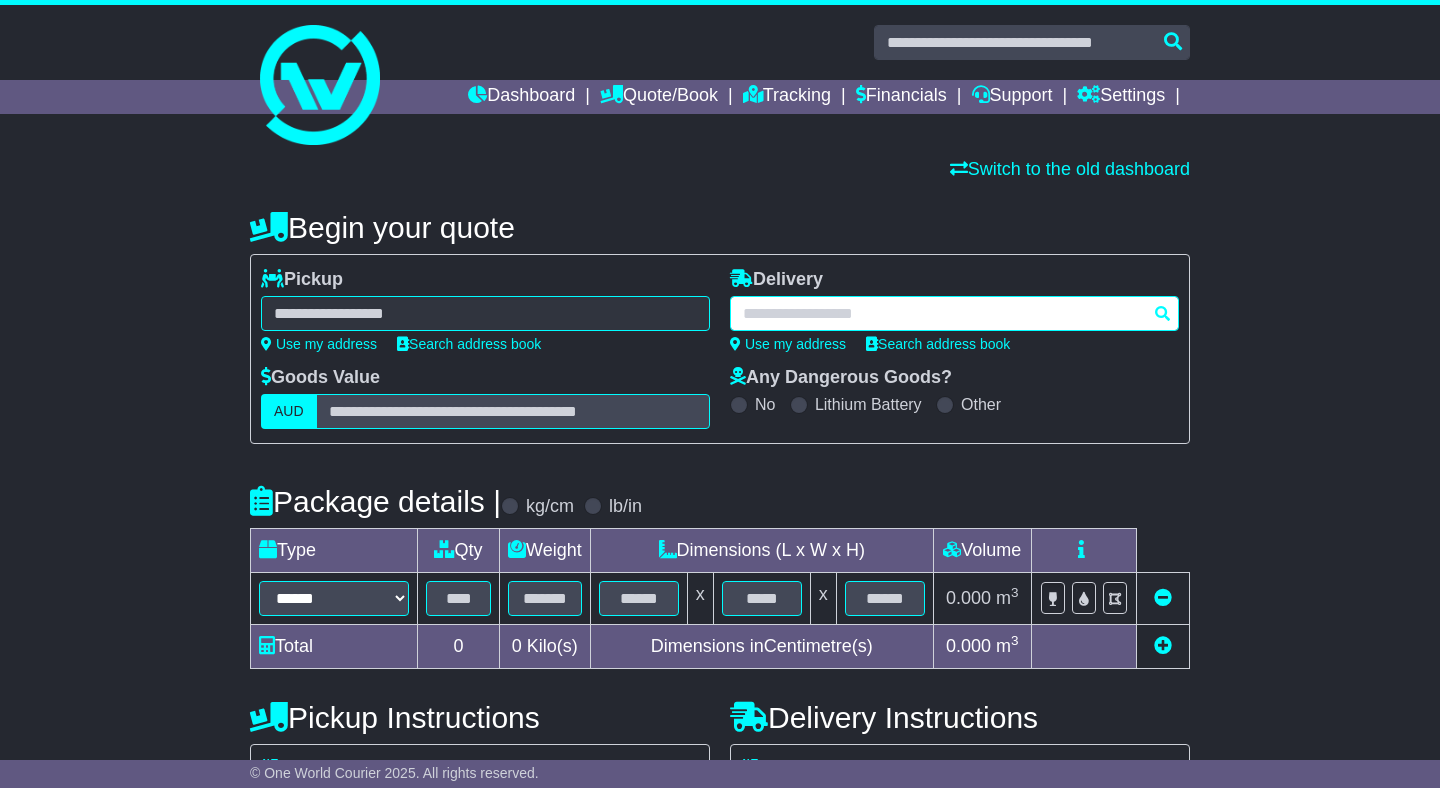 click at bounding box center (954, 313) 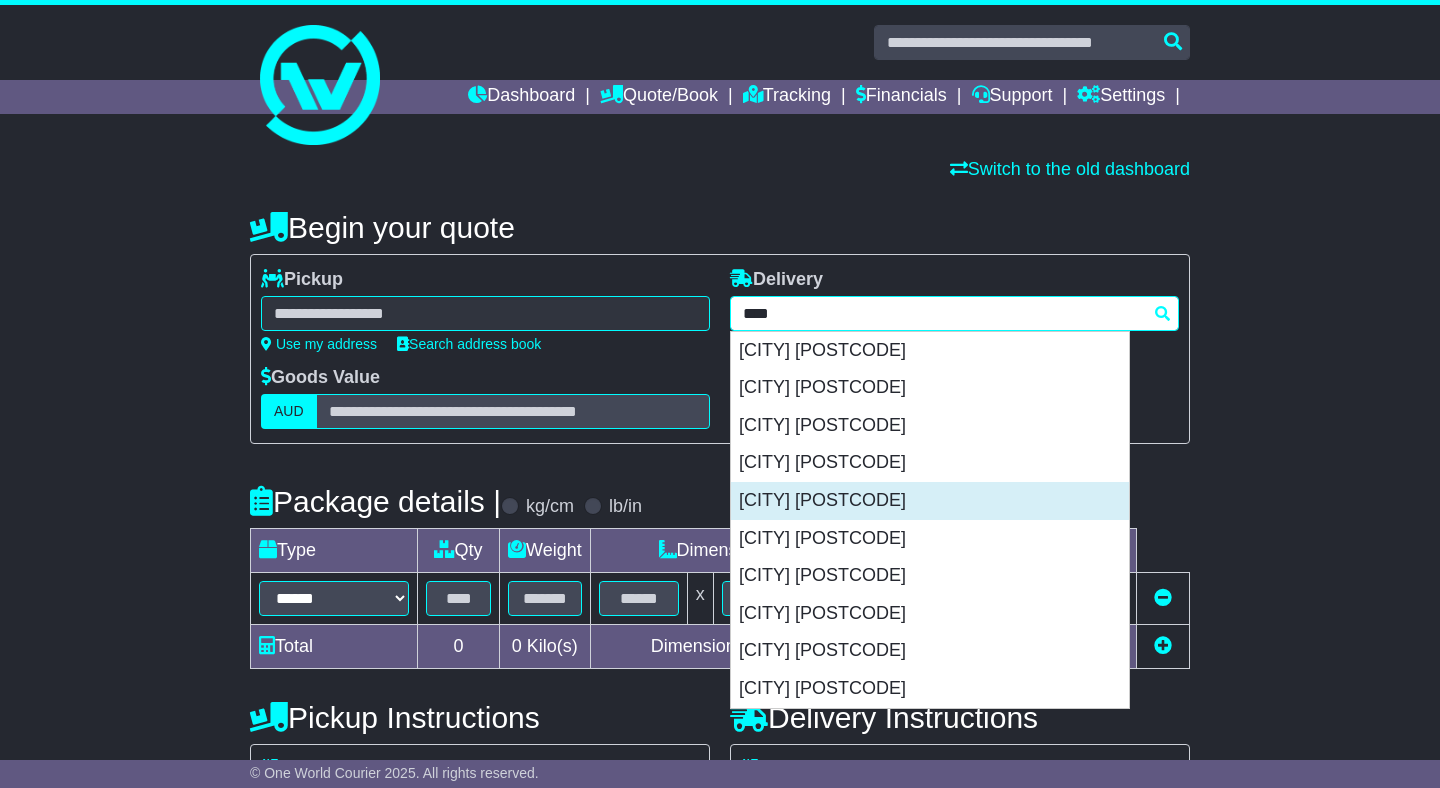 click on "GOONDIWINDI 4390" at bounding box center [930, 501] 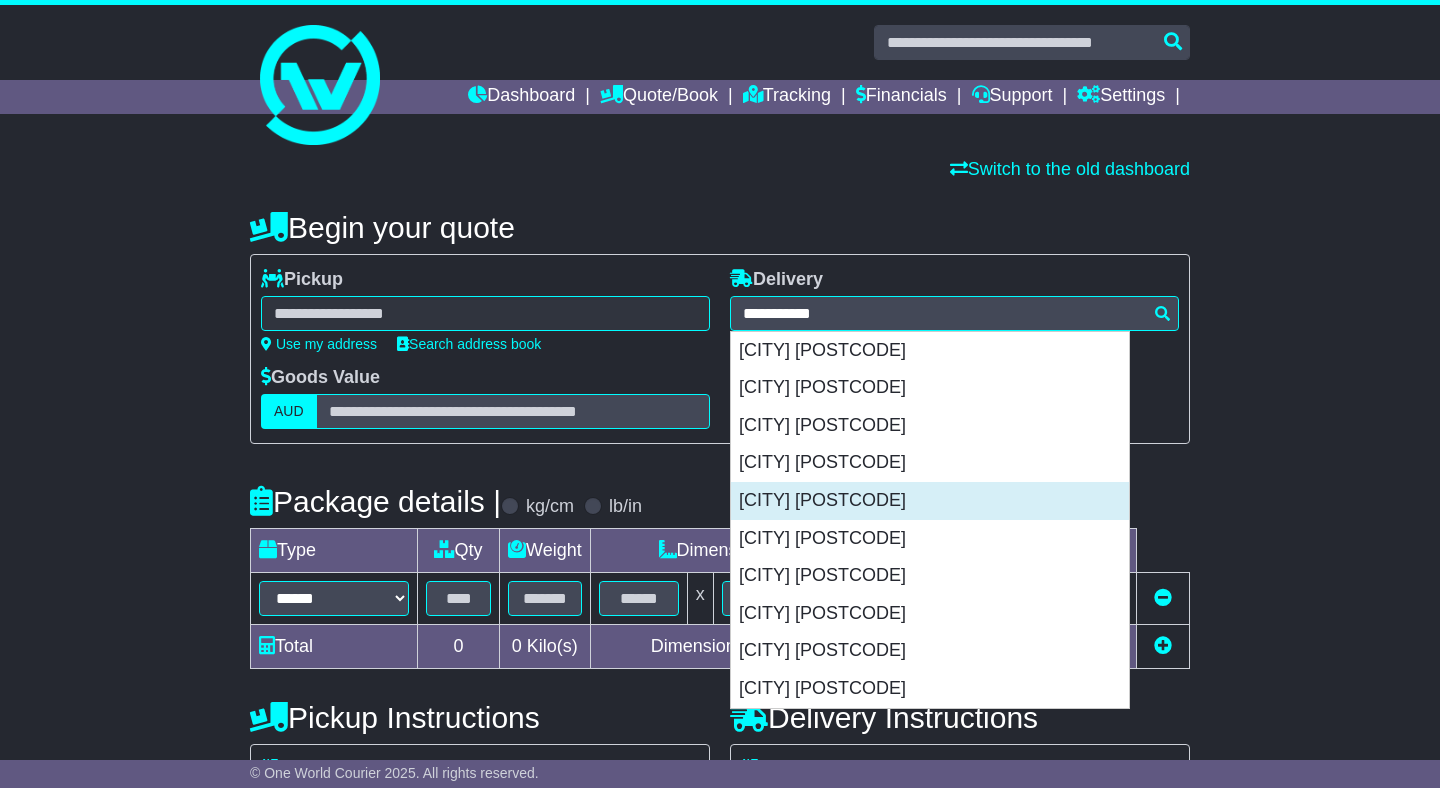 type on "**********" 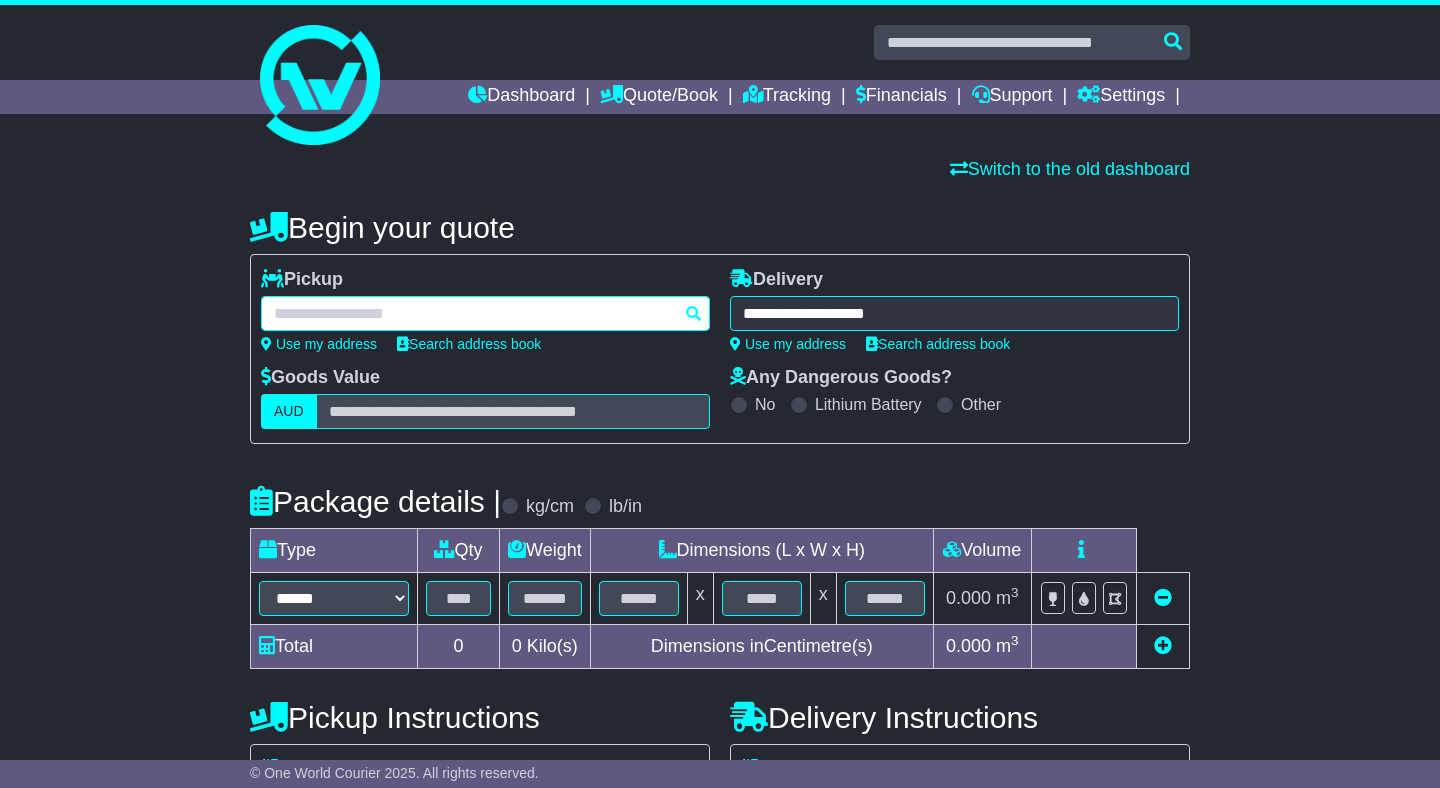 click at bounding box center (485, 313) 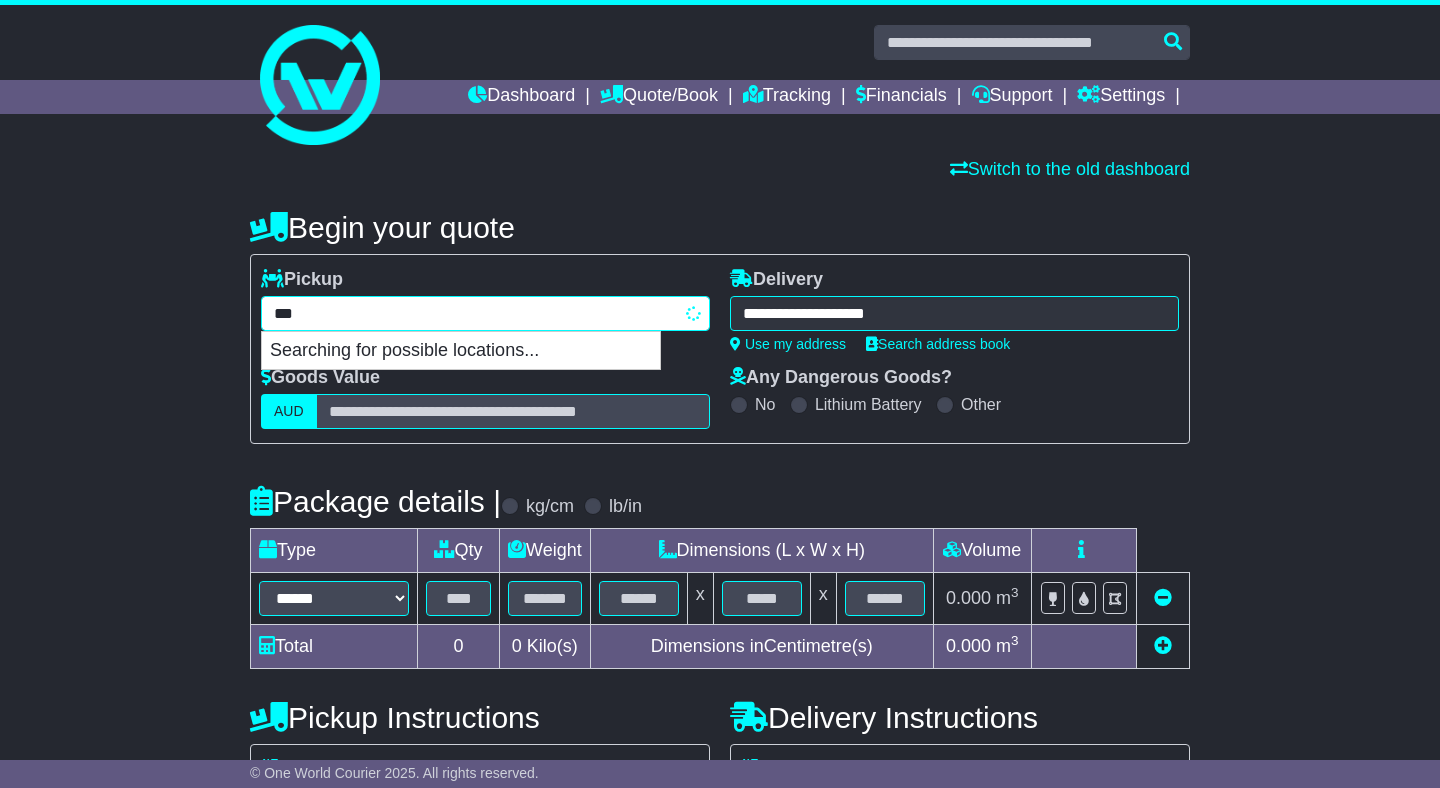 type on "****" 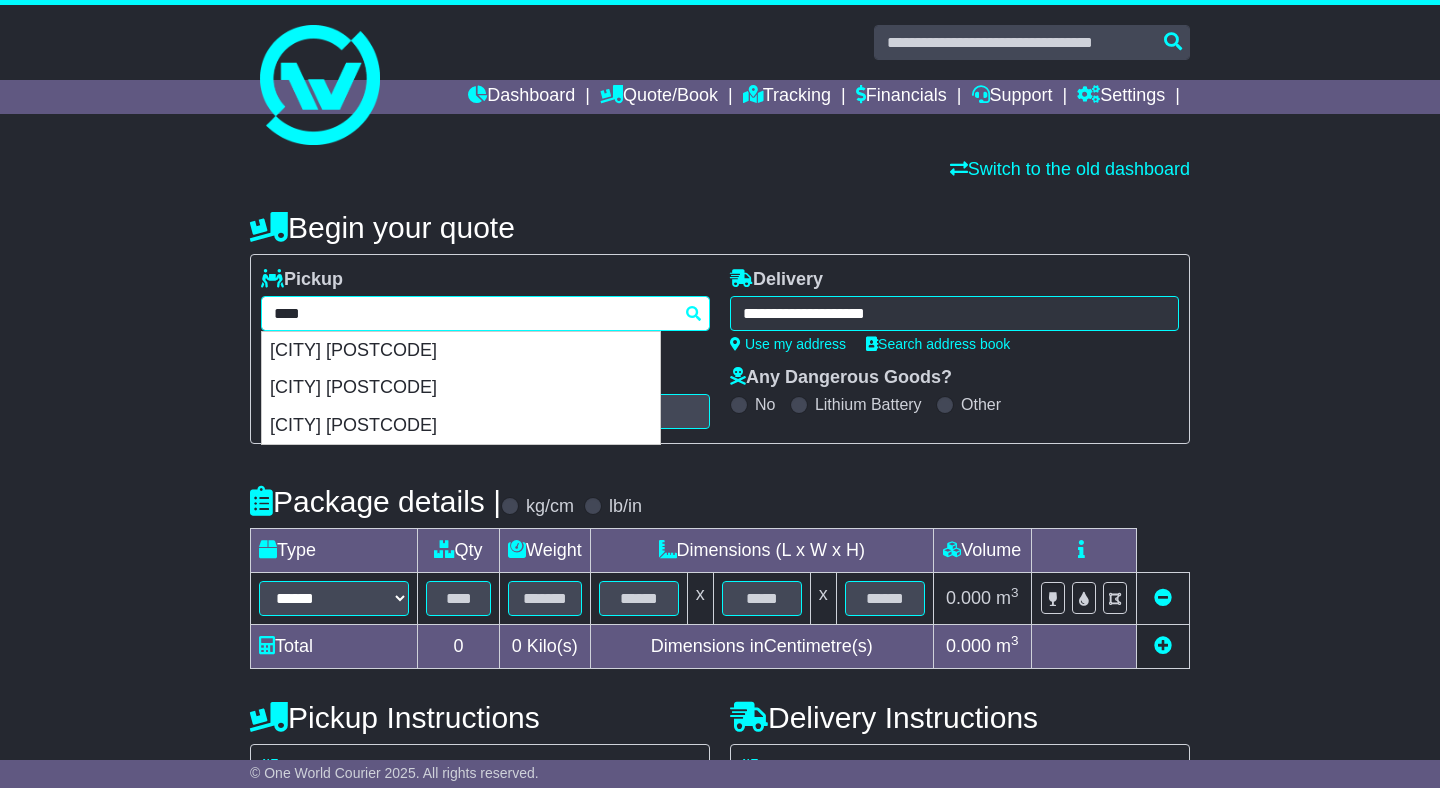 click on "BRUNSWICK 3056" at bounding box center (461, 351) 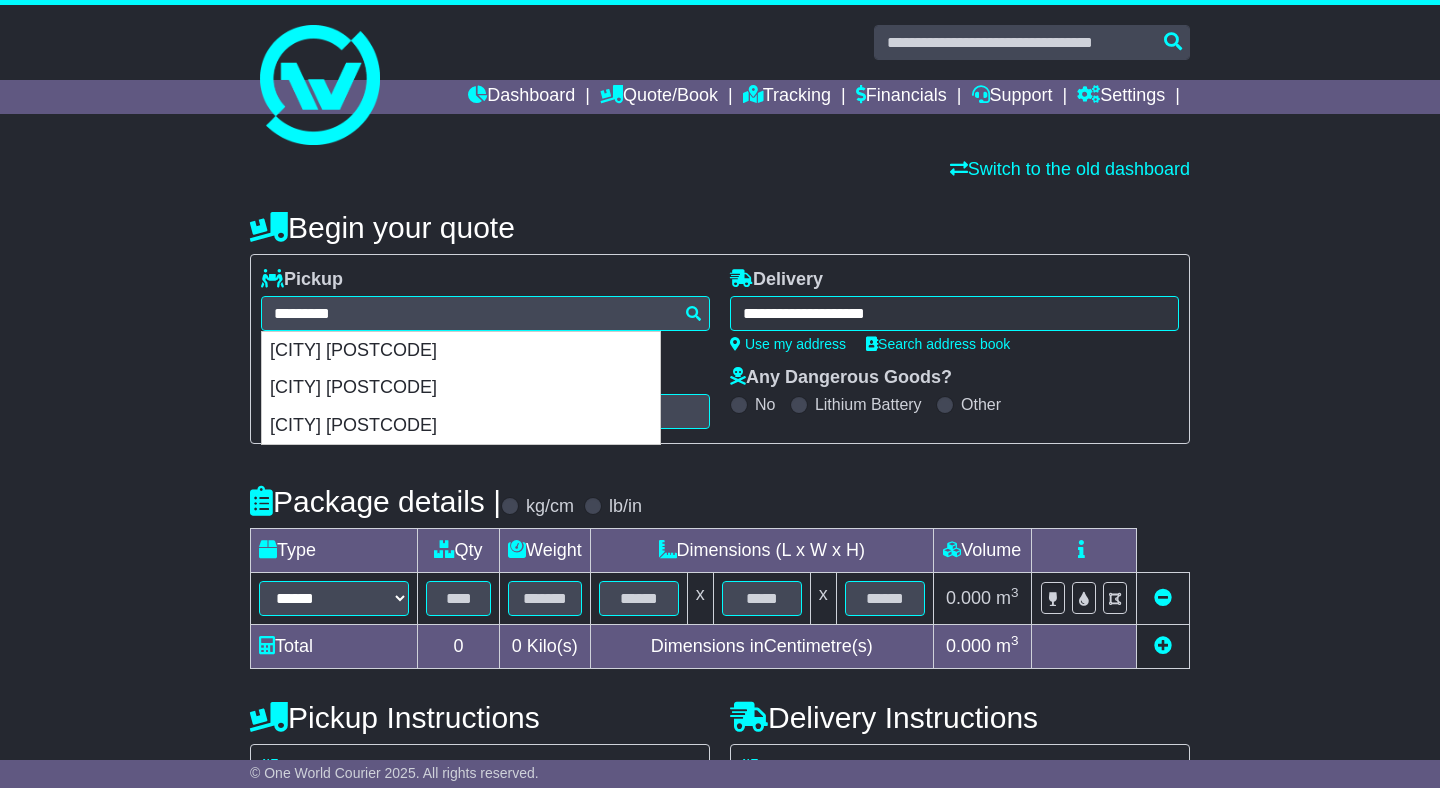 type on "**********" 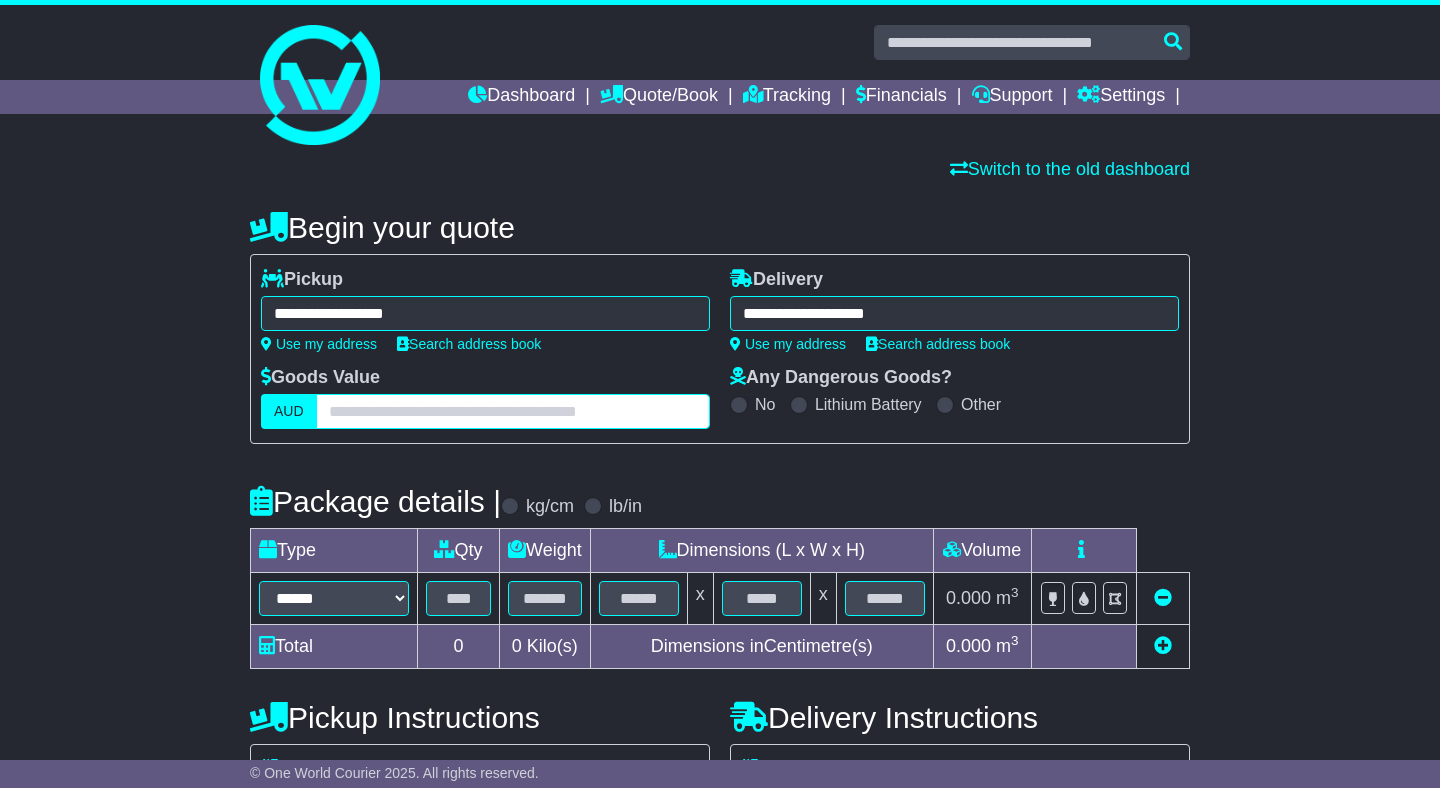 click at bounding box center [513, 411] 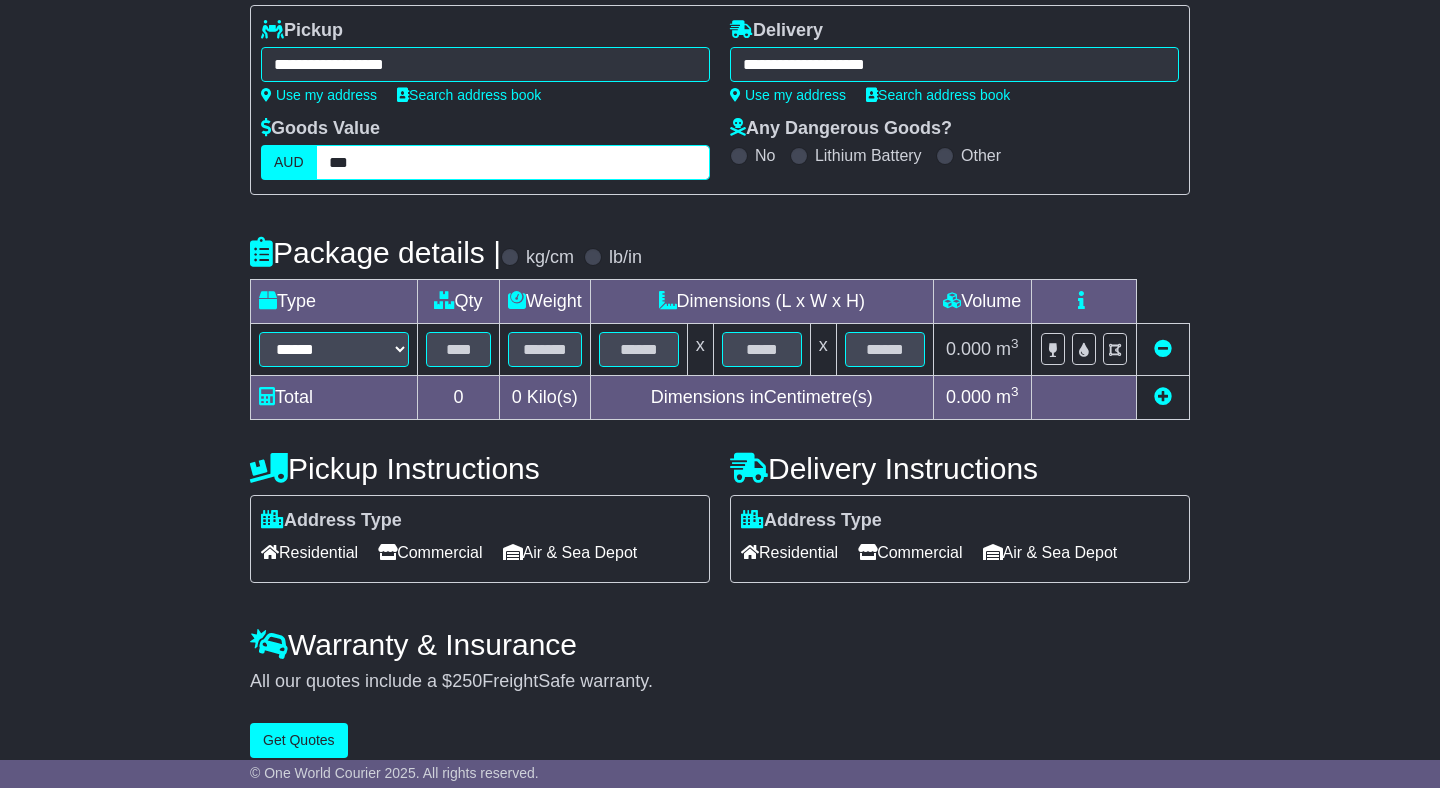 scroll, scrollTop: 251, scrollLeft: 0, axis: vertical 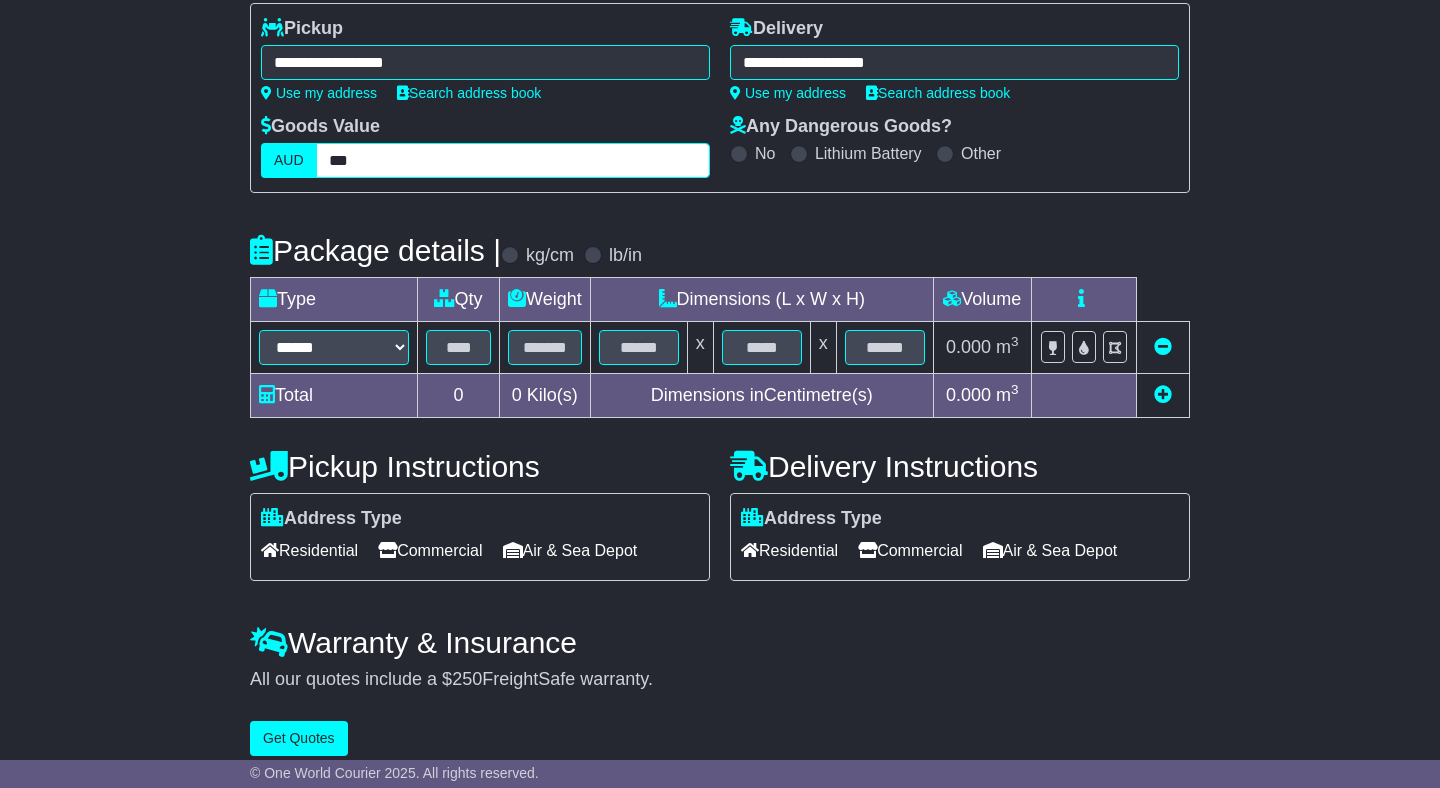 type on "***" 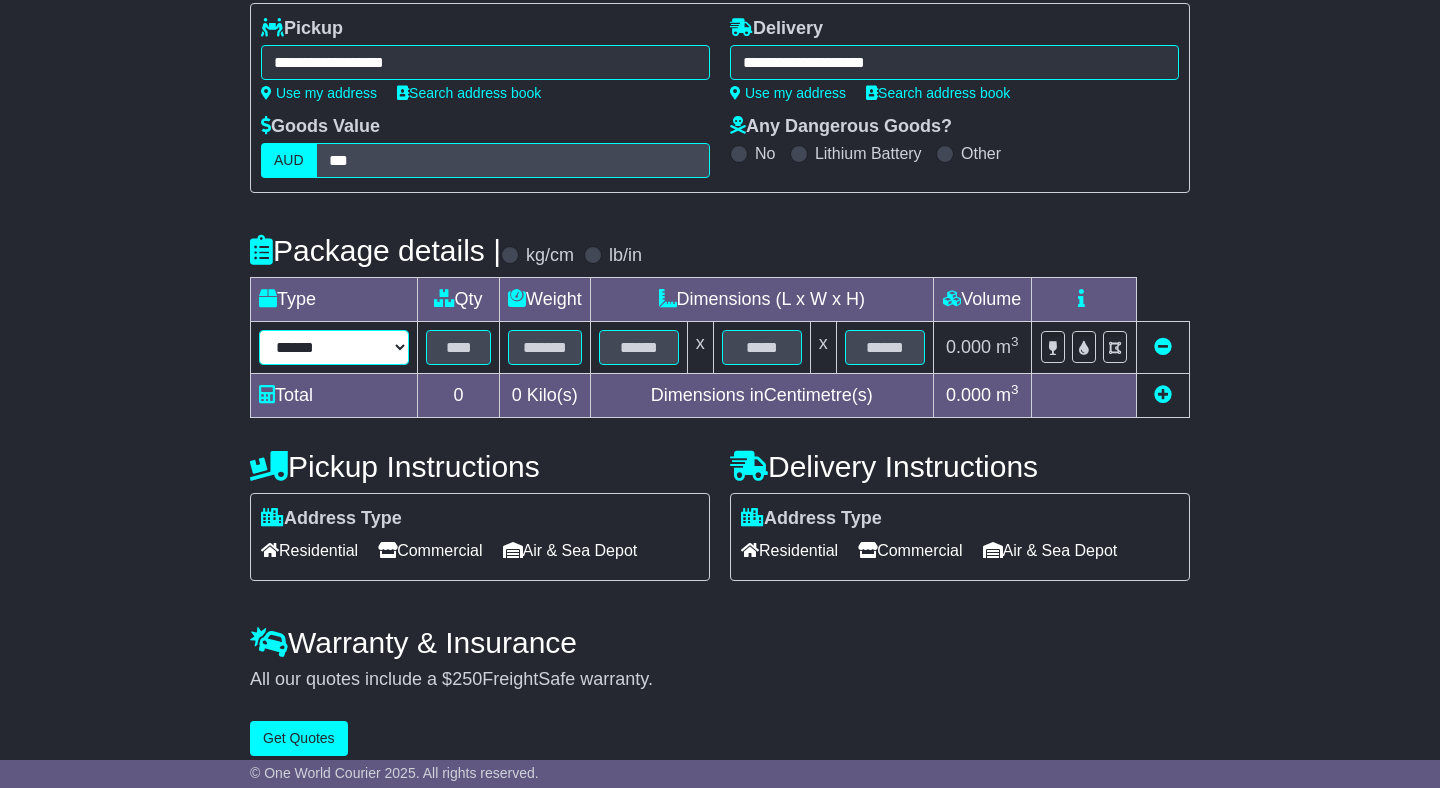 click on "****** ****** *** ******** ***** **** **** ****** *** *******" at bounding box center (334, 347) 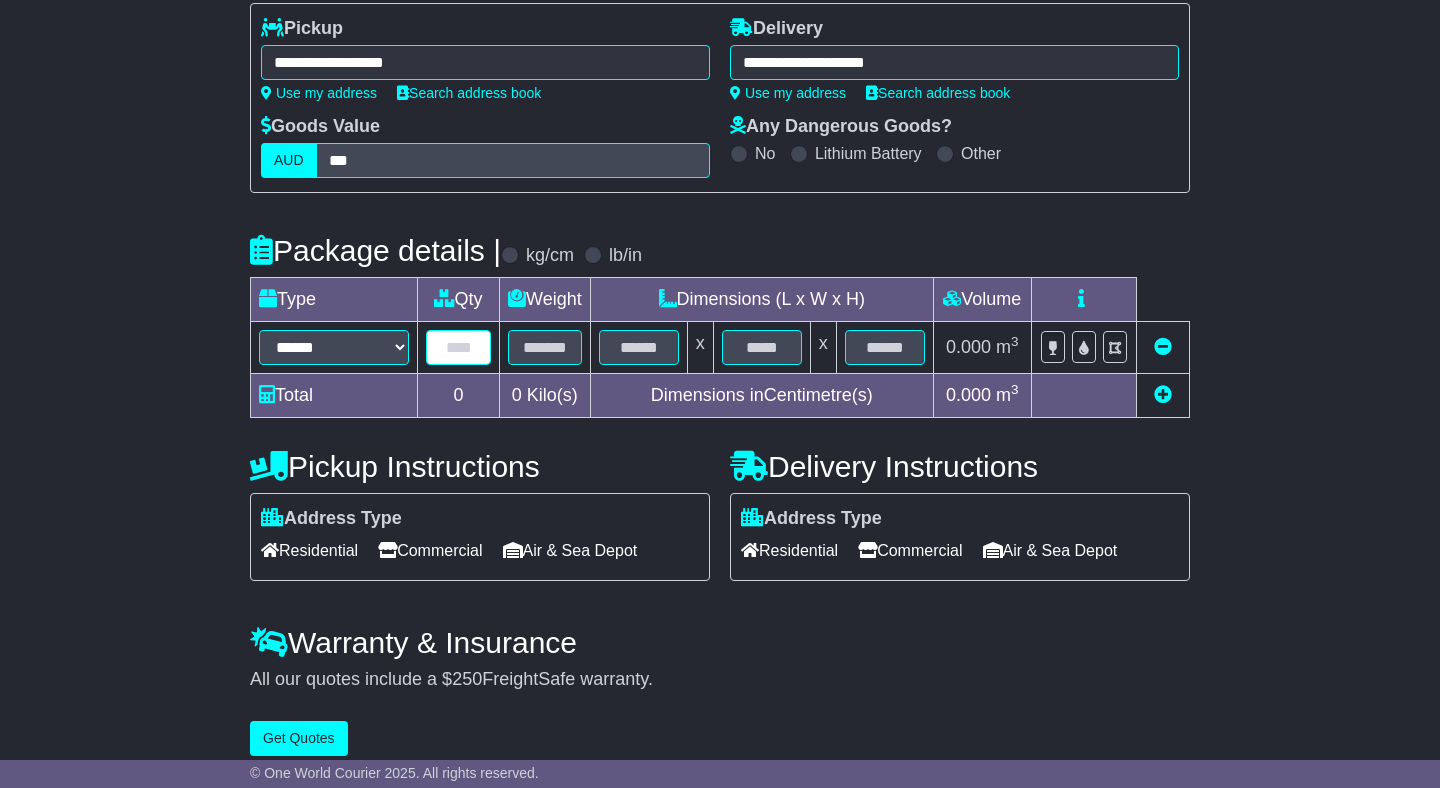click at bounding box center [458, 347] 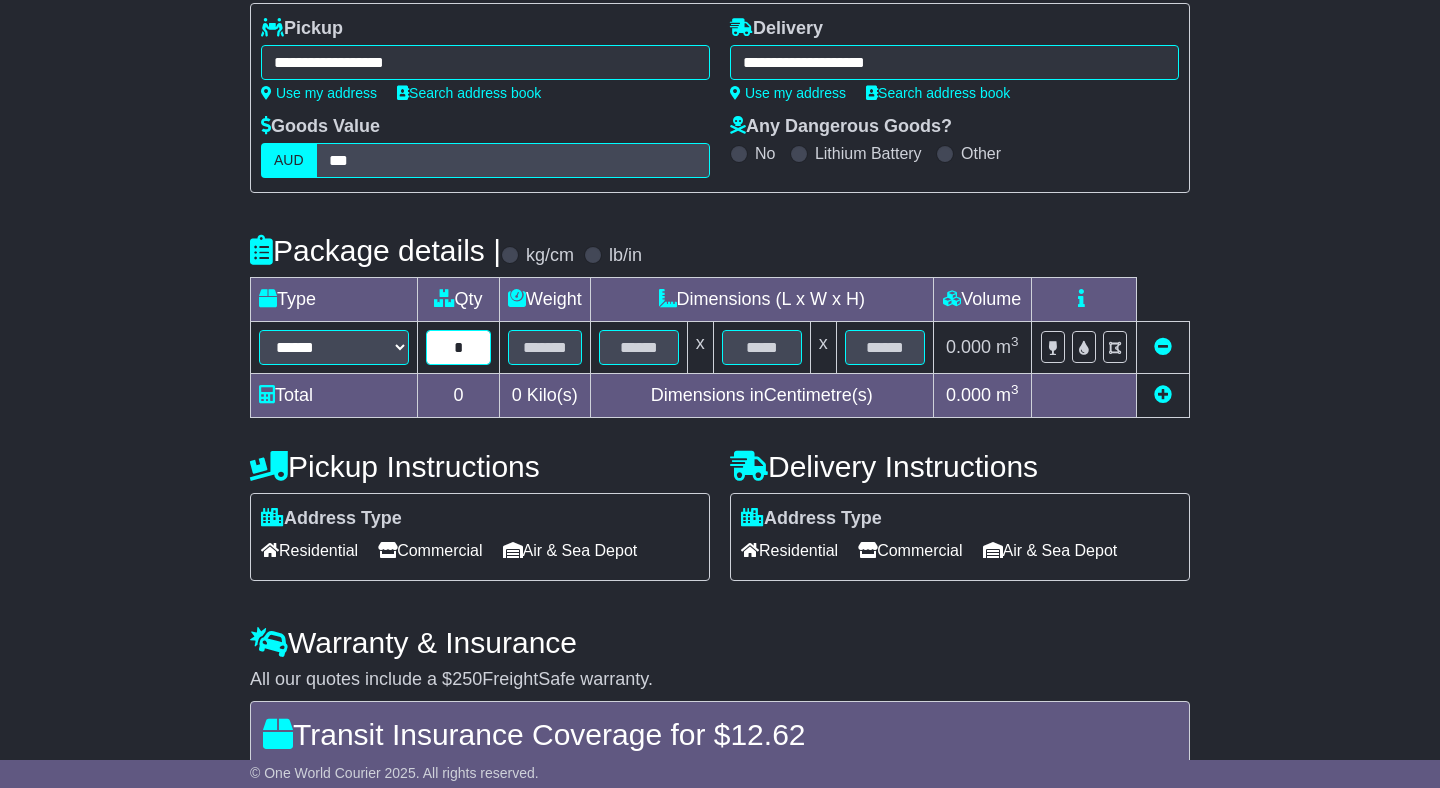 type on "*" 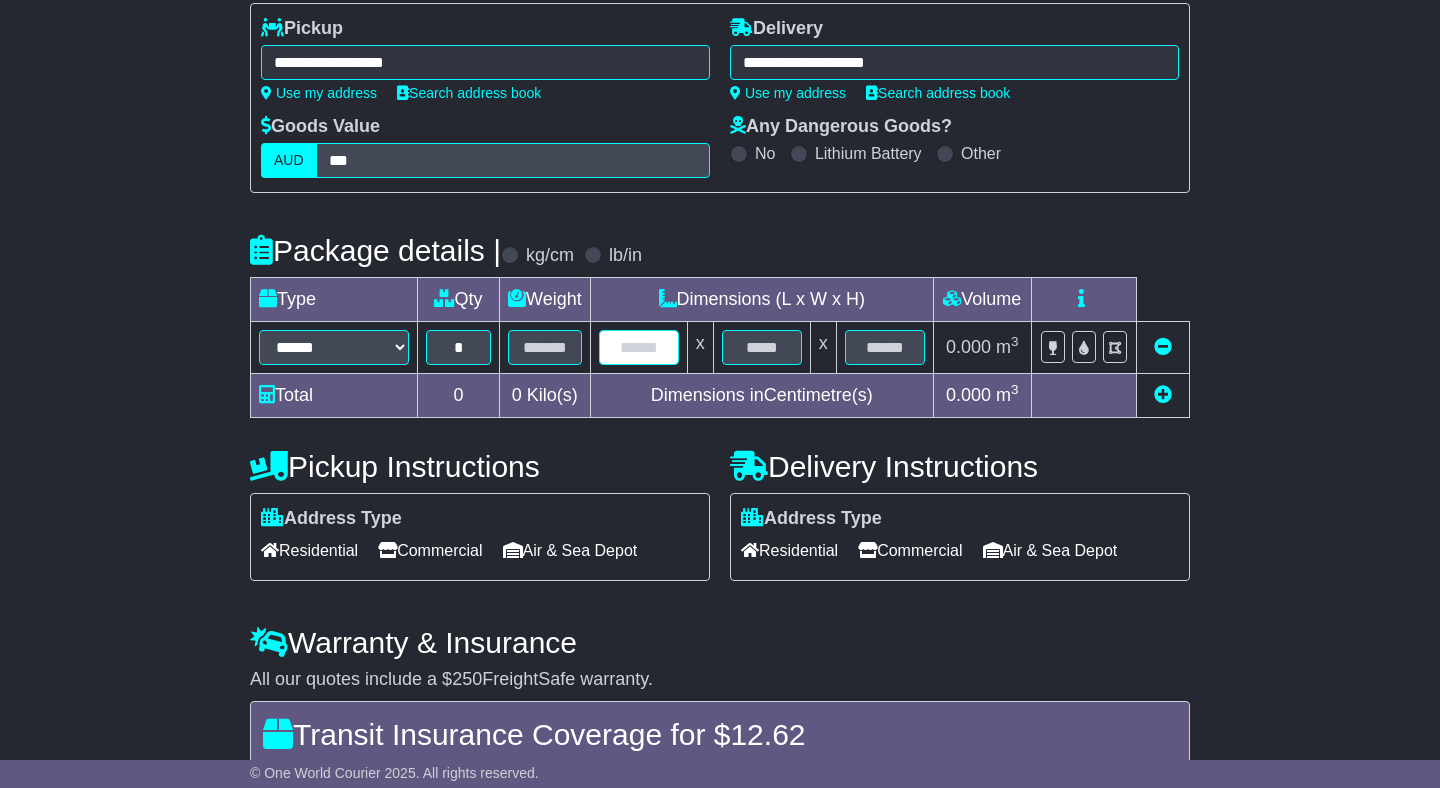 click at bounding box center (639, 347) 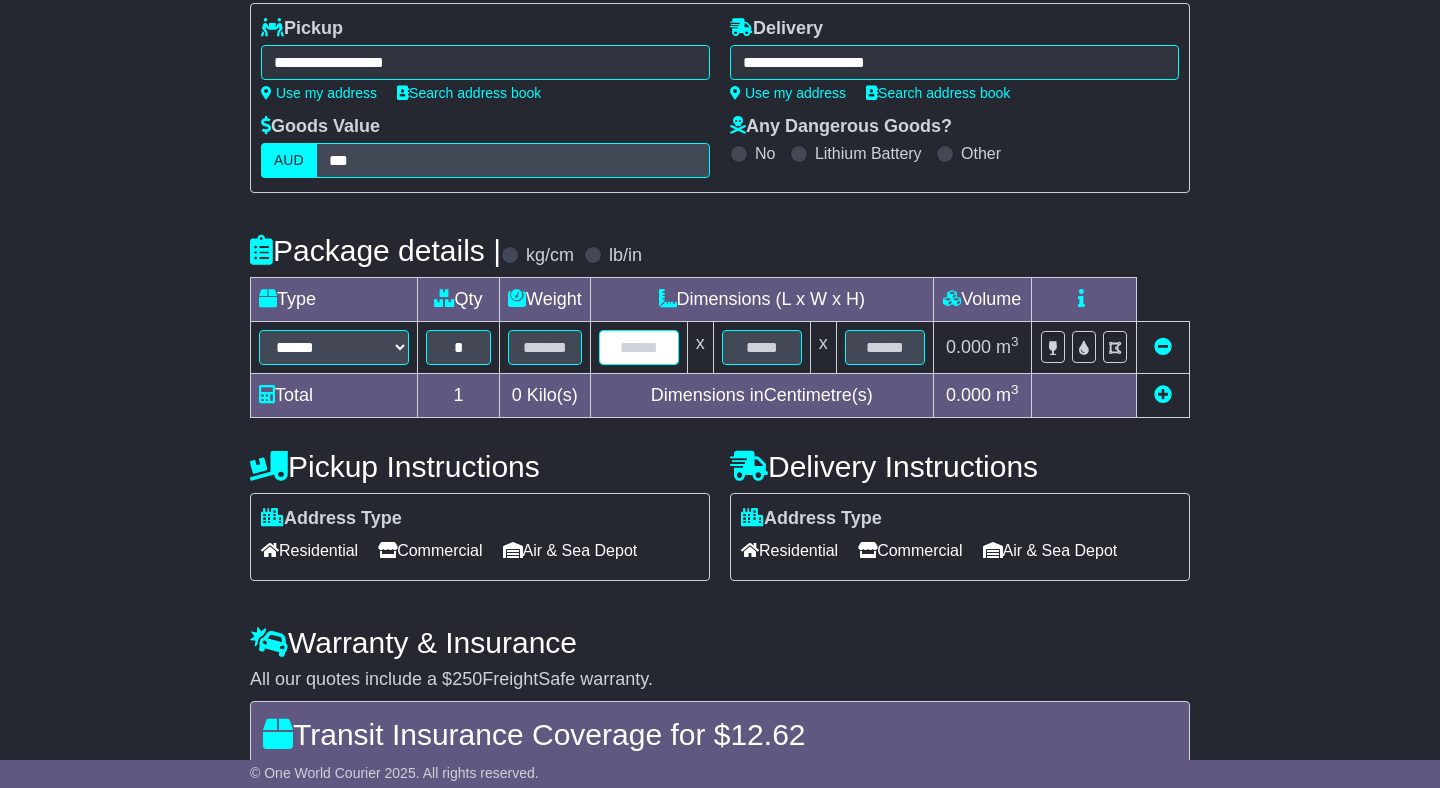 type on "*" 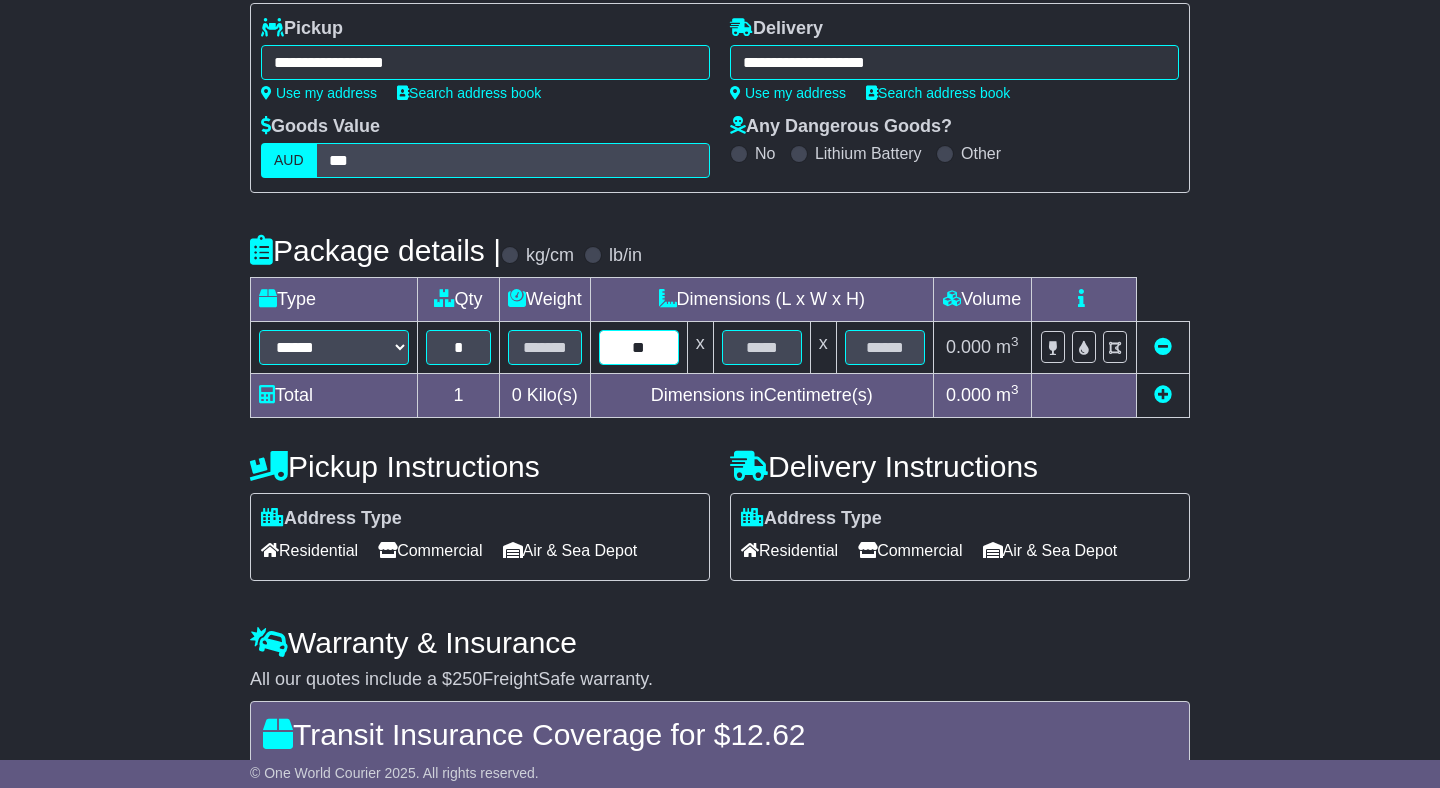 type on "**" 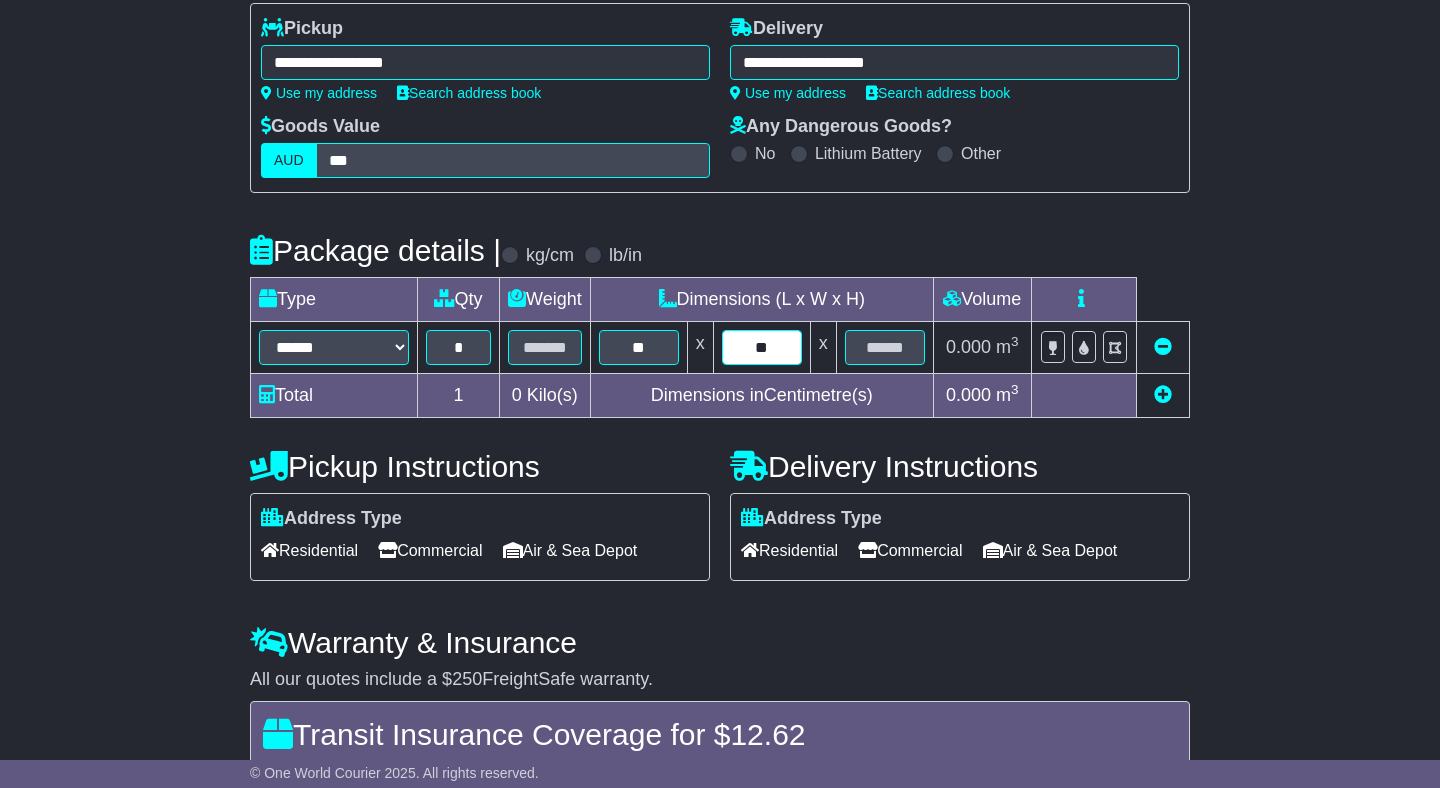 type on "**" 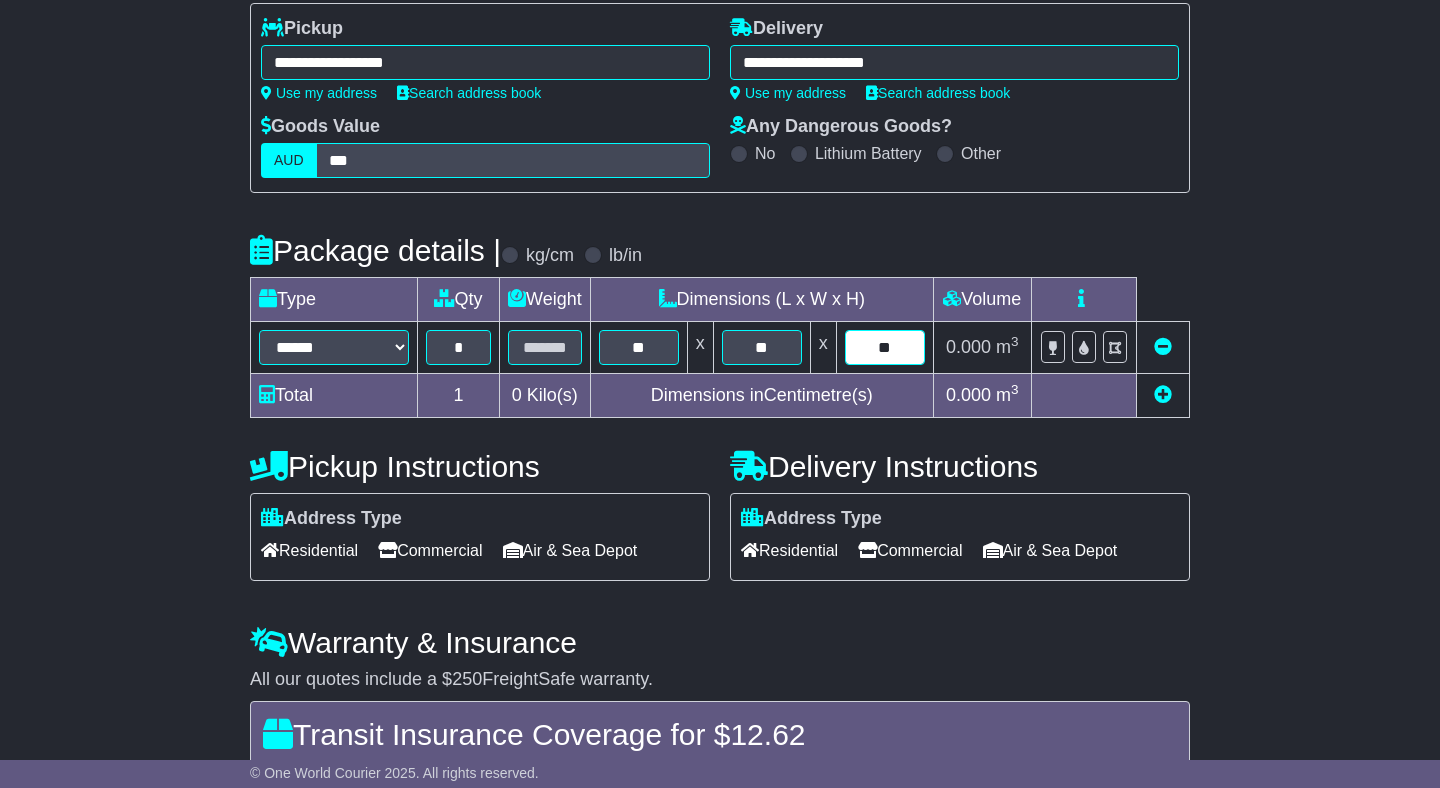 type on "**" 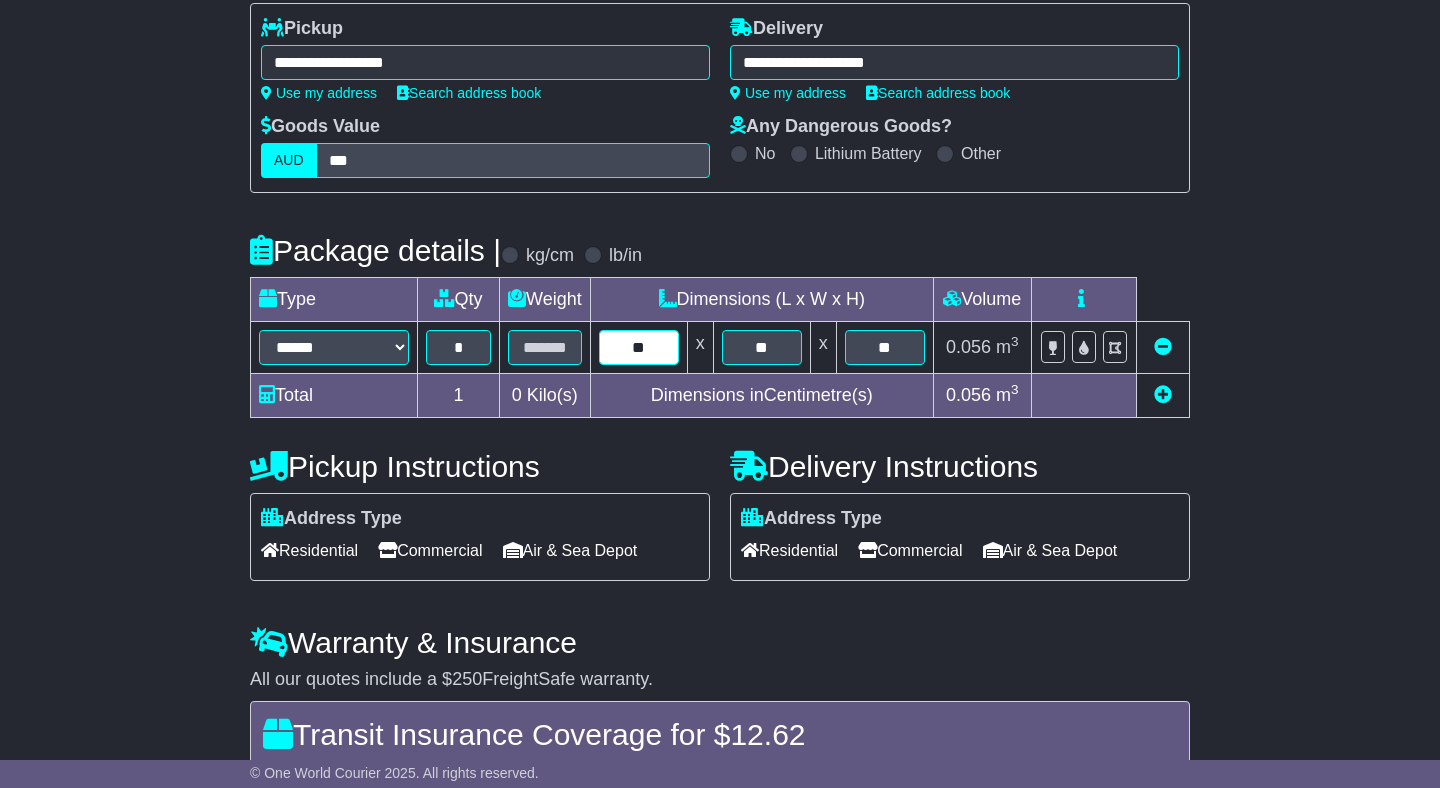 click on "**" at bounding box center [639, 347] 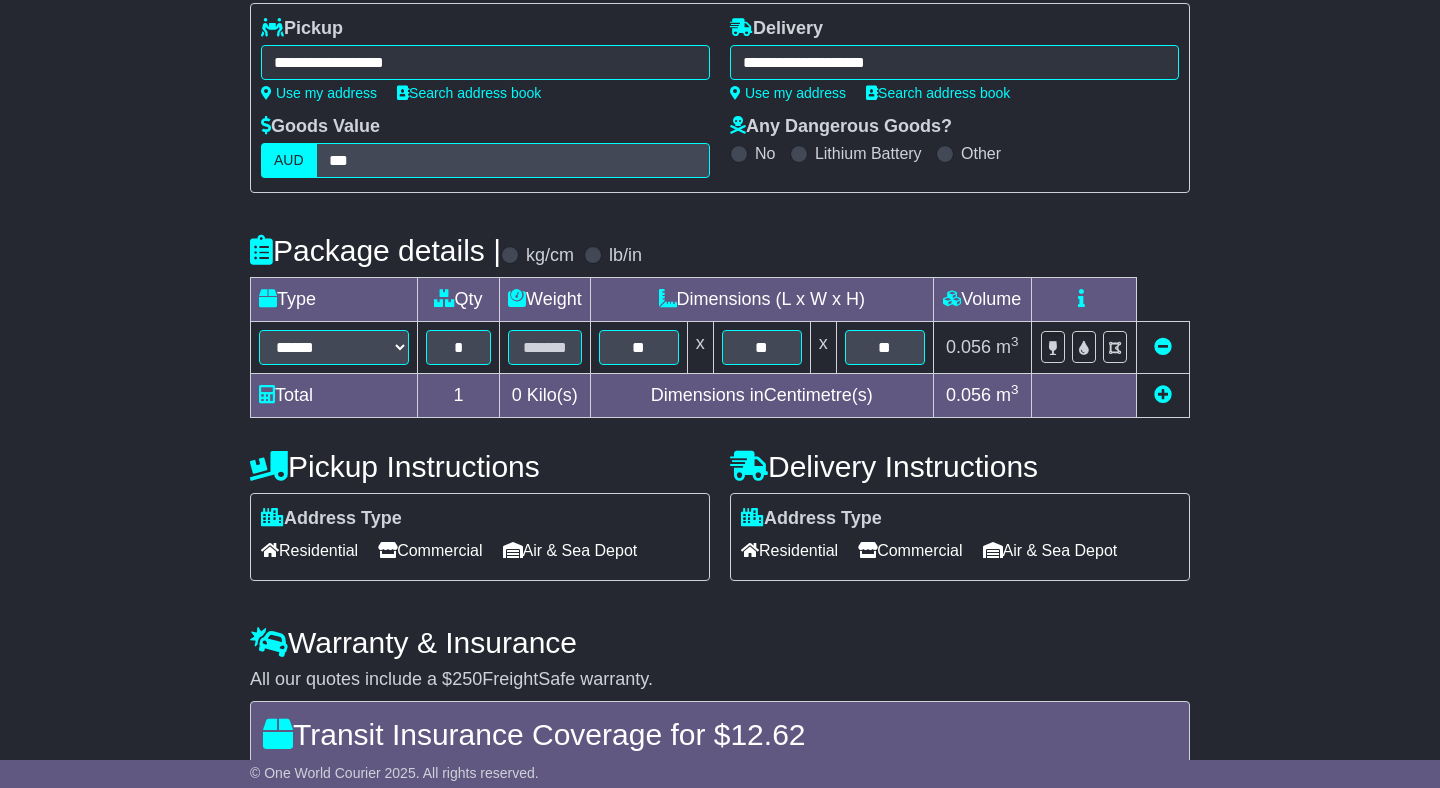 click on "Commercial" at bounding box center (430, 550) 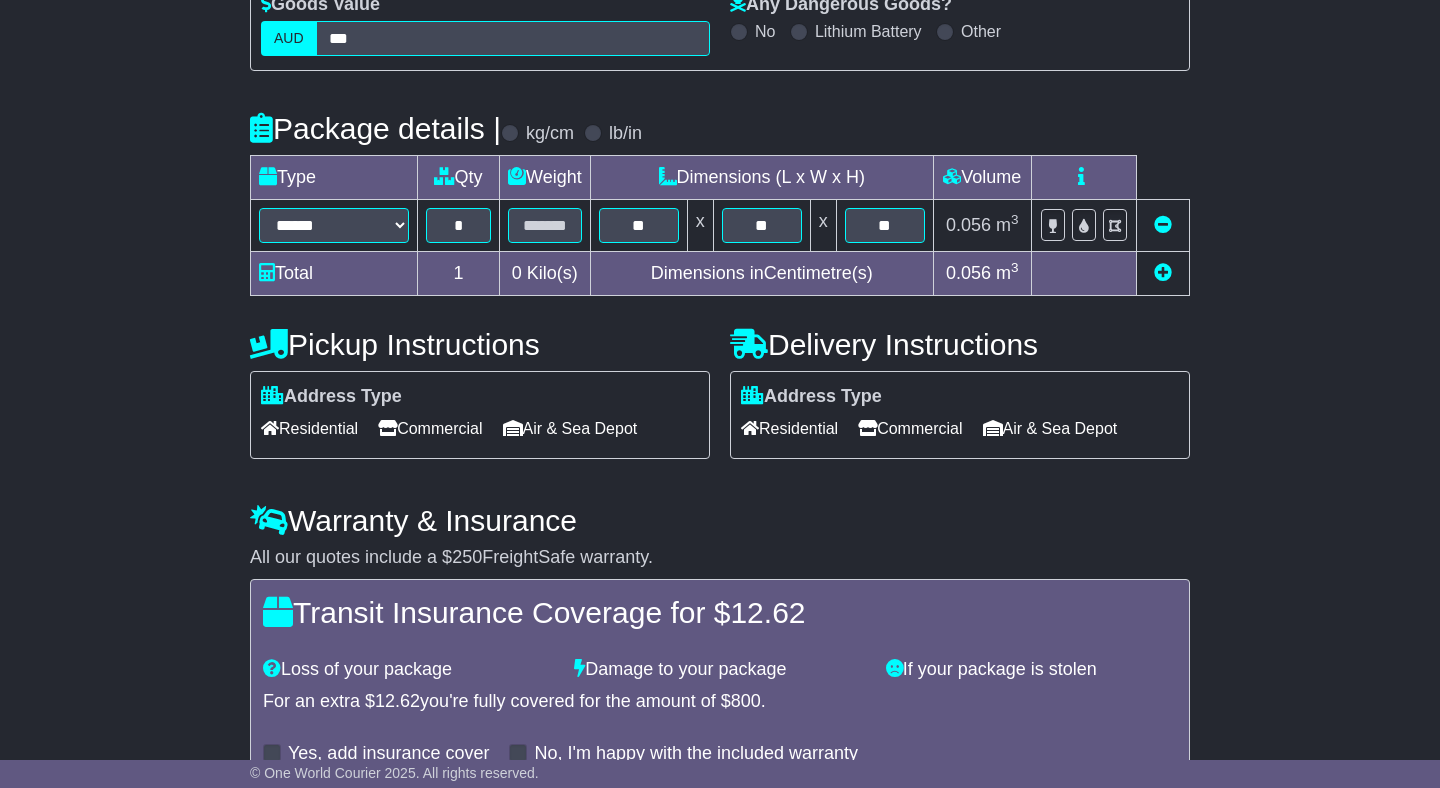 scroll, scrollTop: 489, scrollLeft: 0, axis: vertical 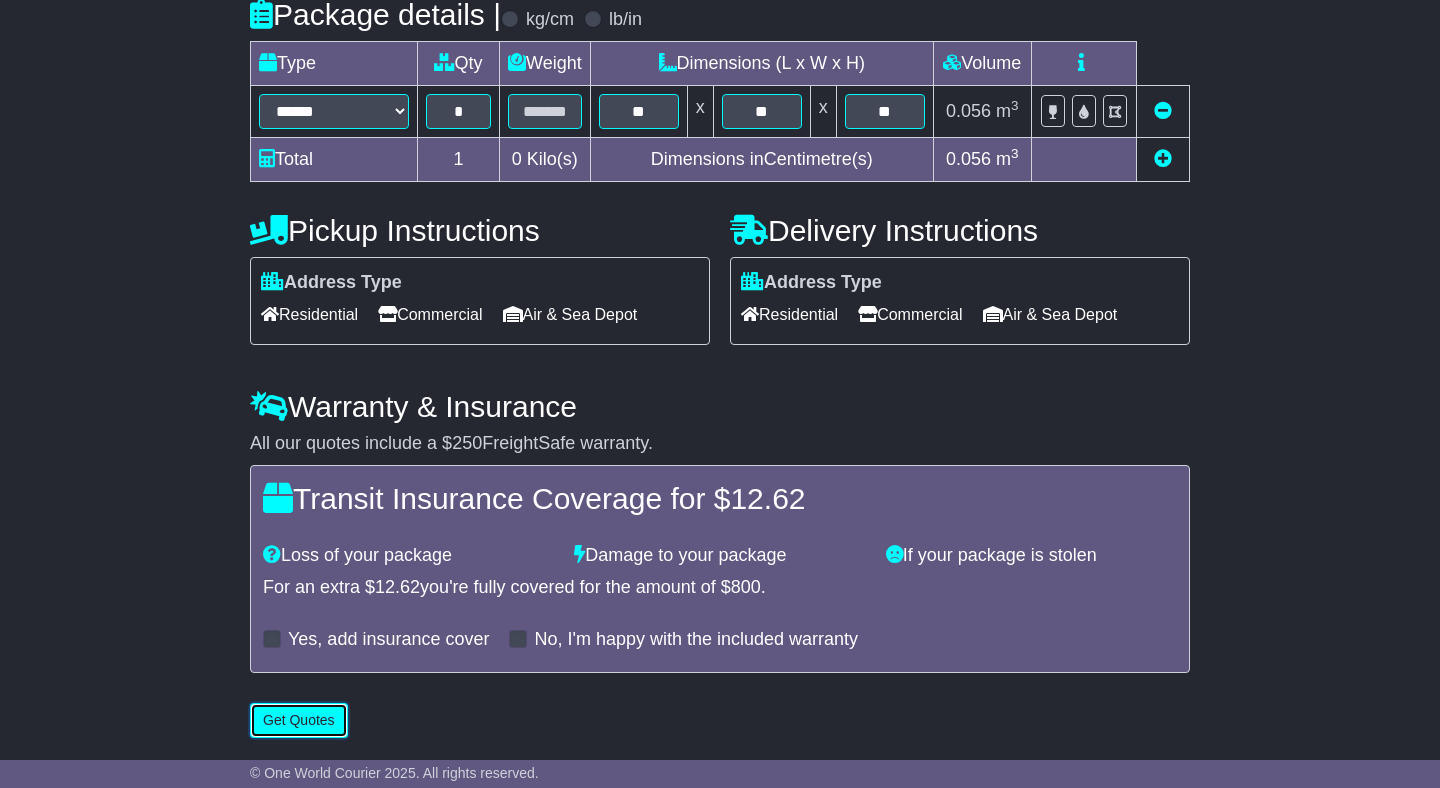 click on "Get Quotes" at bounding box center (299, 720) 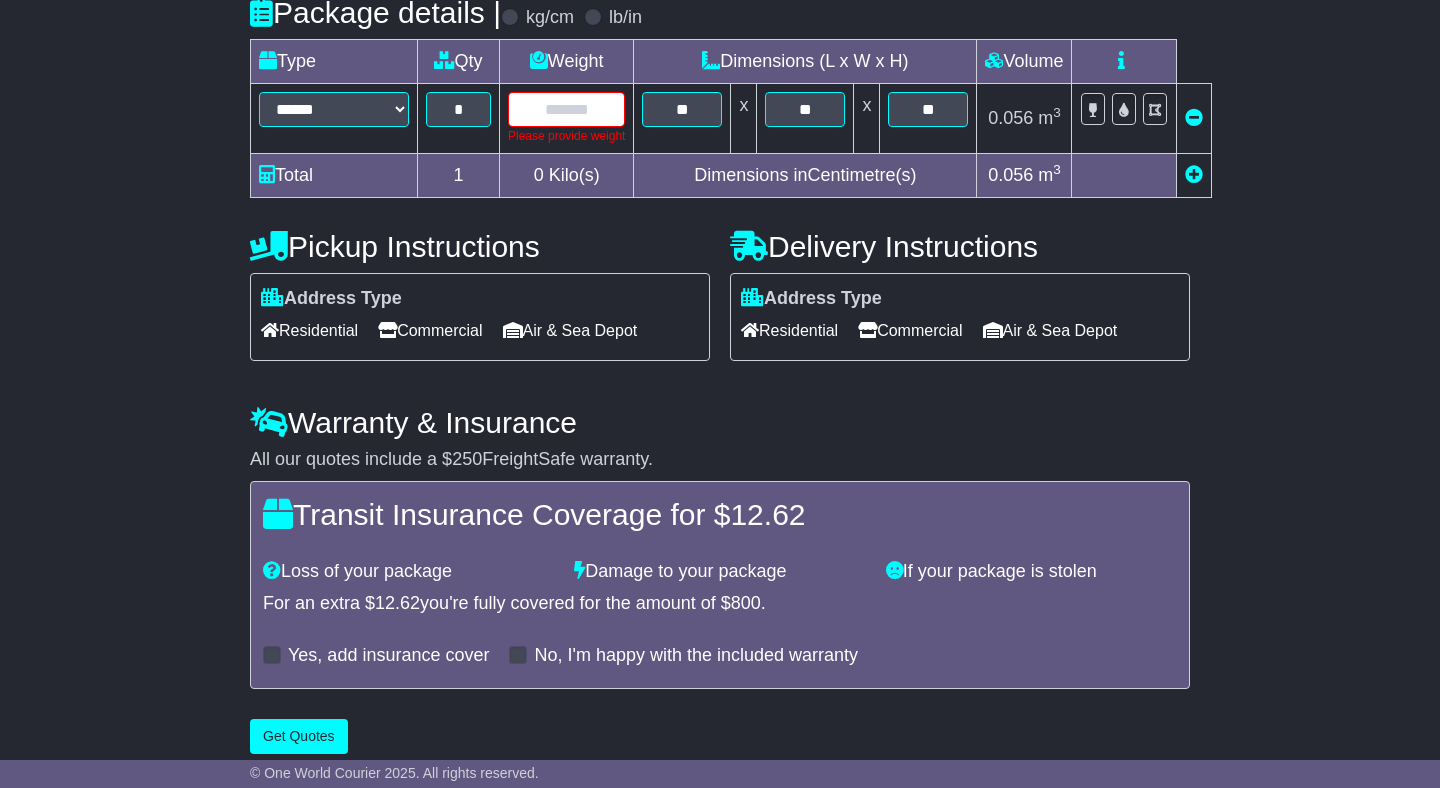 click at bounding box center [566, 109] 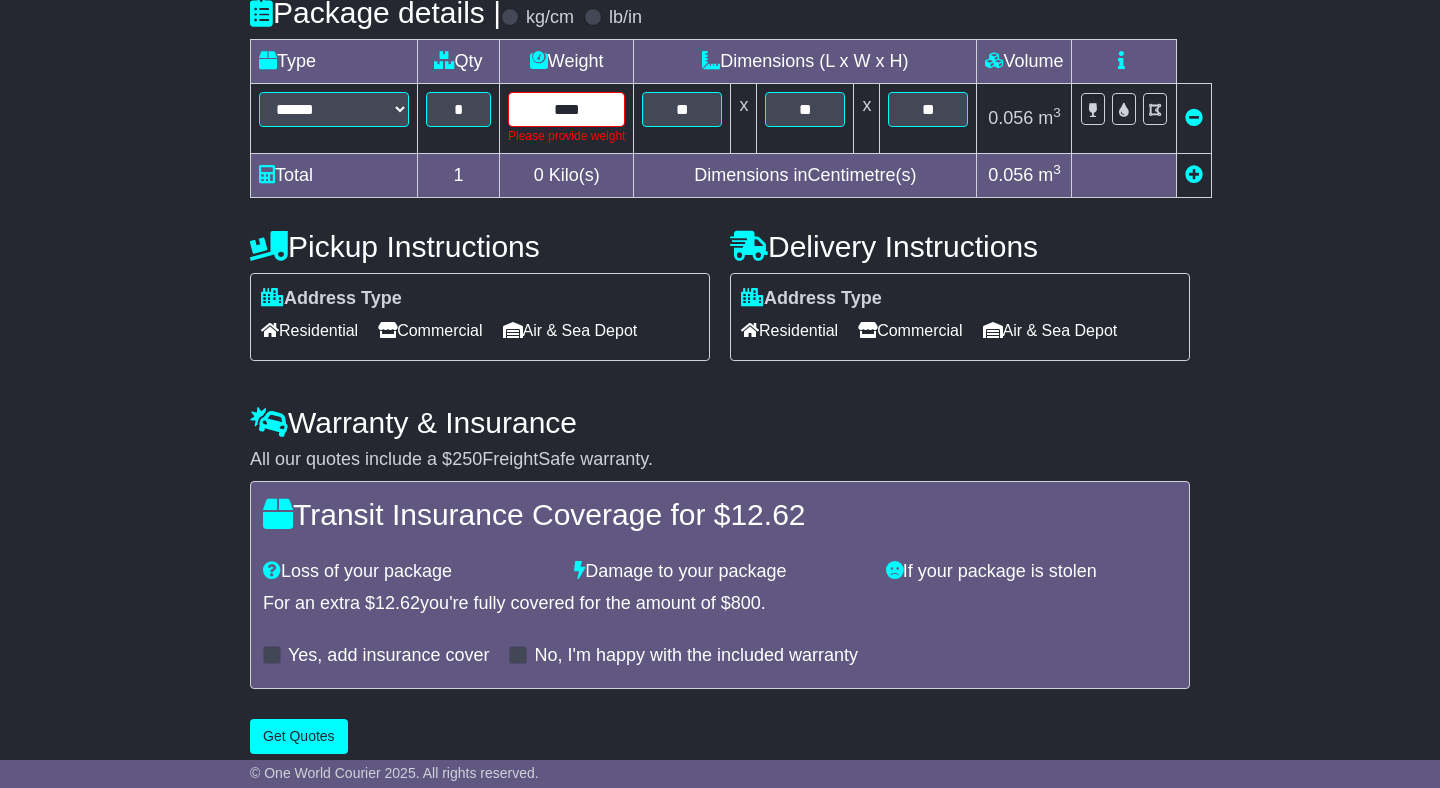type on "****" 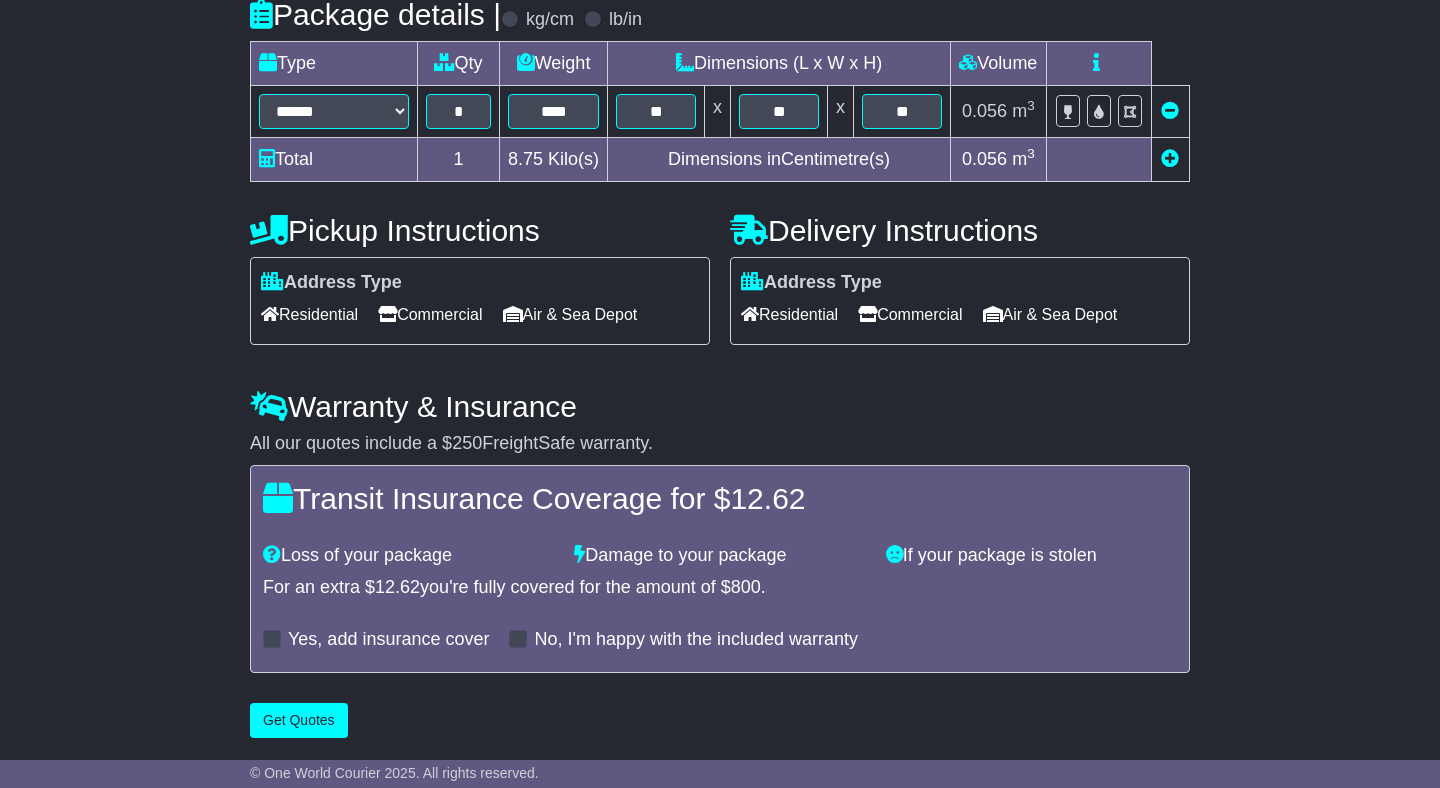 click on "**********" at bounding box center [720, 193] 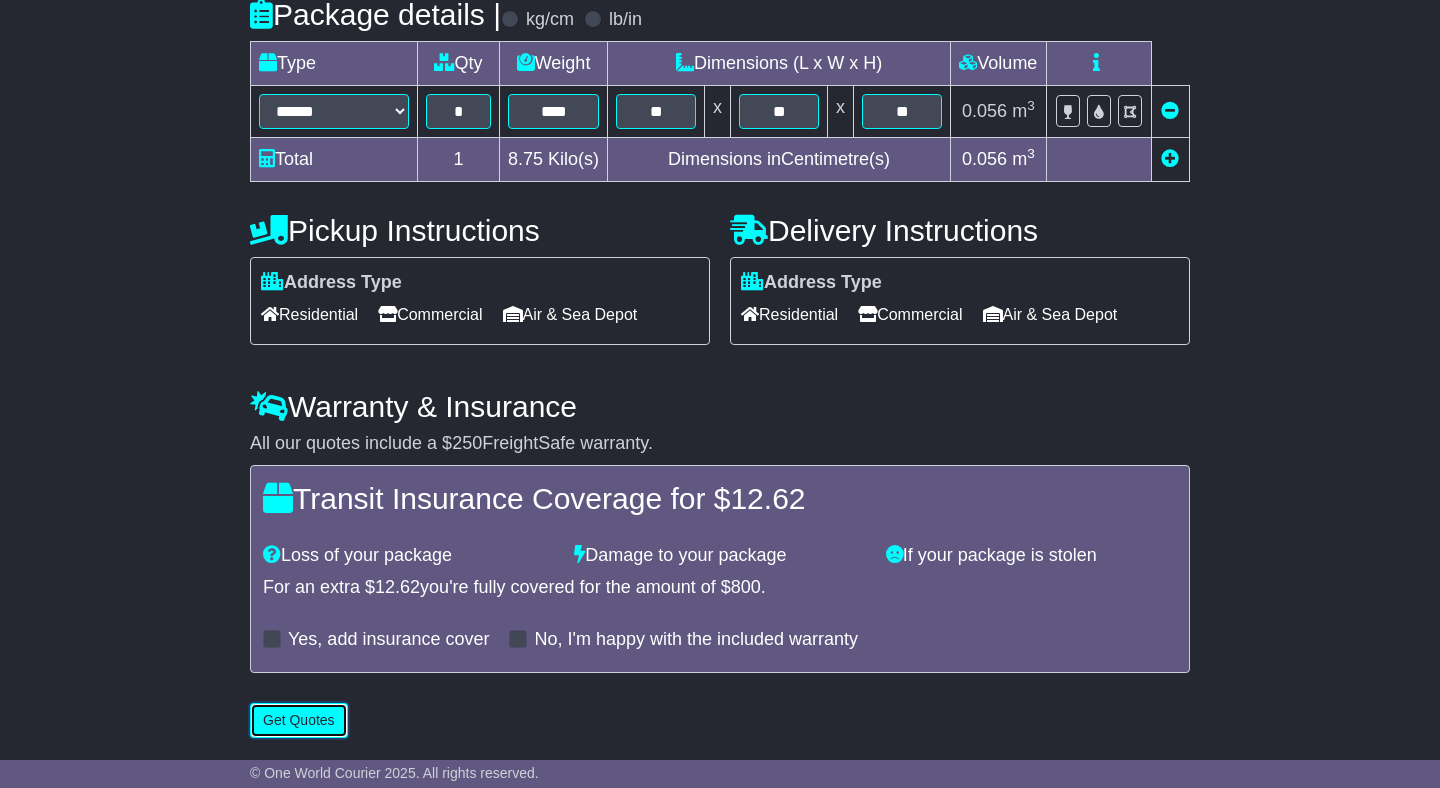 click on "Get Quotes" at bounding box center [299, 720] 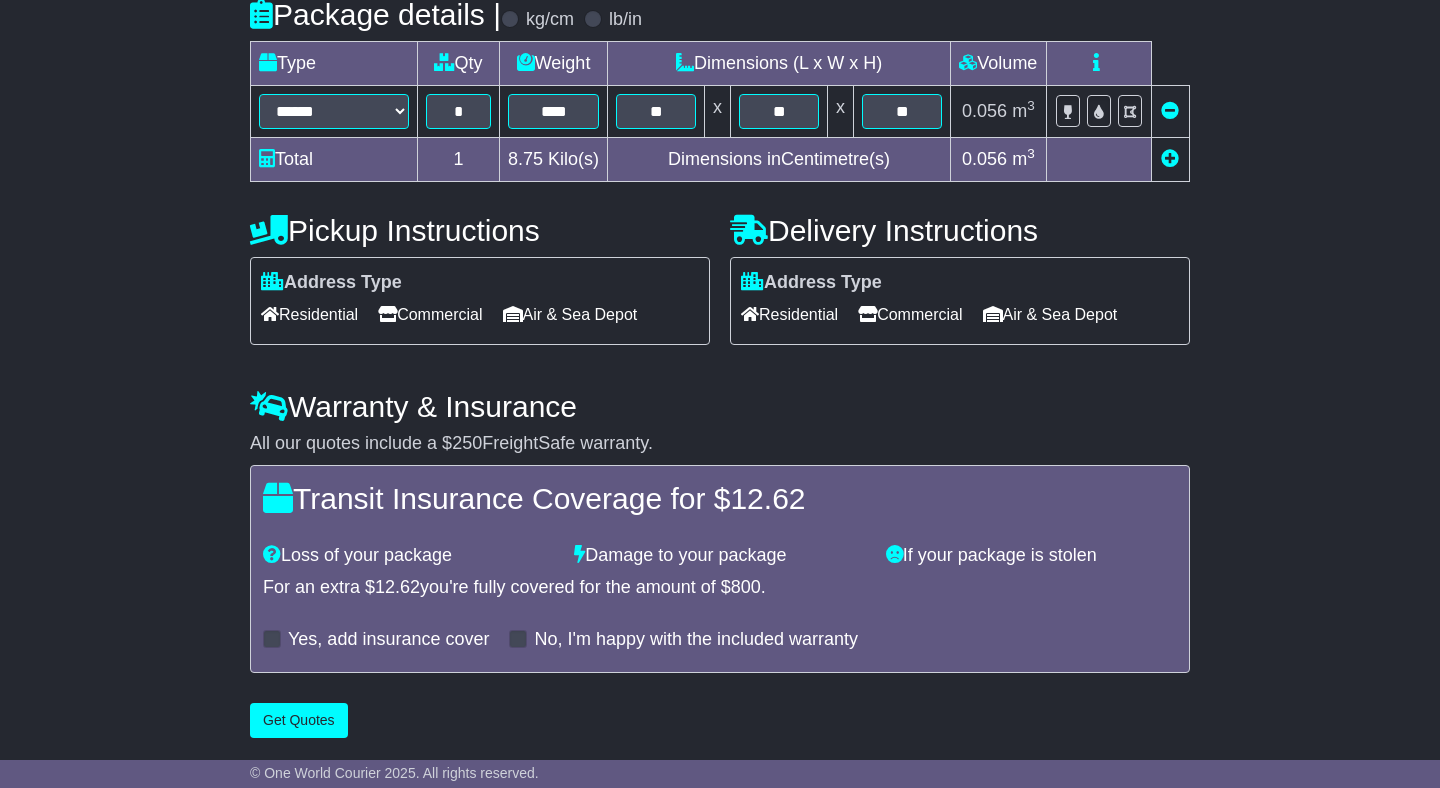scroll, scrollTop: 0, scrollLeft: 0, axis: both 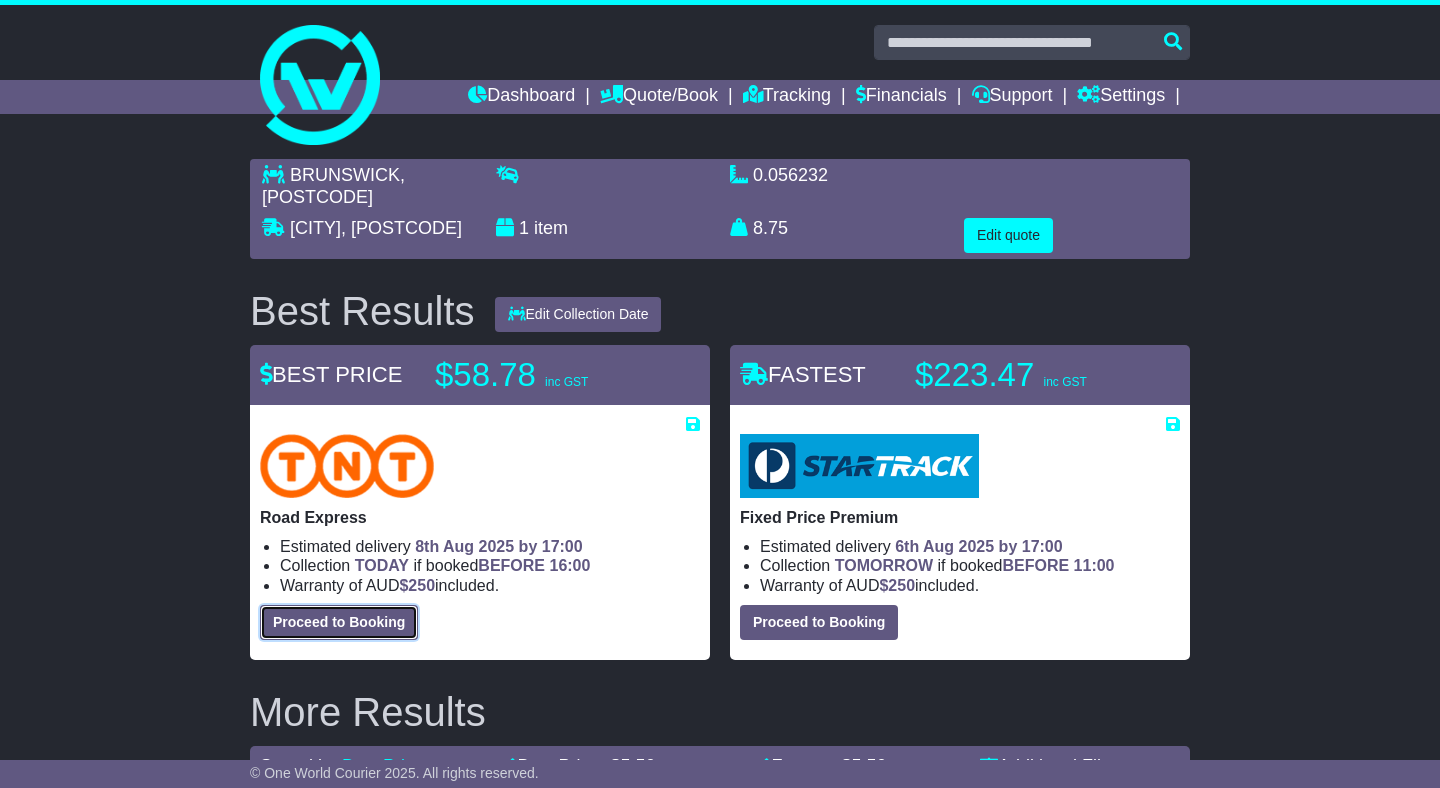 click on "Proceed to Booking" at bounding box center (339, 622) 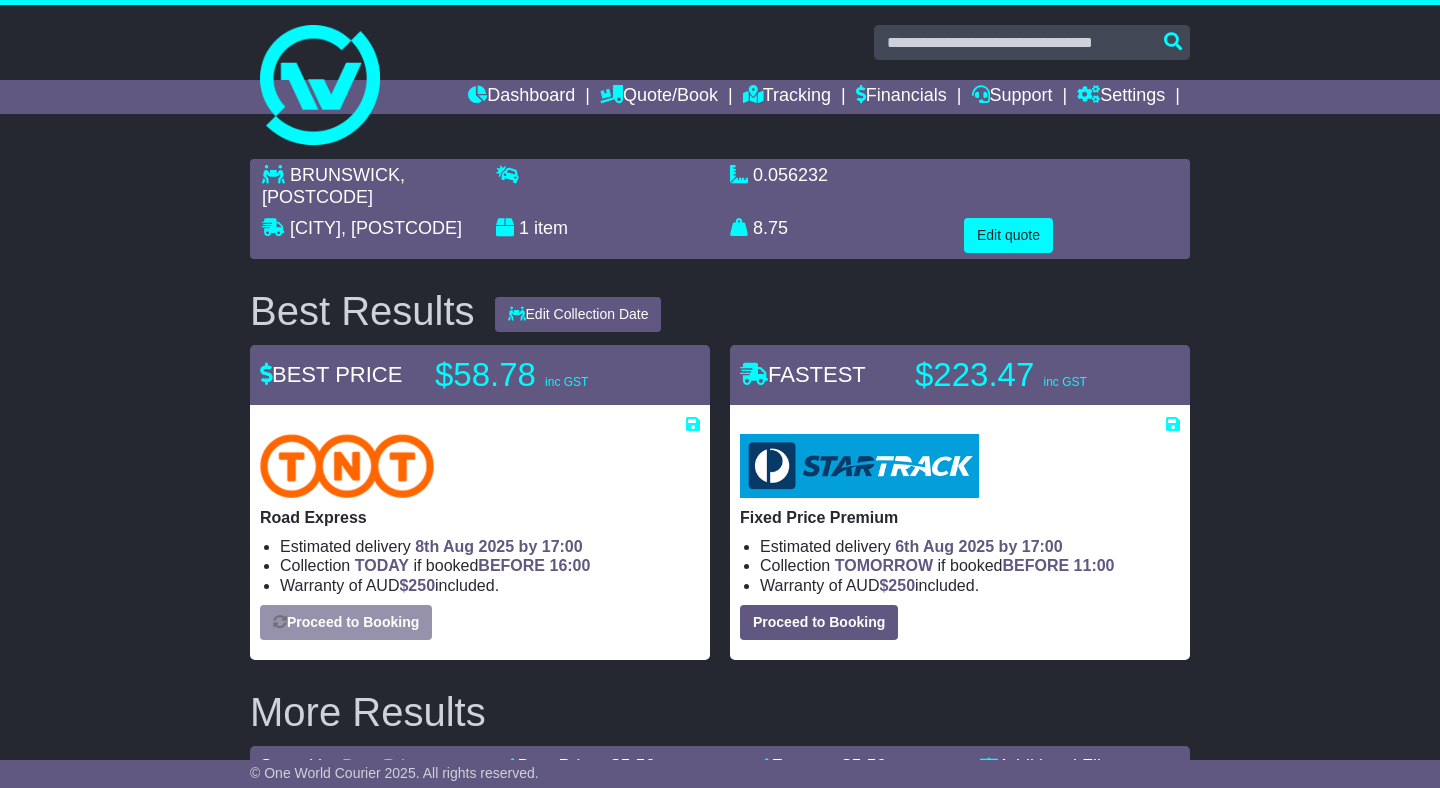 select on "****" 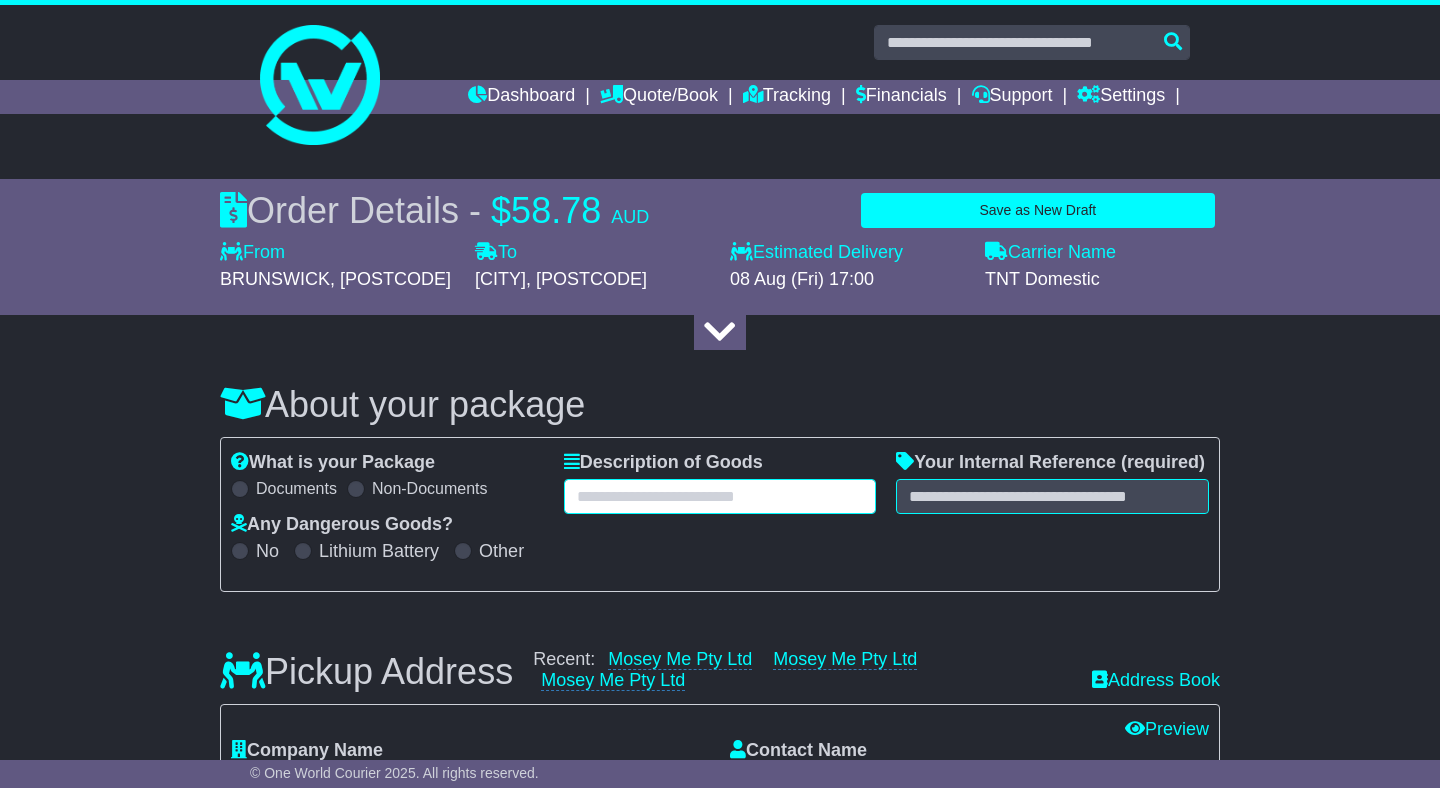 click at bounding box center [720, 496] 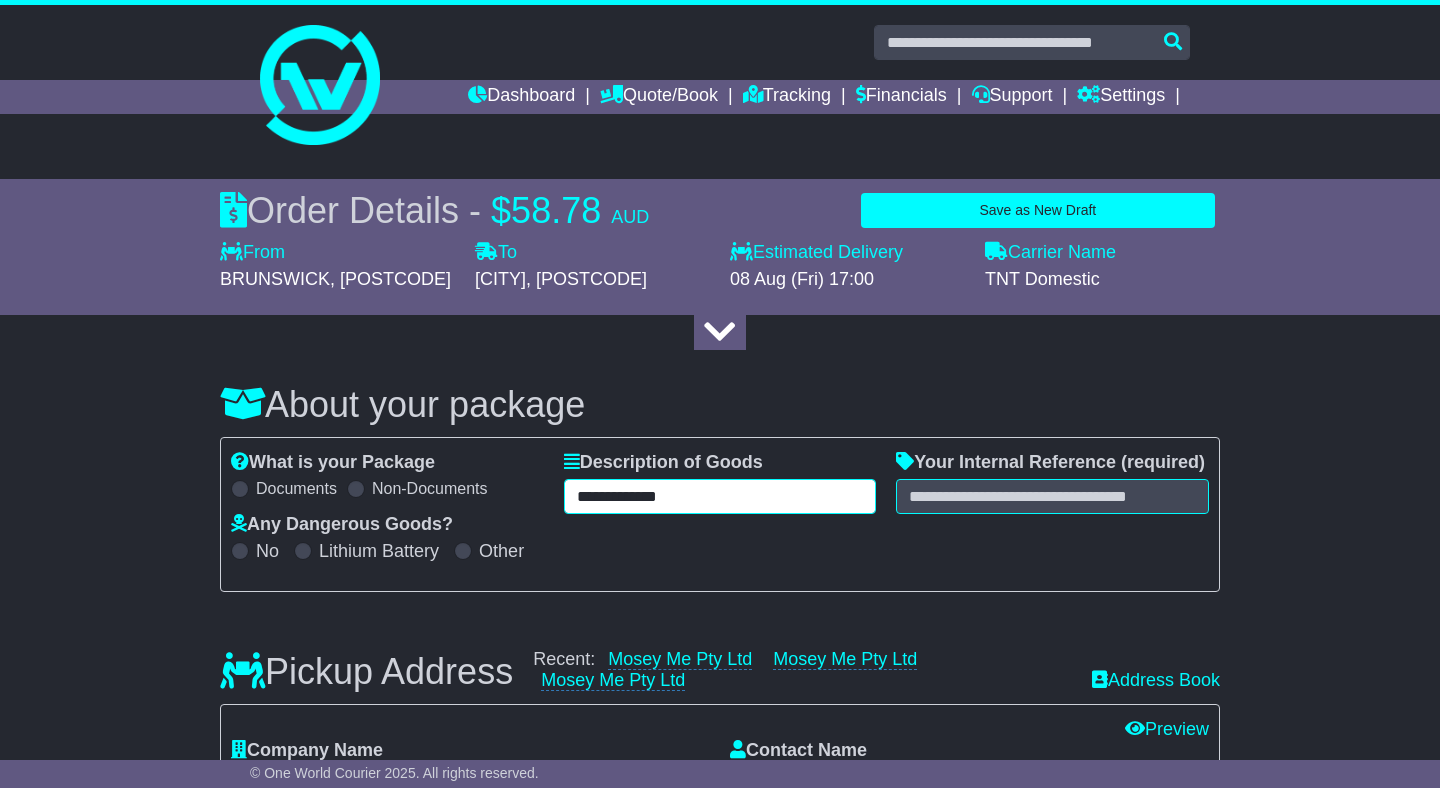 type on "**********" 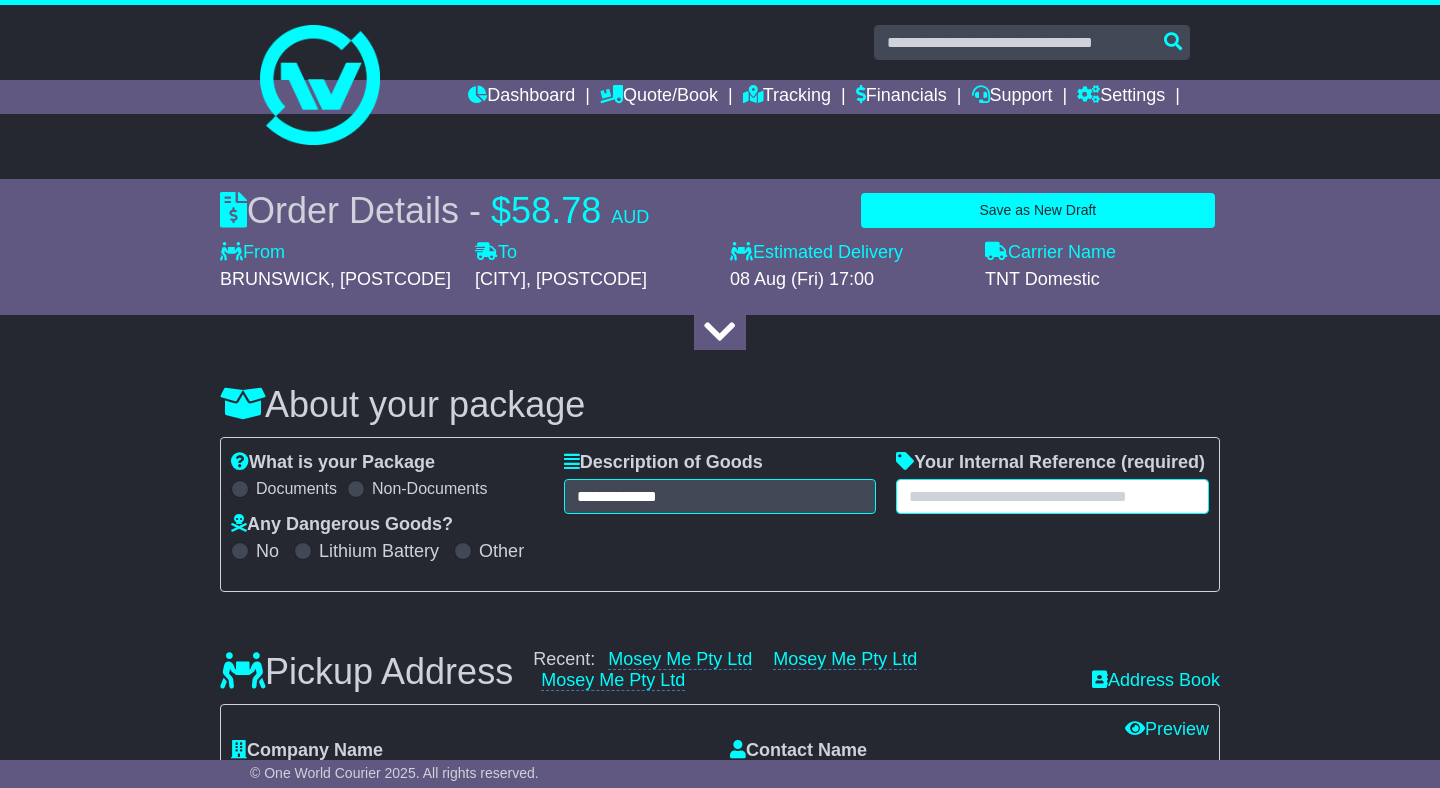 click at bounding box center (1052, 496) 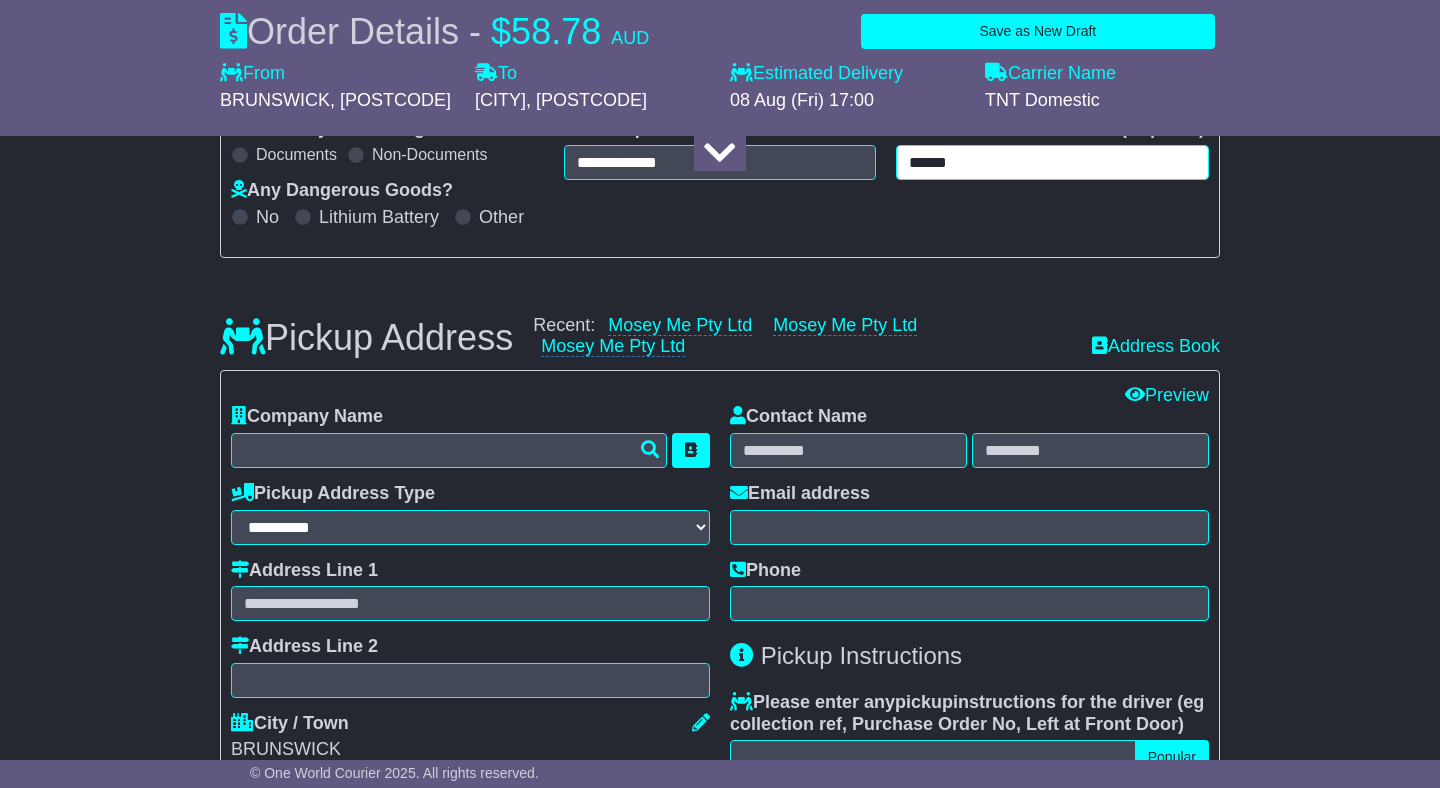 scroll, scrollTop: 355, scrollLeft: 0, axis: vertical 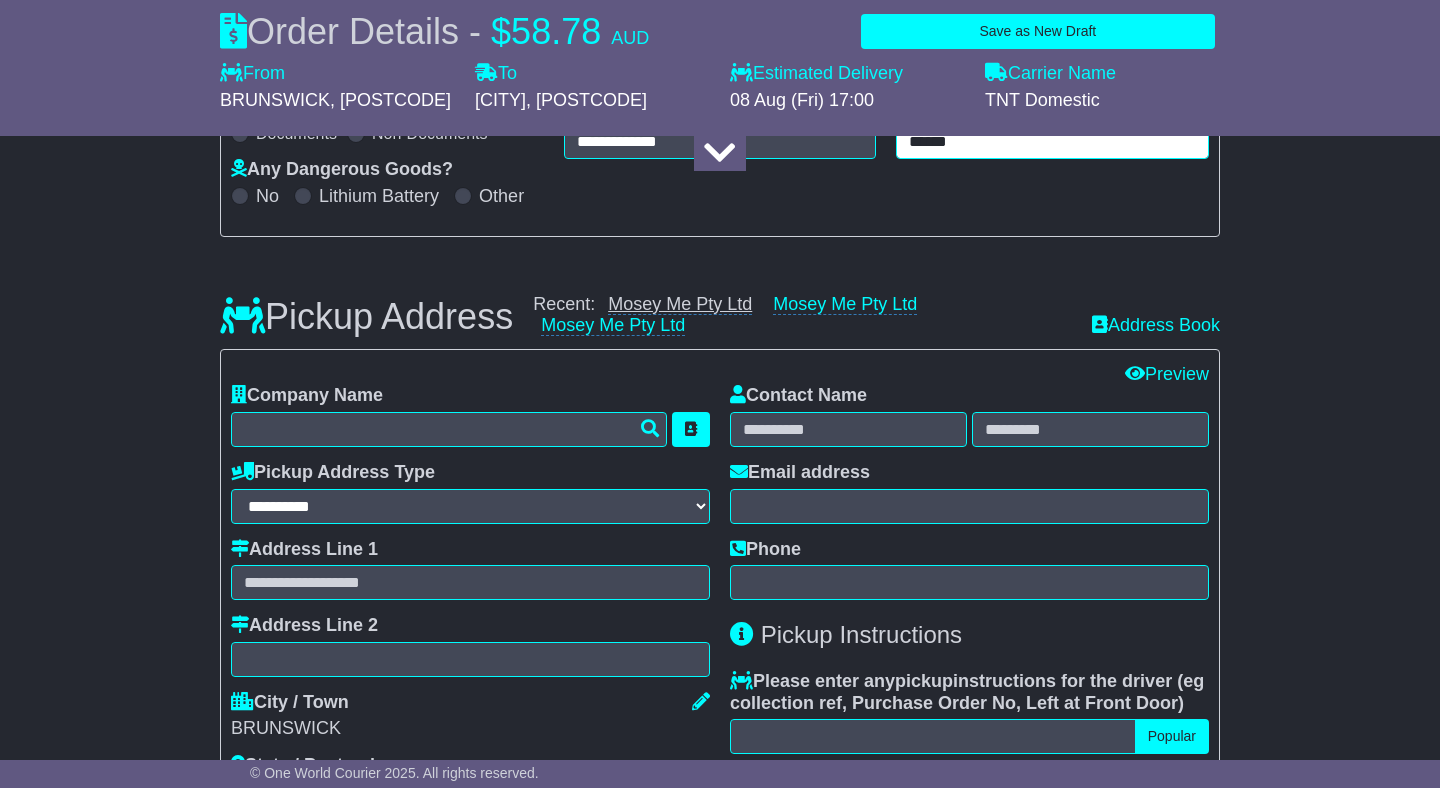type on "******" 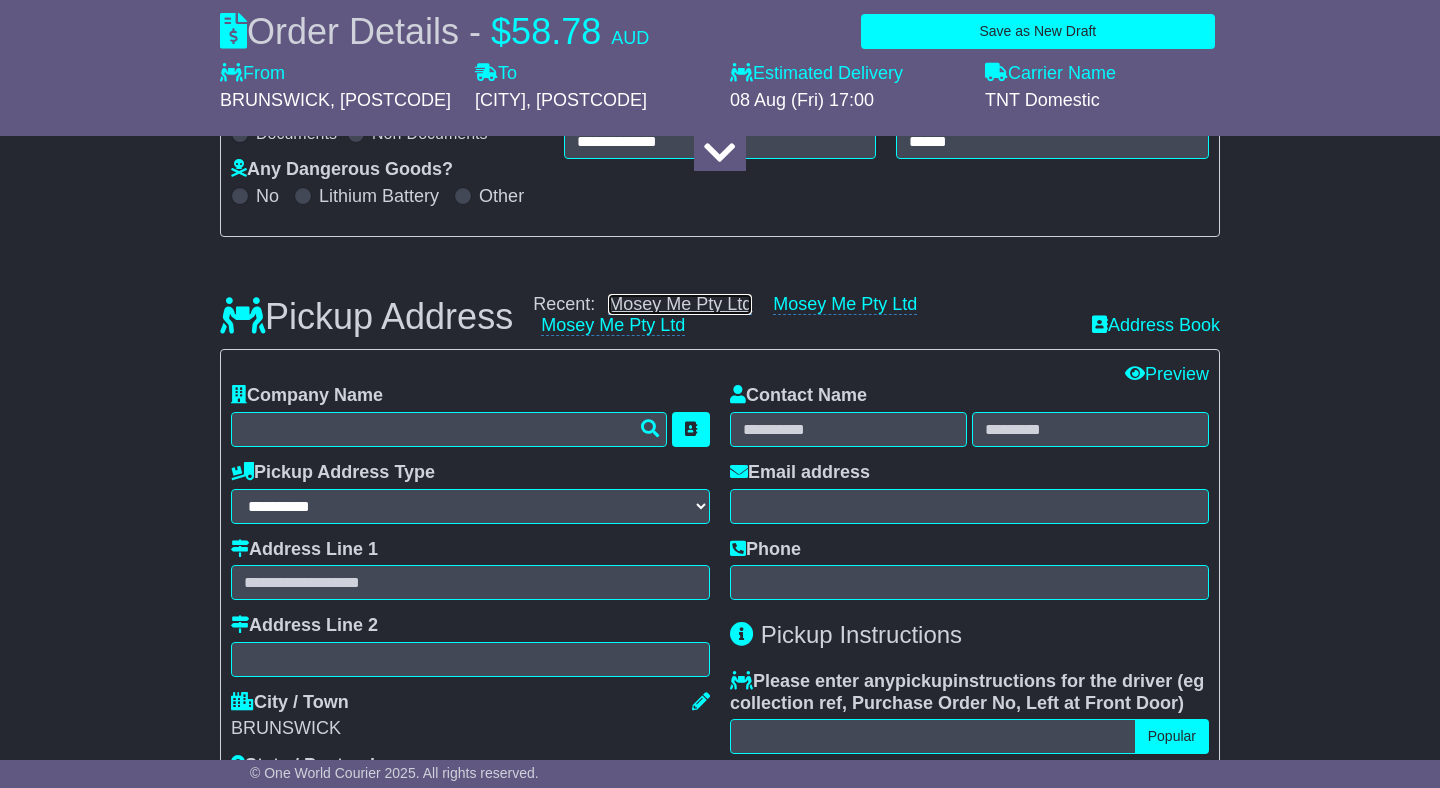 click on "Mosey Me Pty Ltd" at bounding box center [680, 304] 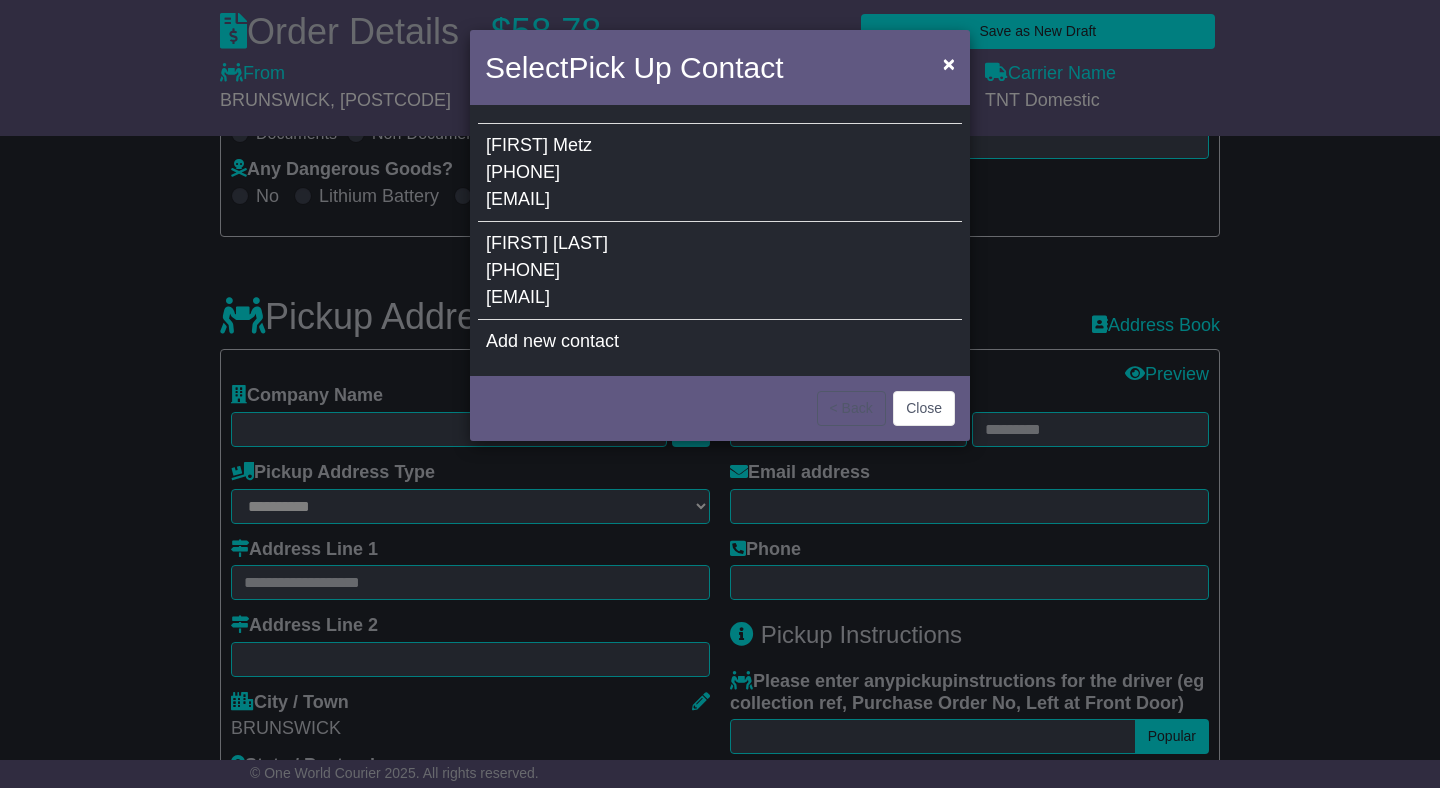 click on "Salgado" at bounding box center [580, 243] 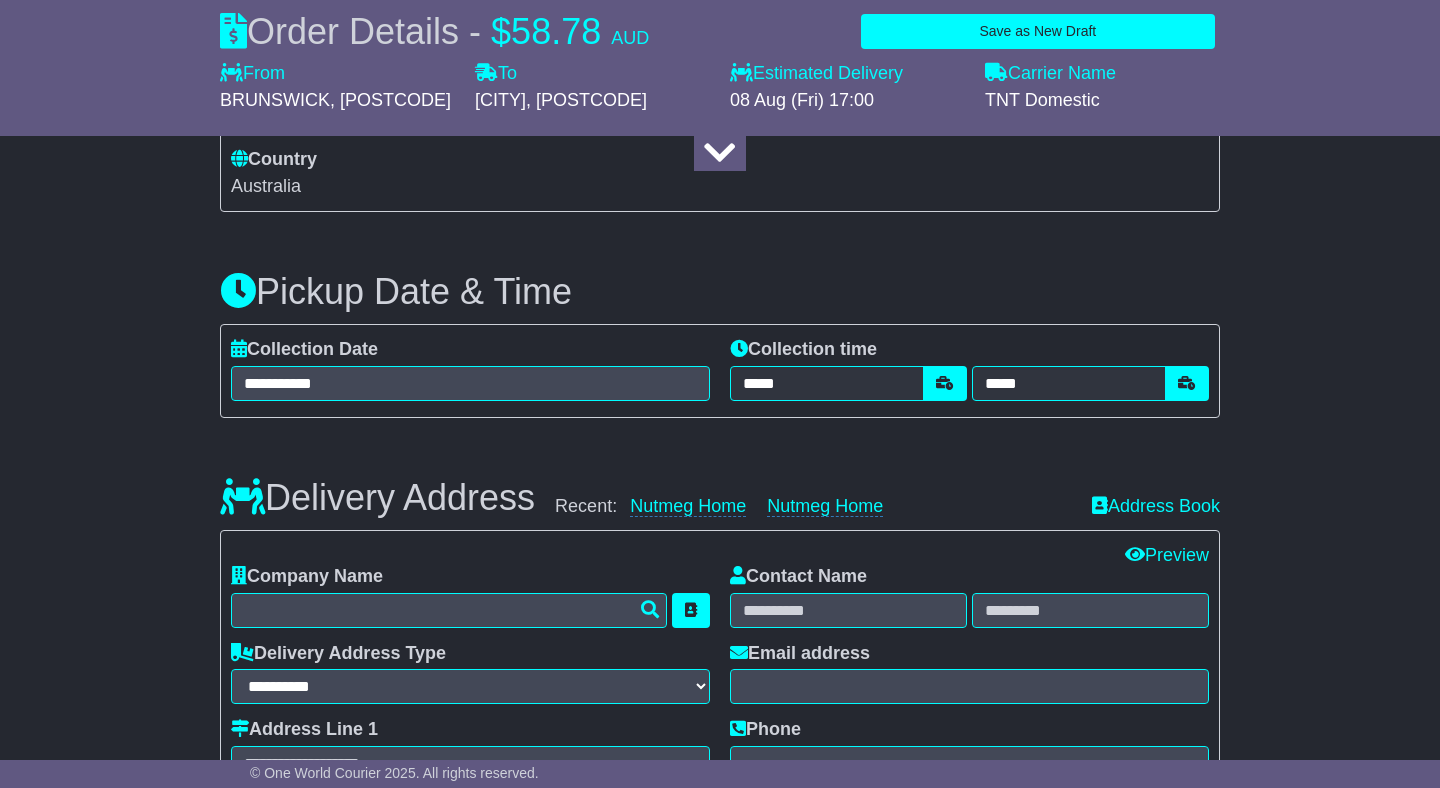 scroll, scrollTop: 1026, scrollLeft: 0, axis: vertical 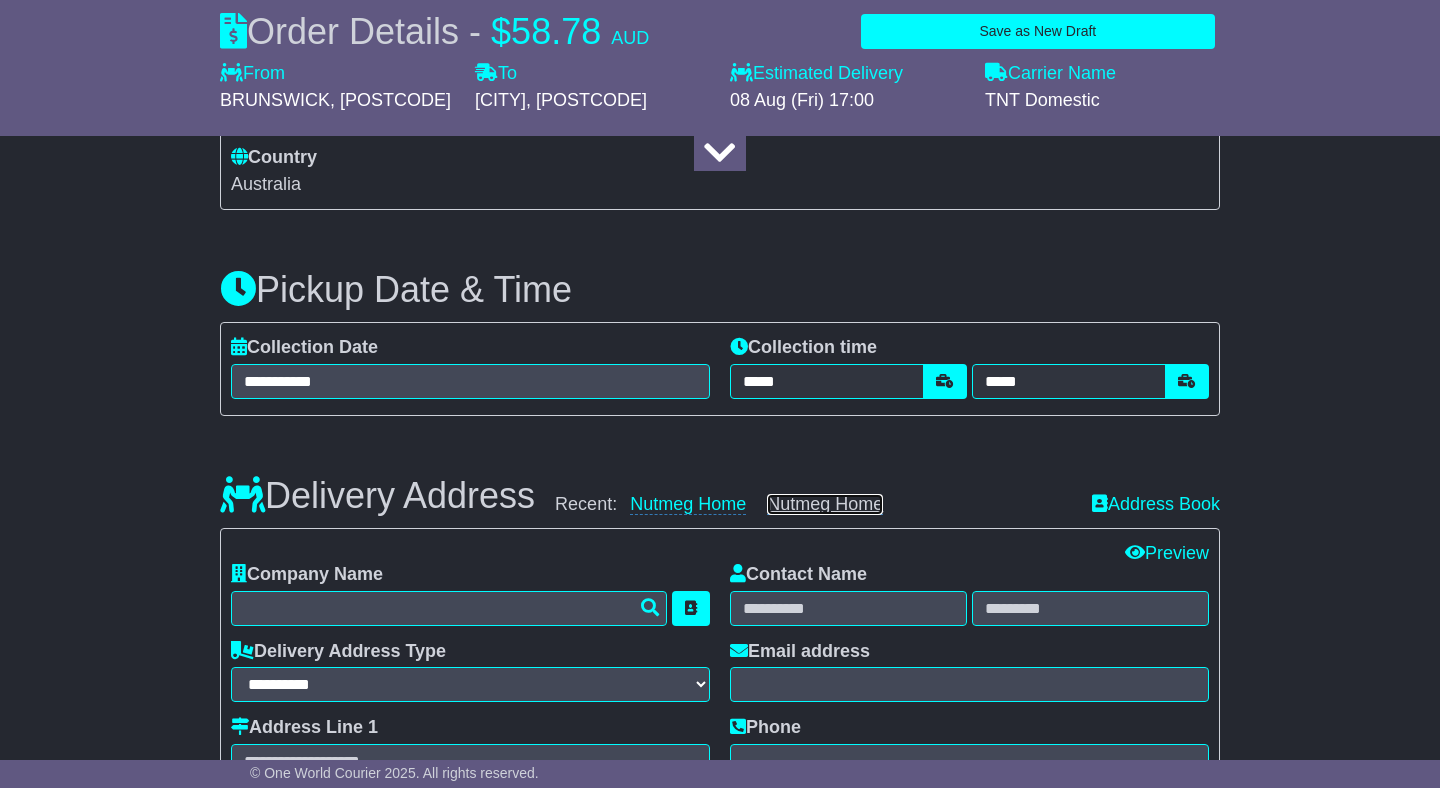 click on "Nutmeg Home" at bounding box center [825, 504] 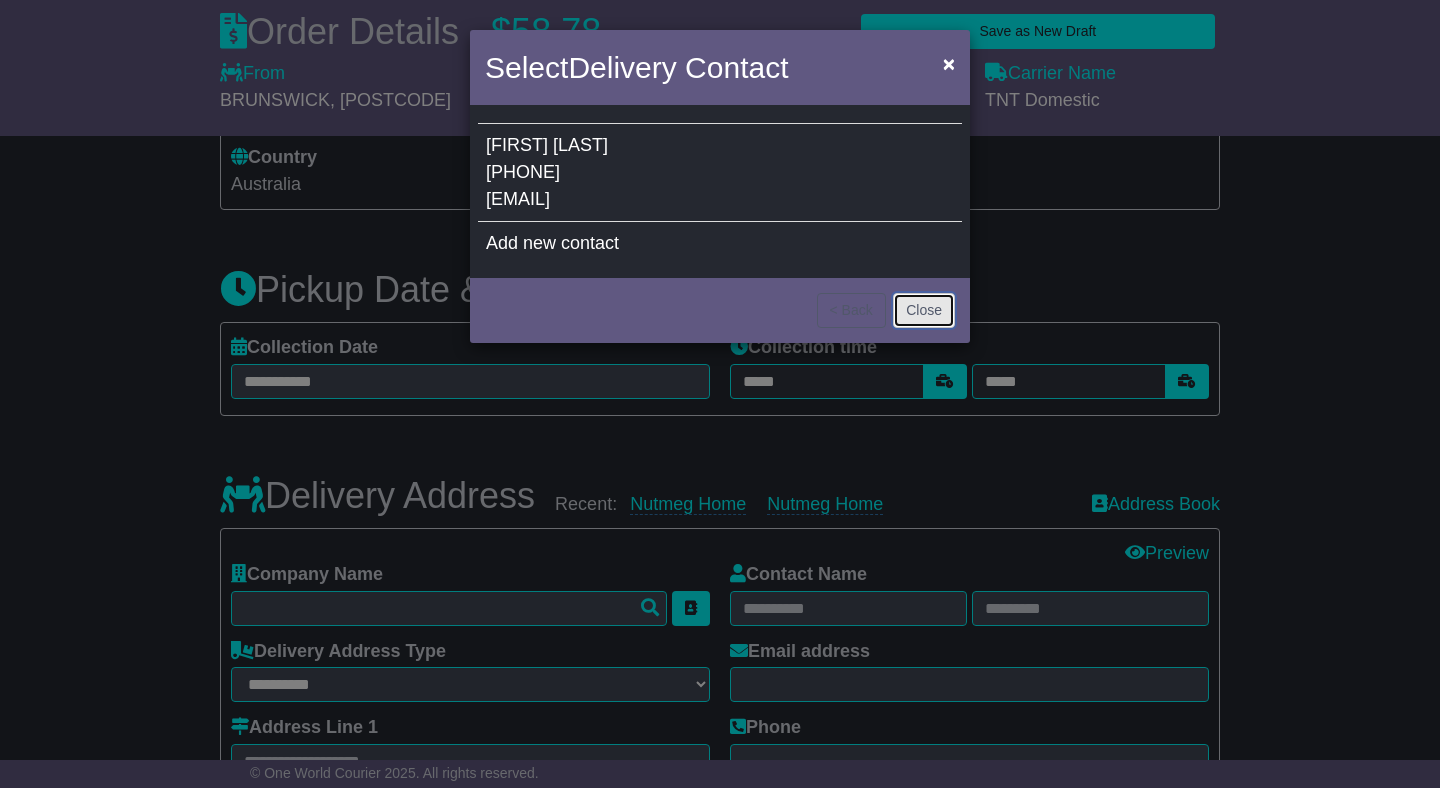 click on "Close" at bounding box center [924, 310] 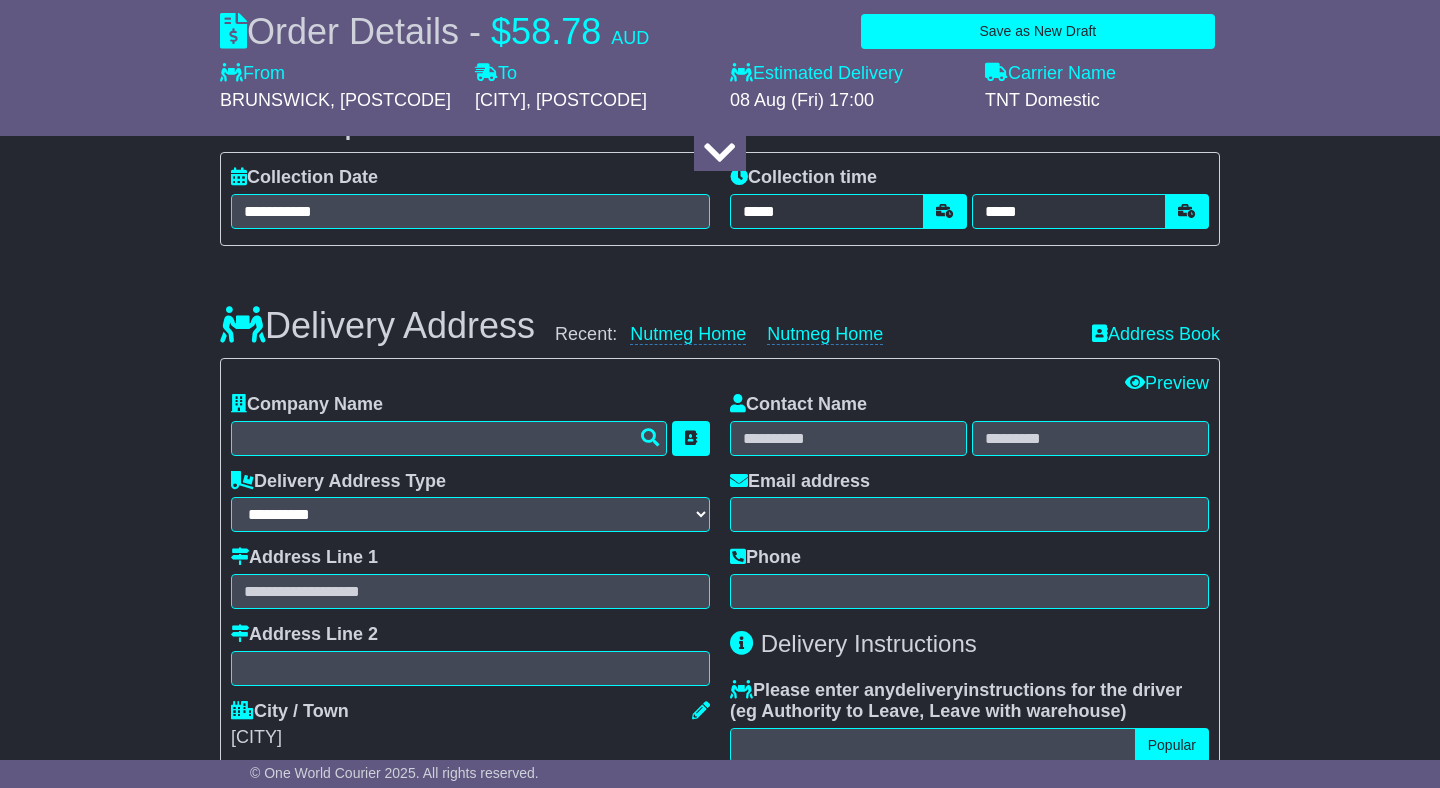 scroll, scrollTop: 1194, scrollLeft: 0, axis: vertical 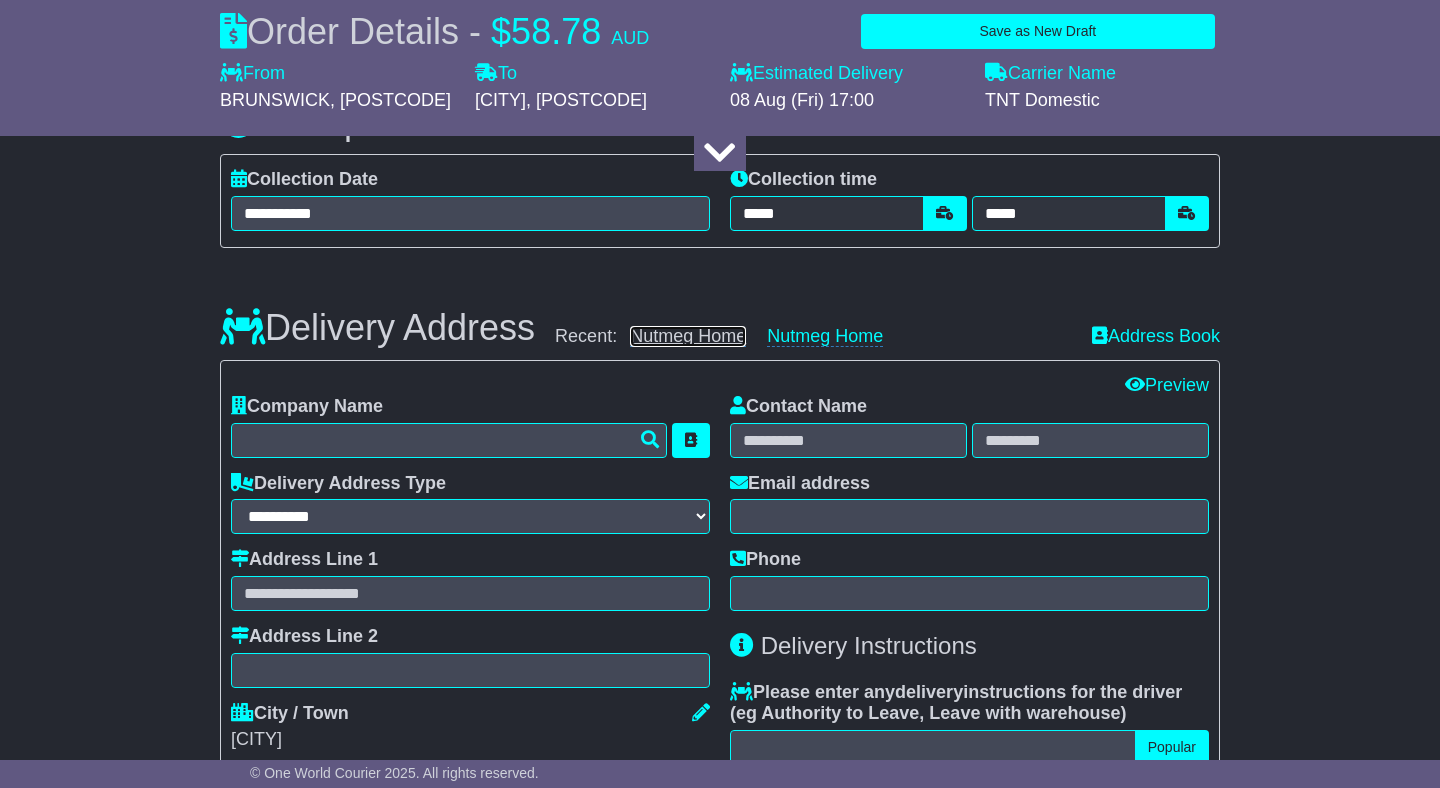 click on "Nutmeg Home" at bounding box center [688, 336] 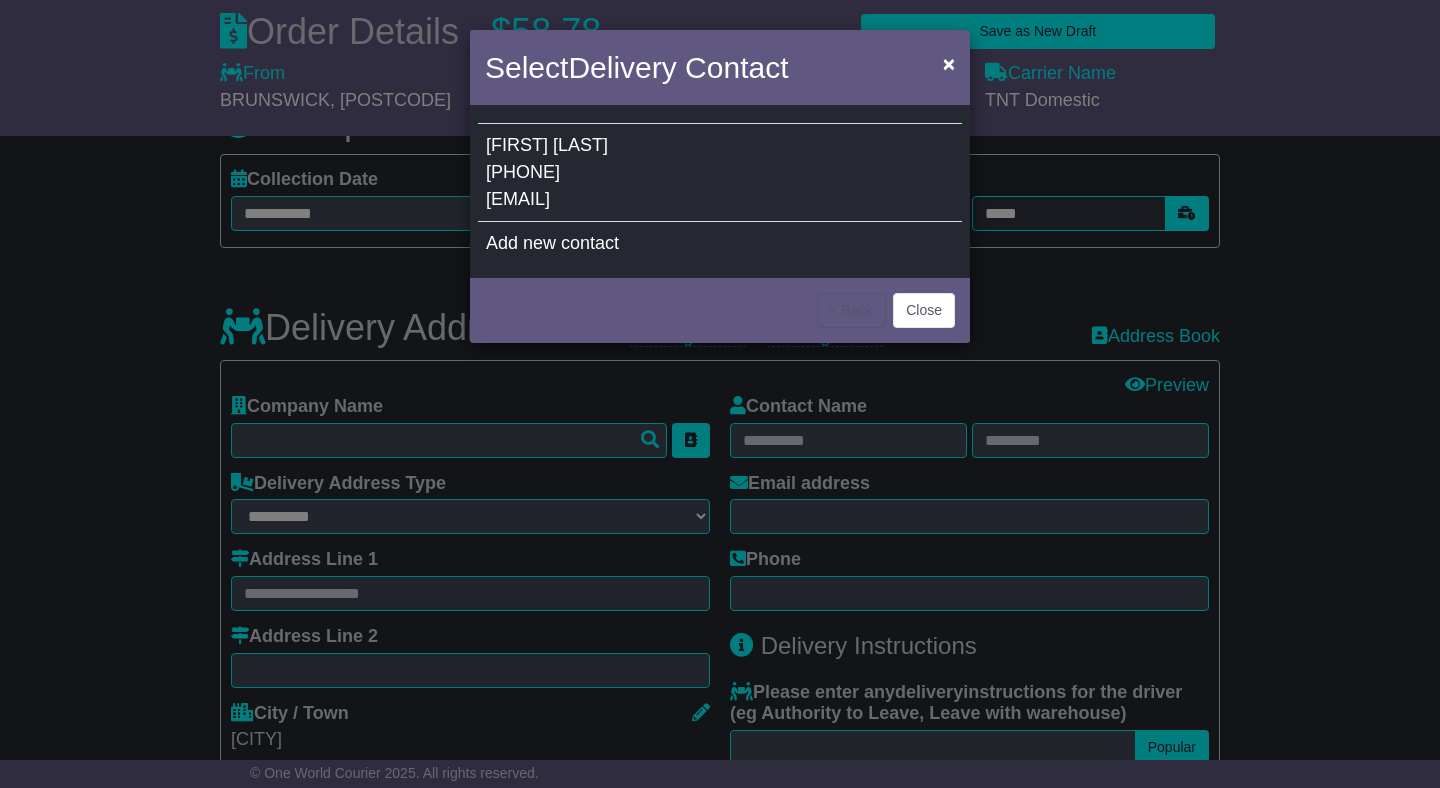 click on "[PHONE]" at bounding box center (523, 172) 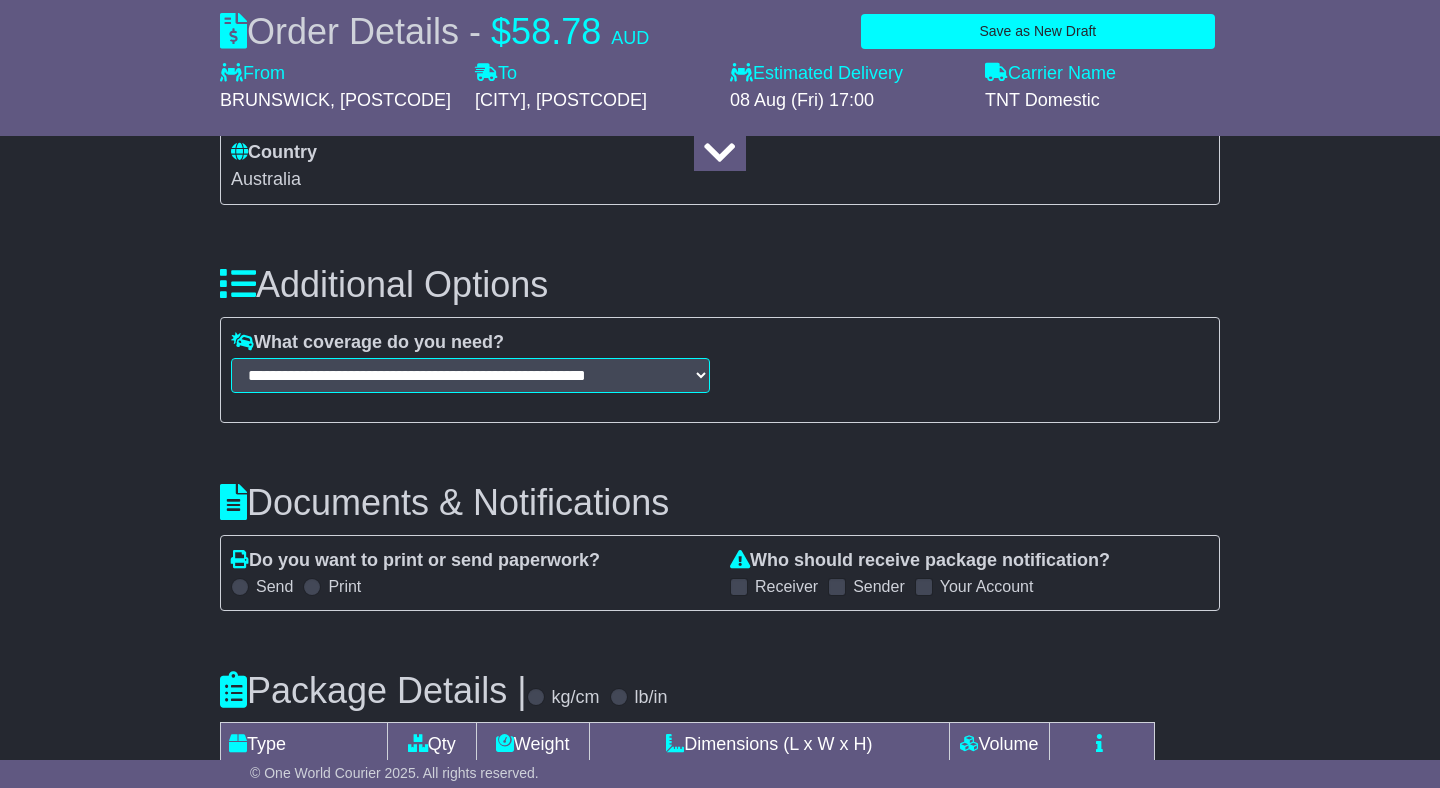 scroll, scrollTop: 2022, scrollLeft: 0, axis: vertical 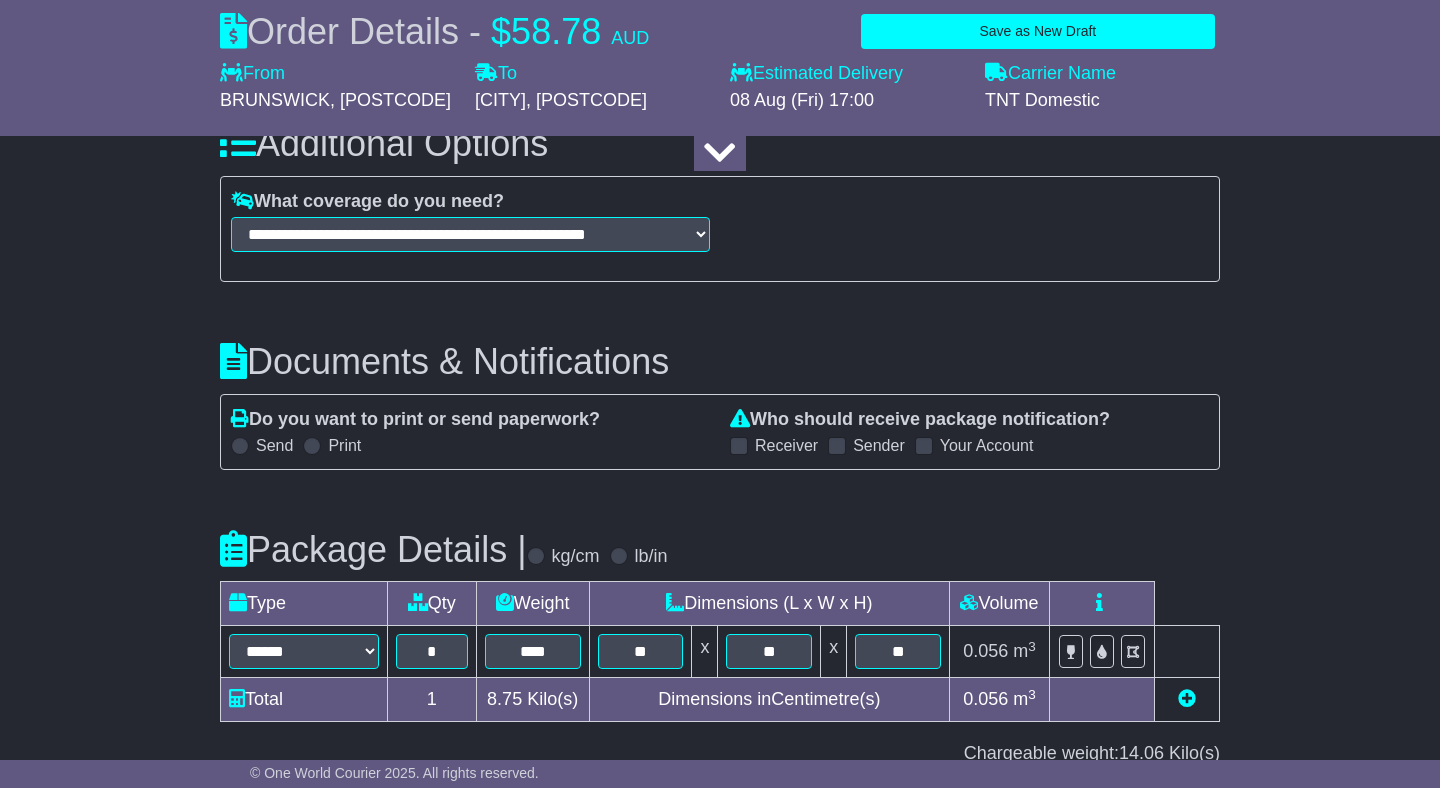click on "Receiver" at bounding box center (786, 445) 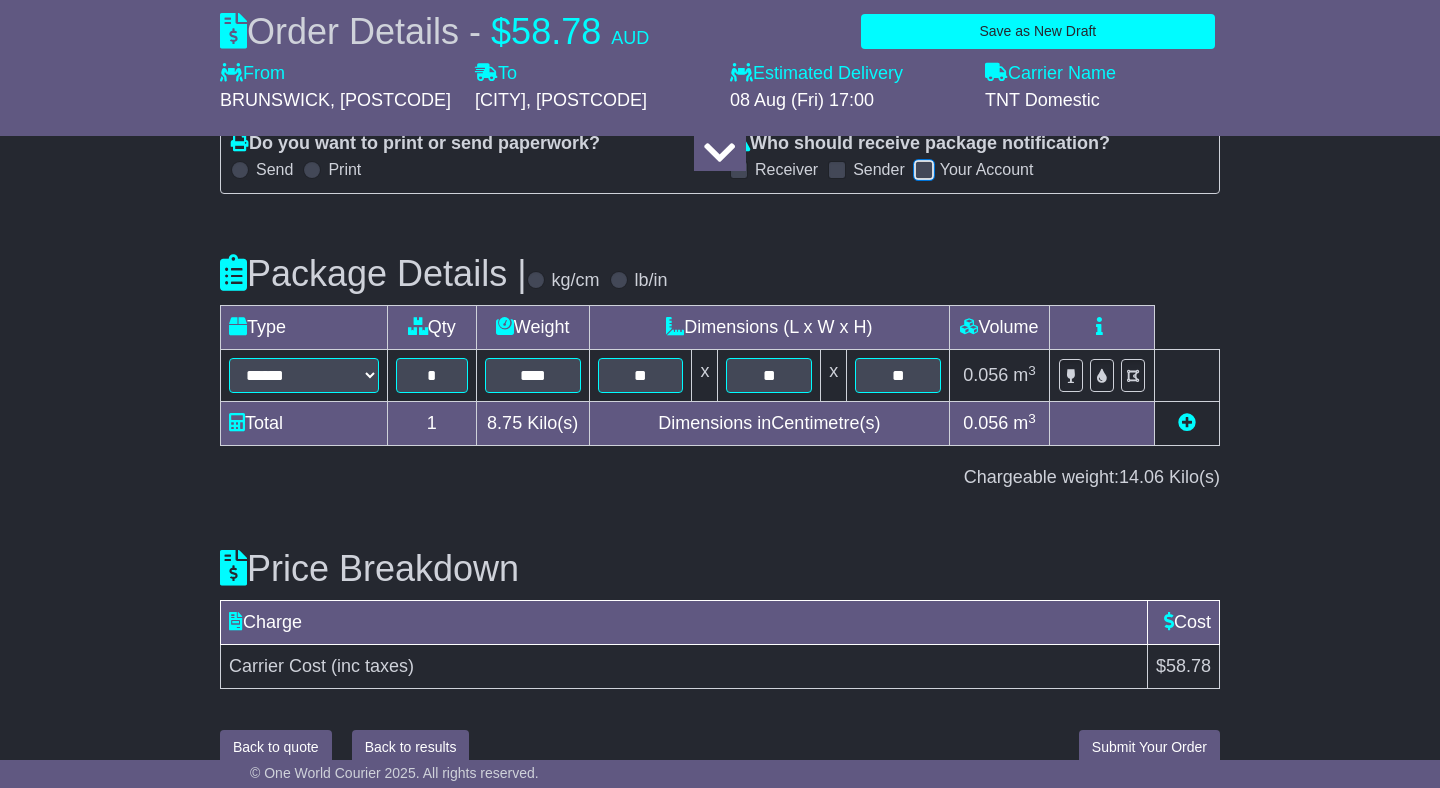 scroll, scrollTop: 2326, scrollLeft: 0, axis: vertical 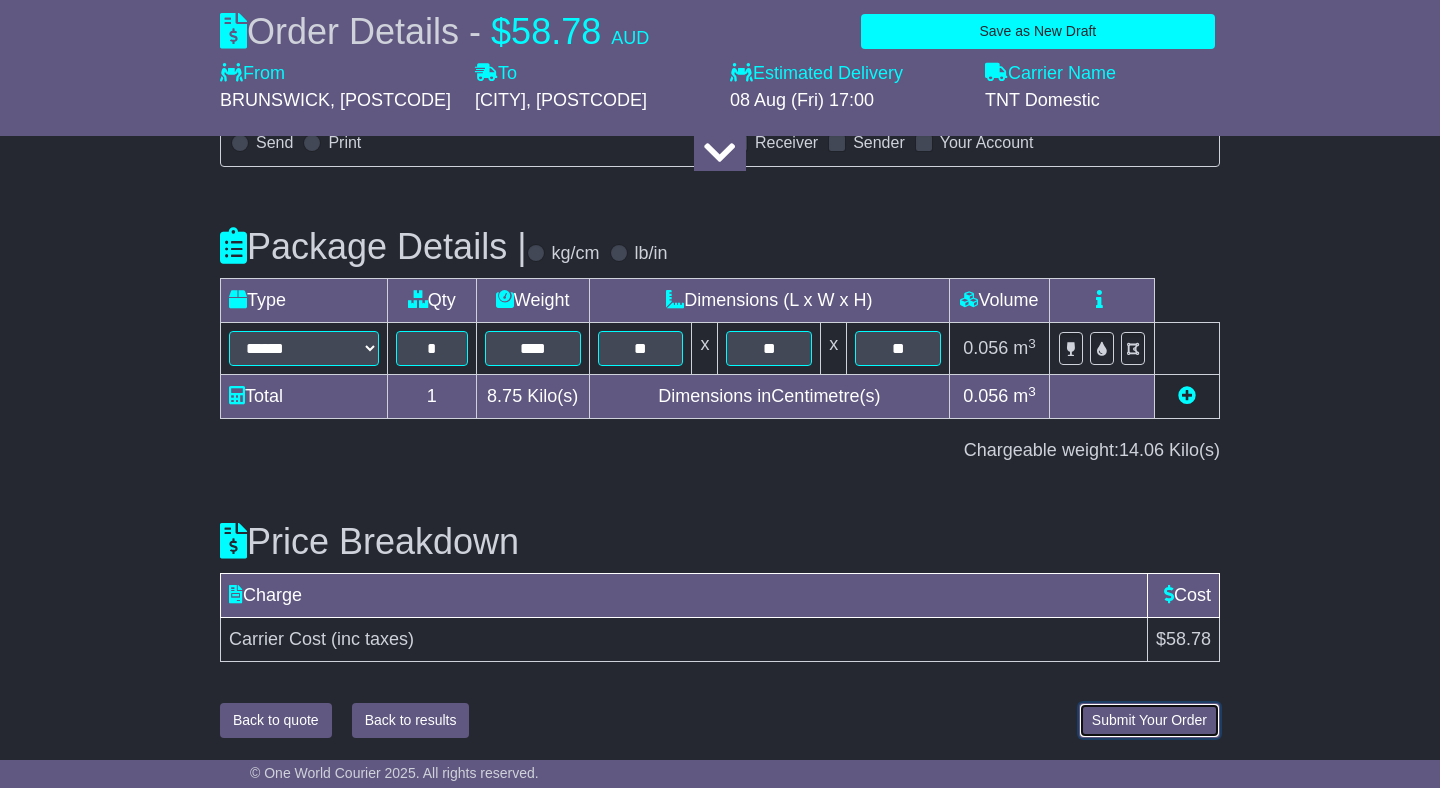 click on "Submit Your Order" at bounding box center (1149, 720) 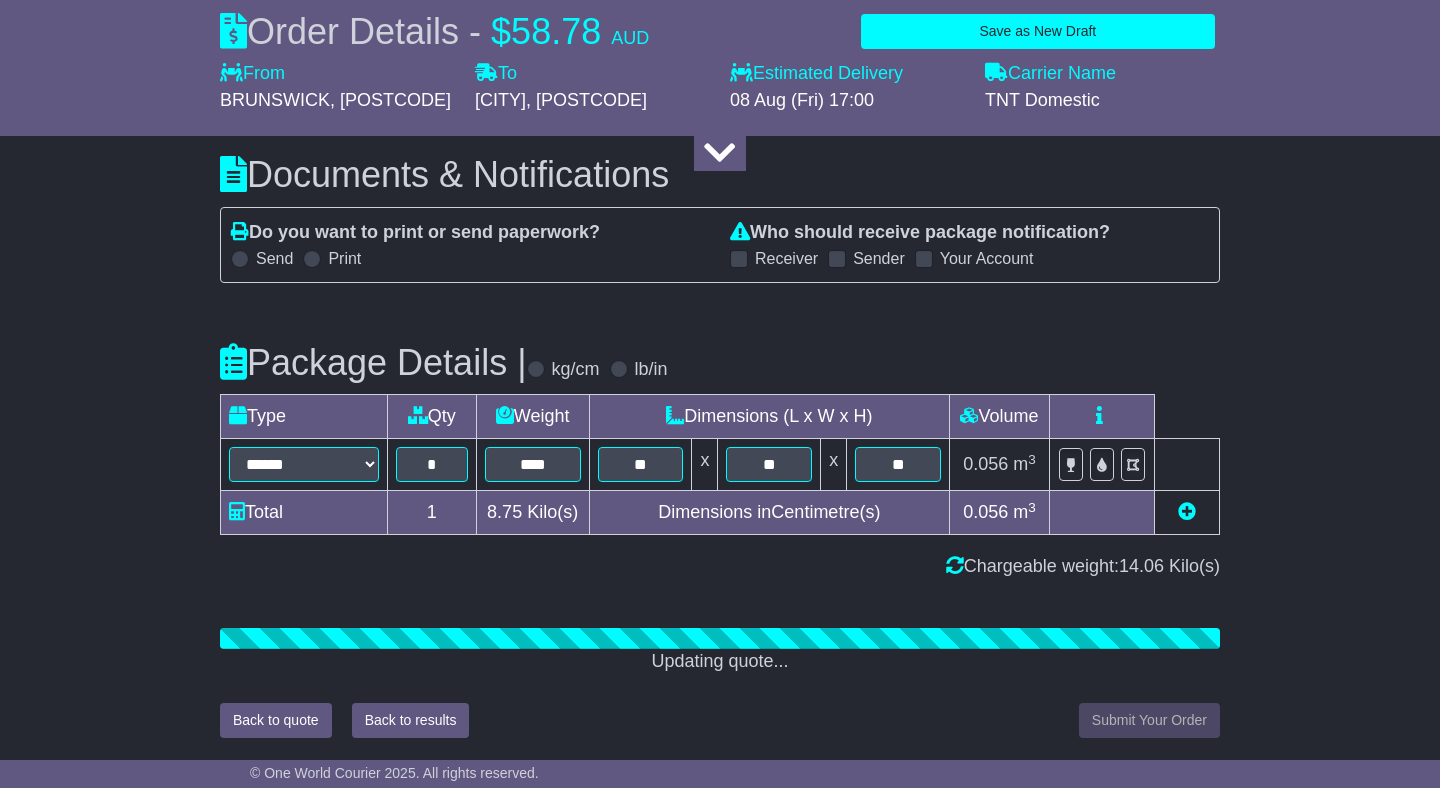 scroll, scrollTop: 2326, scrollLeft: 0, axis: vertical 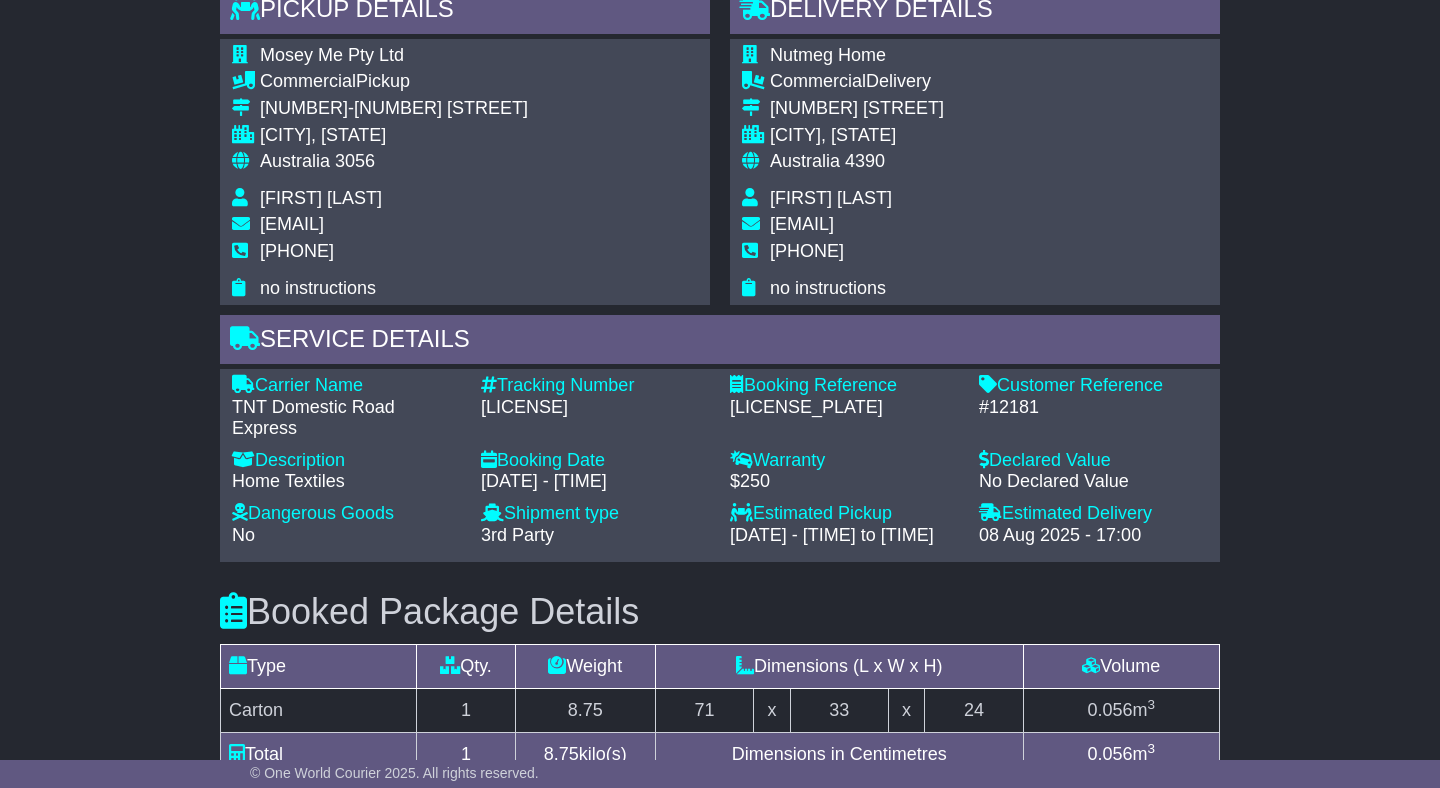 drag, startPoint x: 615, startPoint y: 409, endPoint x: 487, endPoint y: 409, distance: 128 